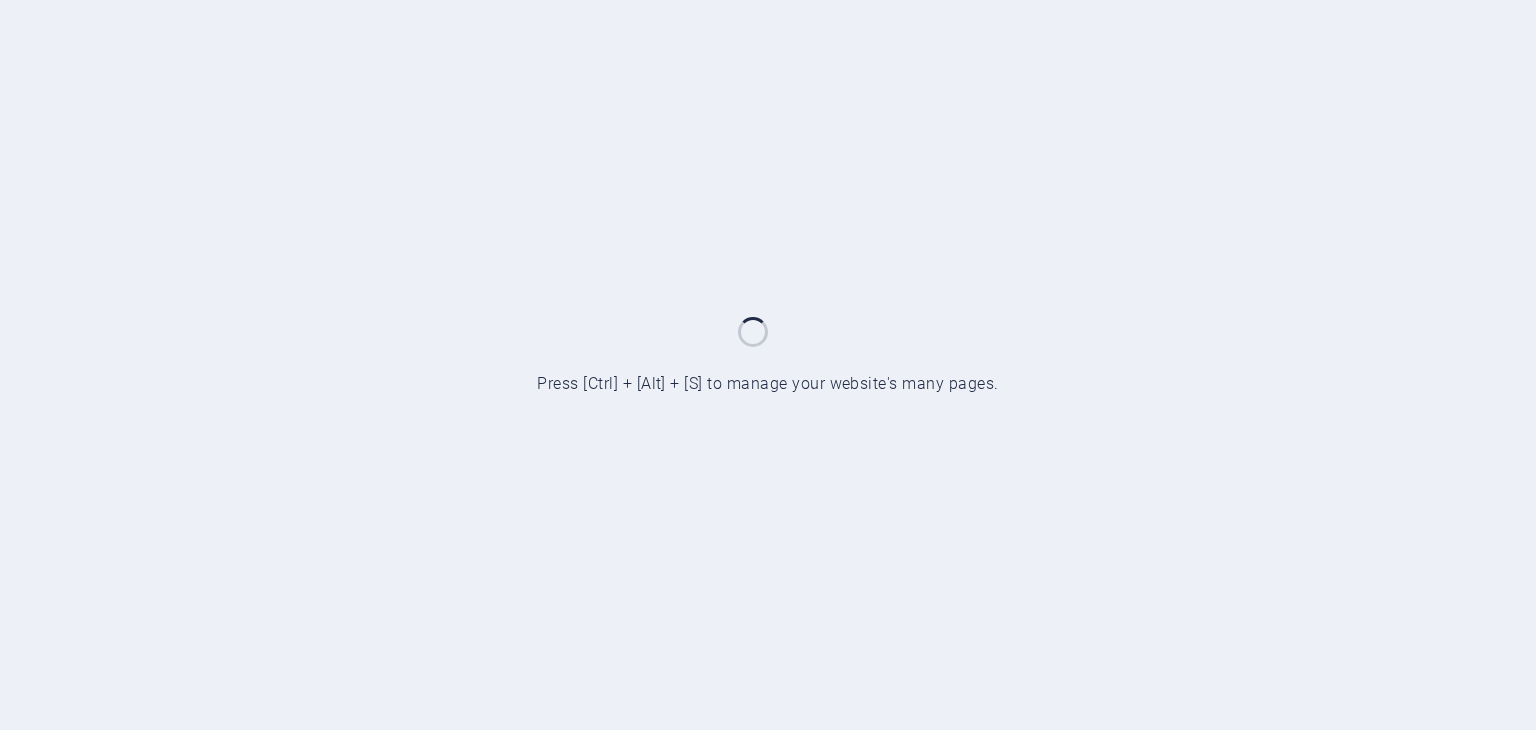 scroll, scrollTop: 0, scrollLeft: 0, axis: both 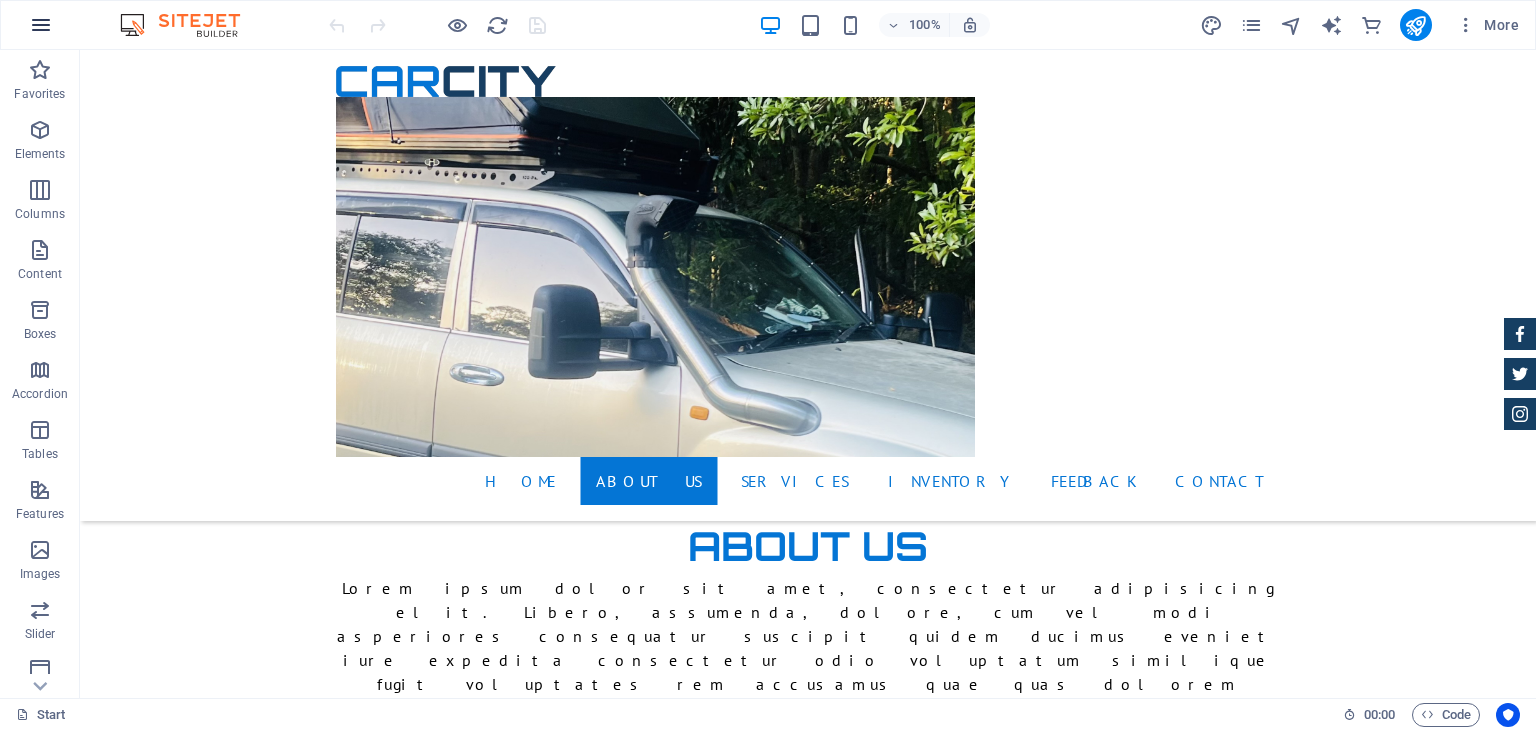 click at bounding box center (41, 25) 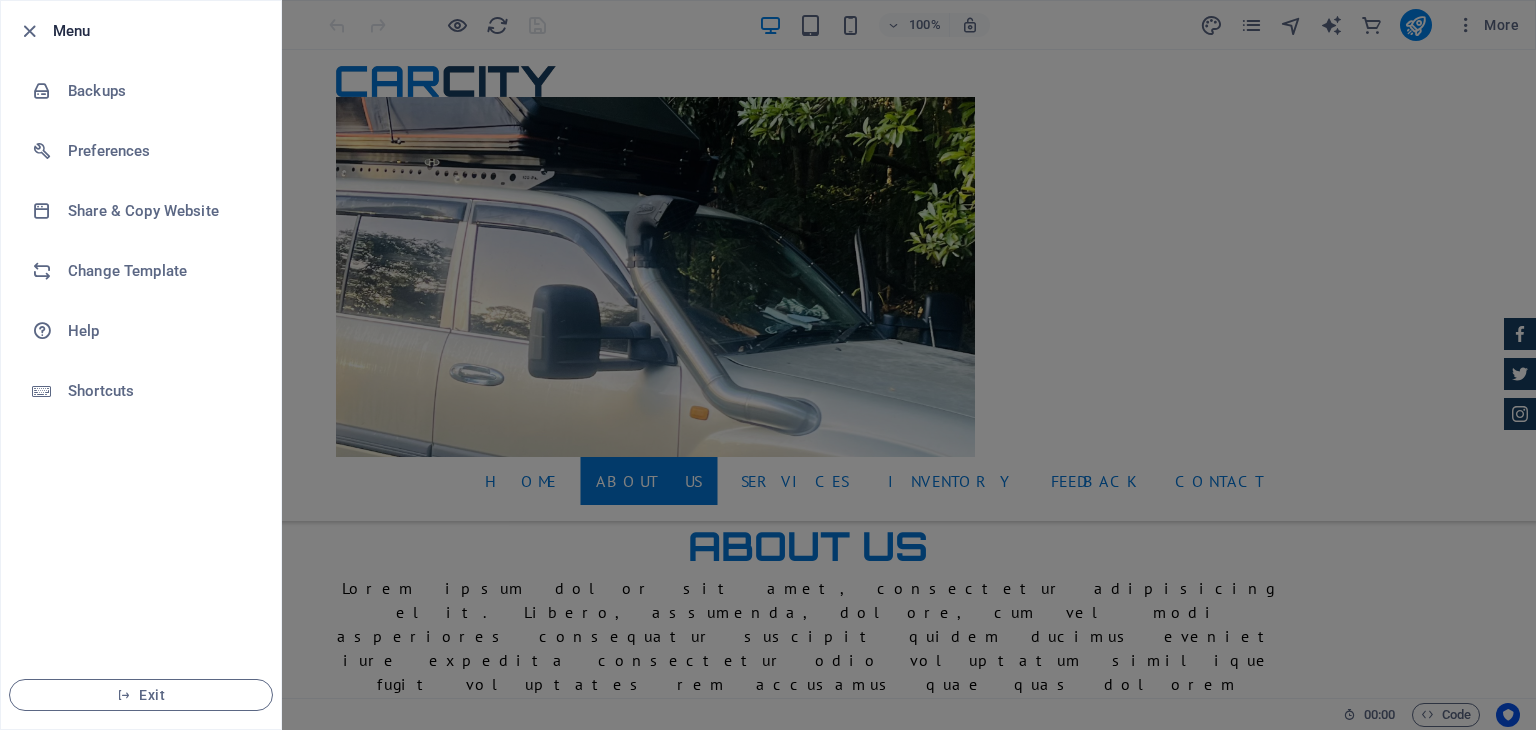 click at bounding box center (768, 365) 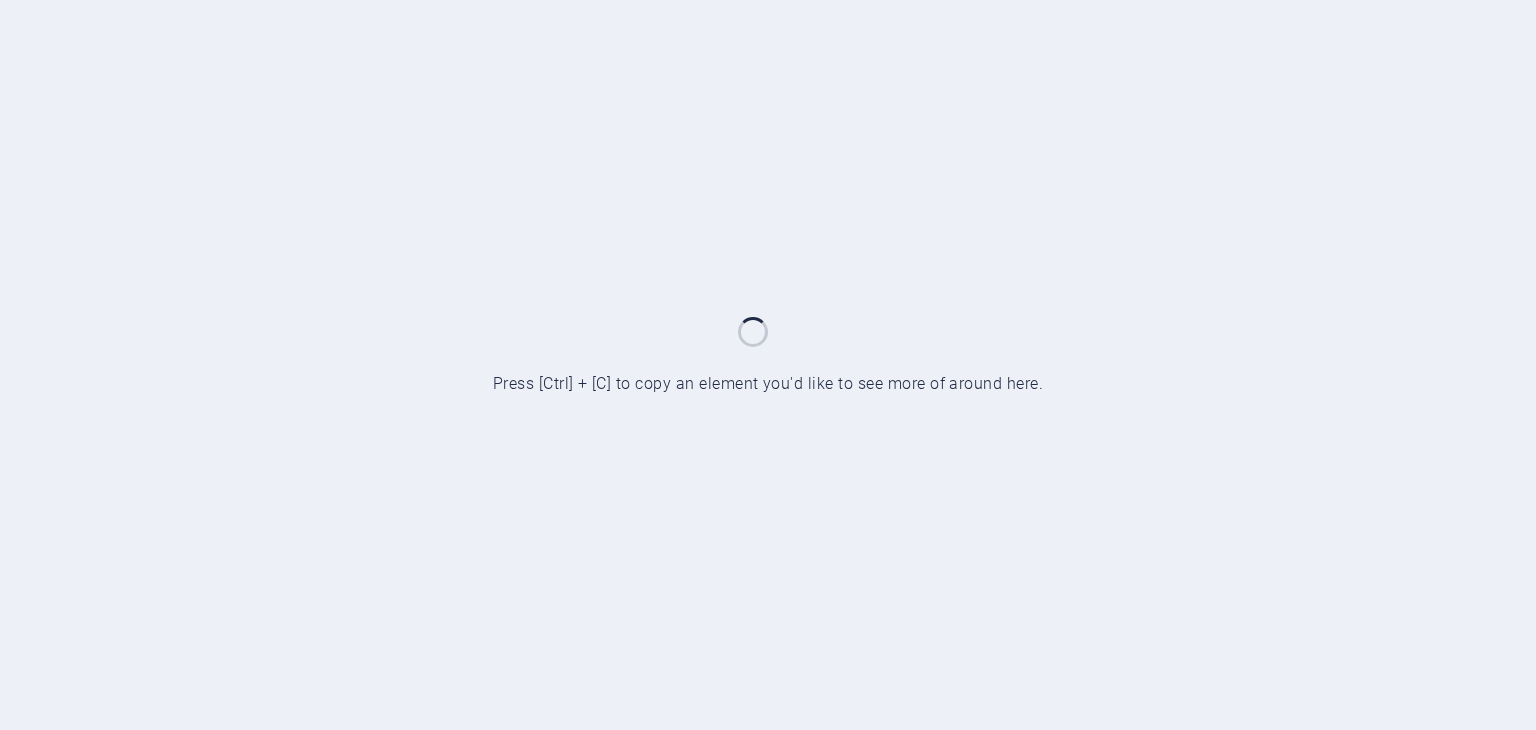 scroll, scrollTop: 0, scrollLeft: 0, axis: both 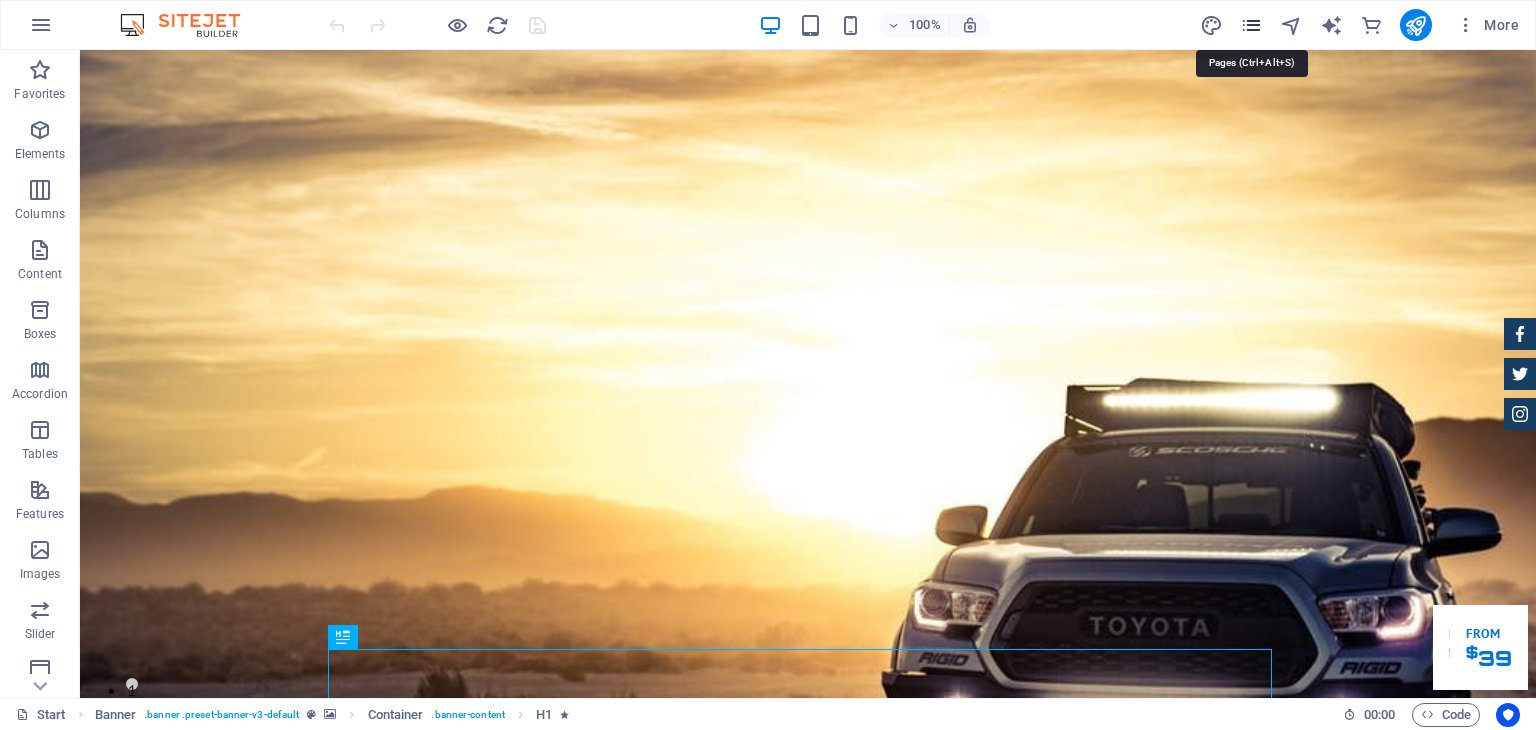 click at bounding box center (1251, 25) 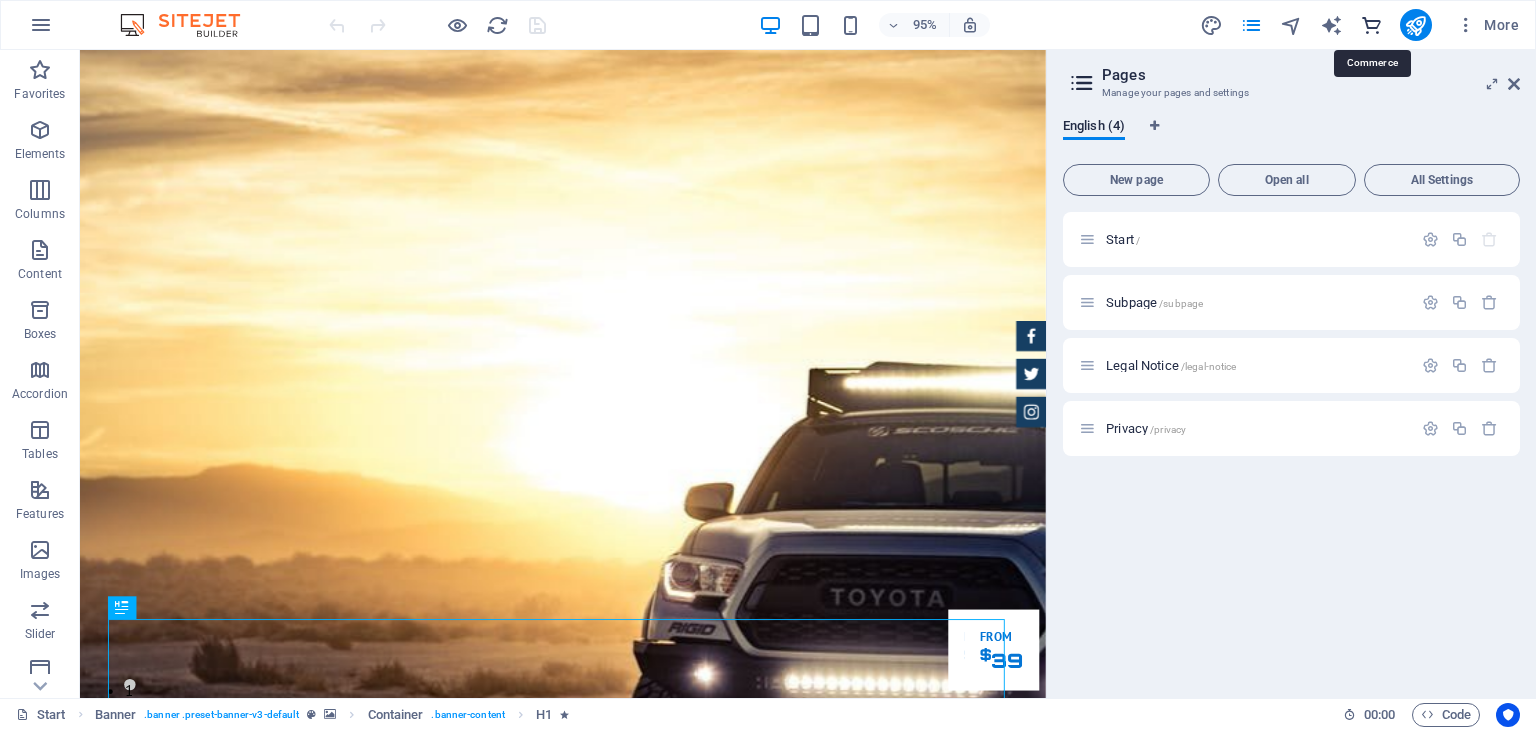 click at bounding box center (1371, 25) 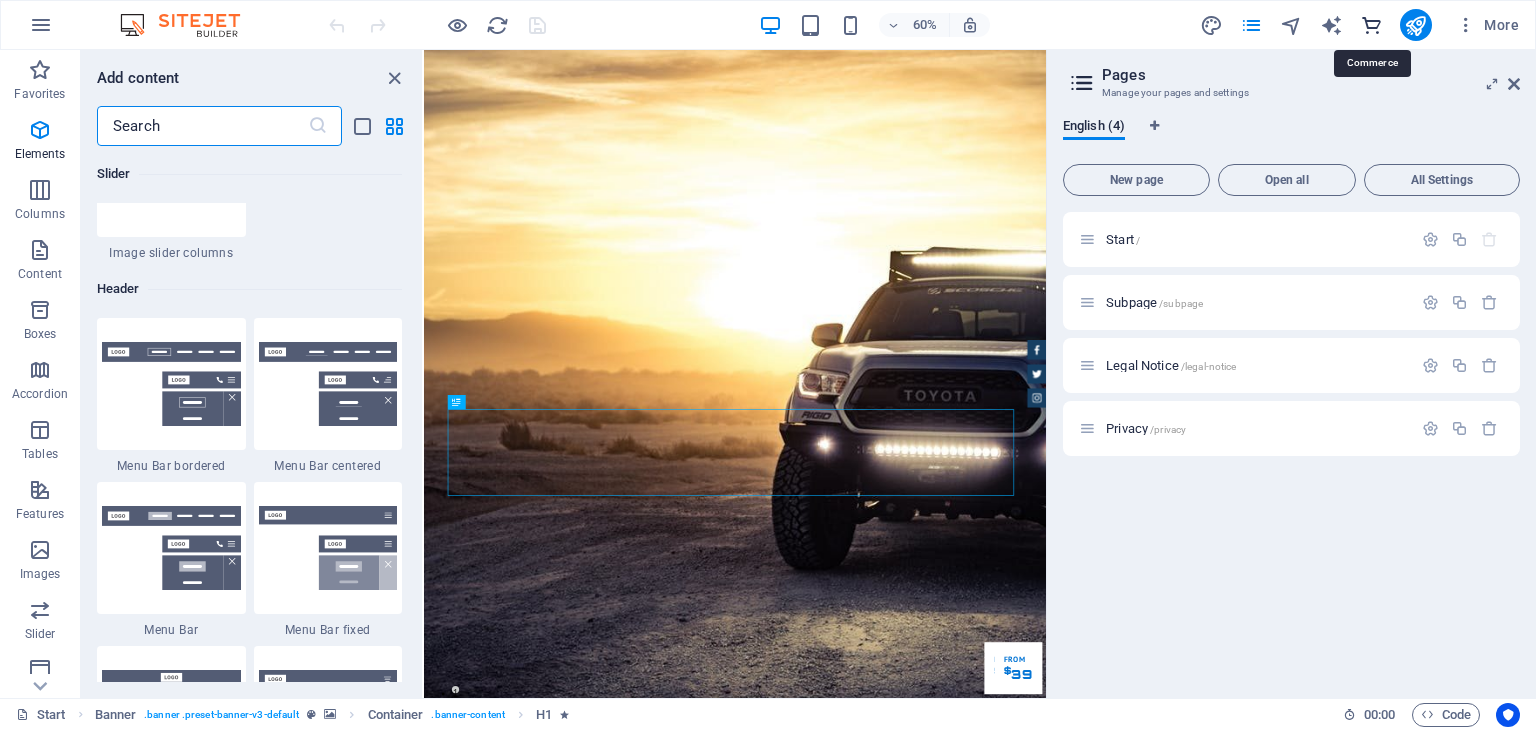 scroll, scrollTop: 19271, scrollLeft: 0, axis: vertical 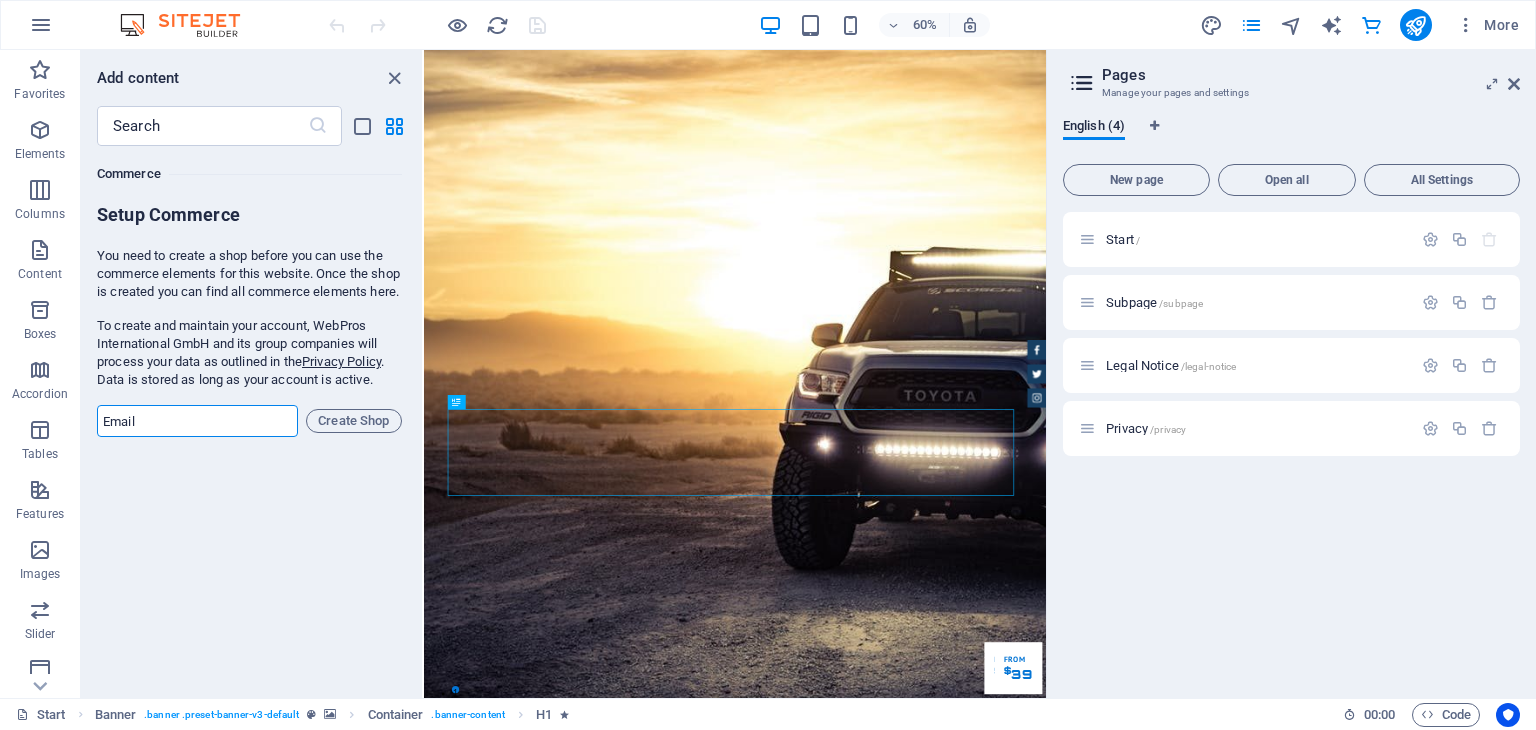 click at bounding box center [197, 421] 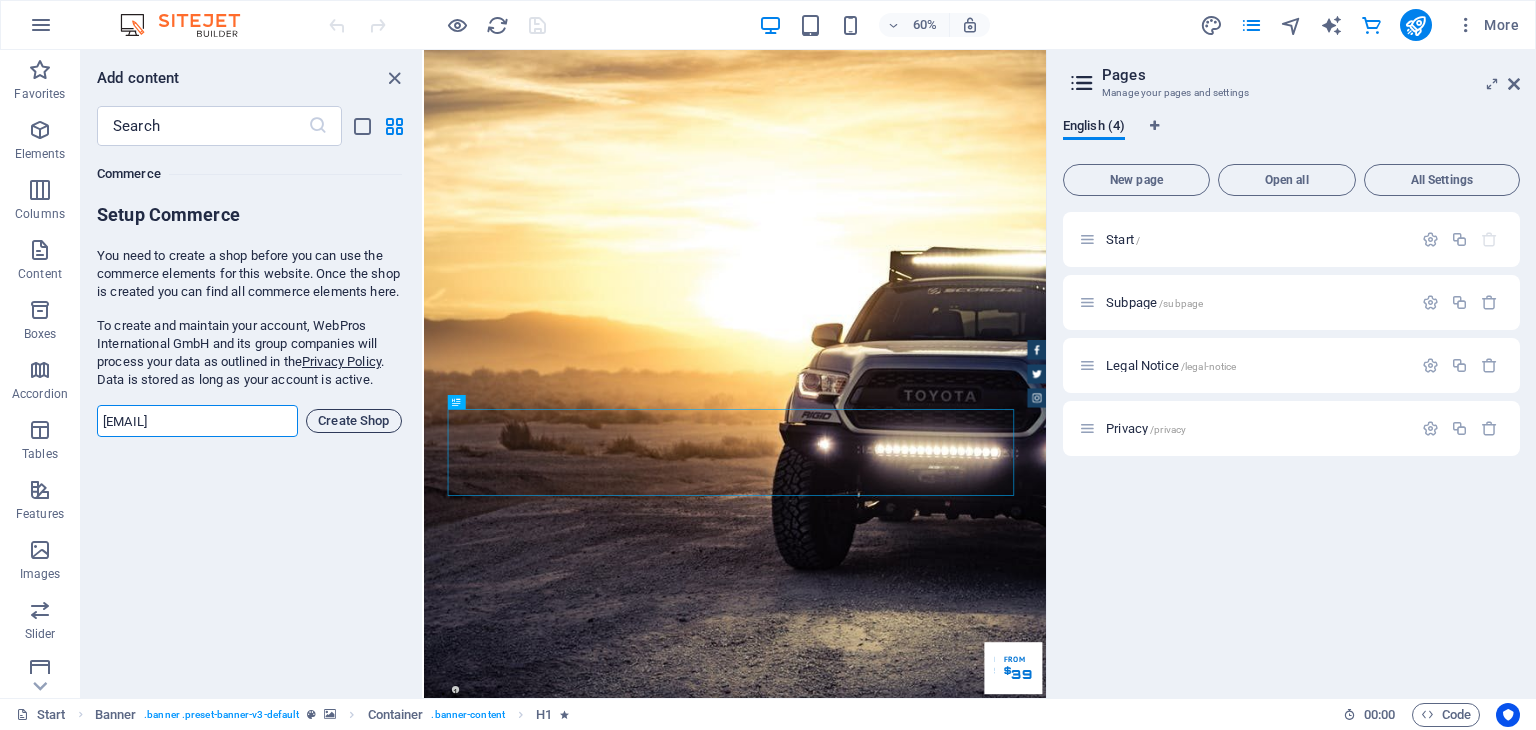 click on "Create Shop" at bounding box center (354, 421) 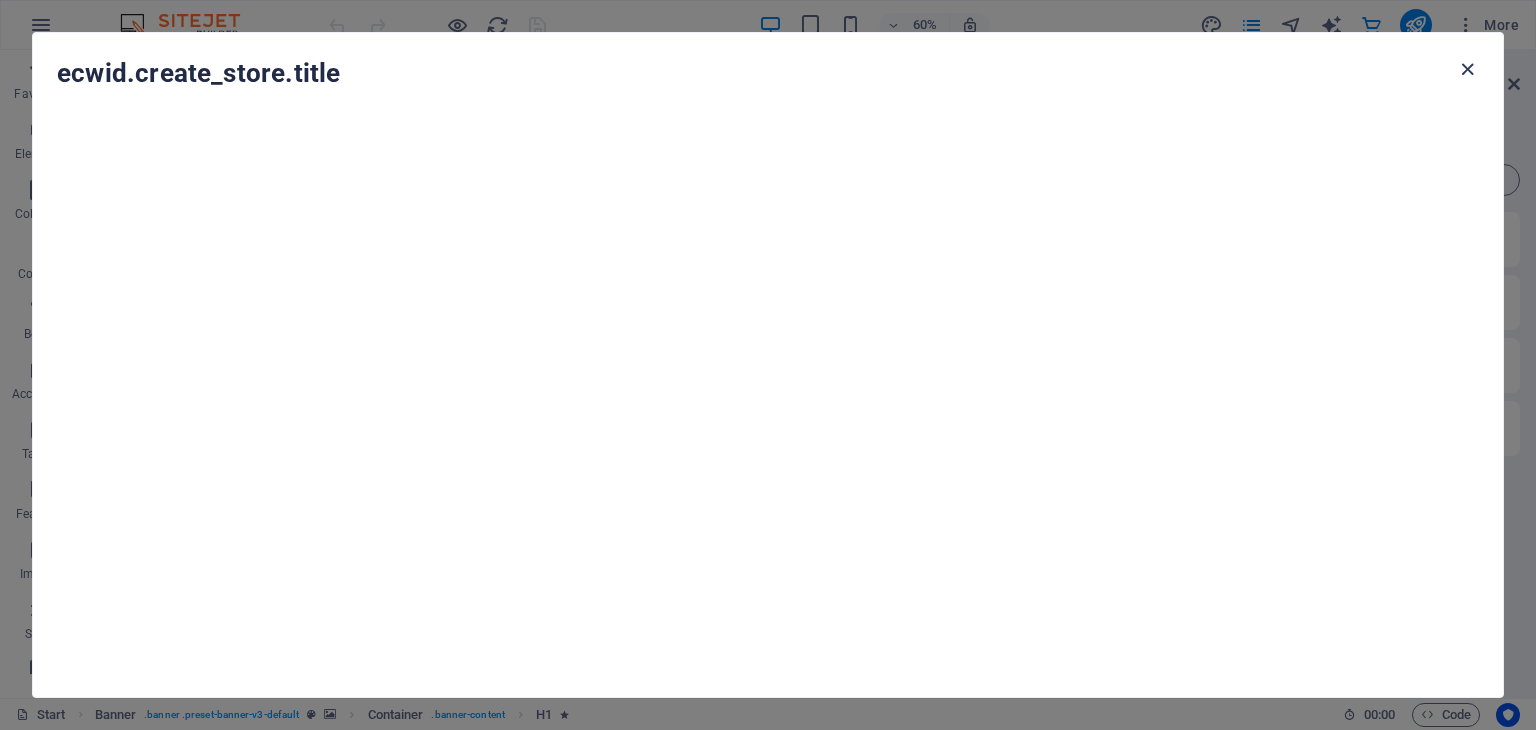 click at bounding box center (1467, 69) 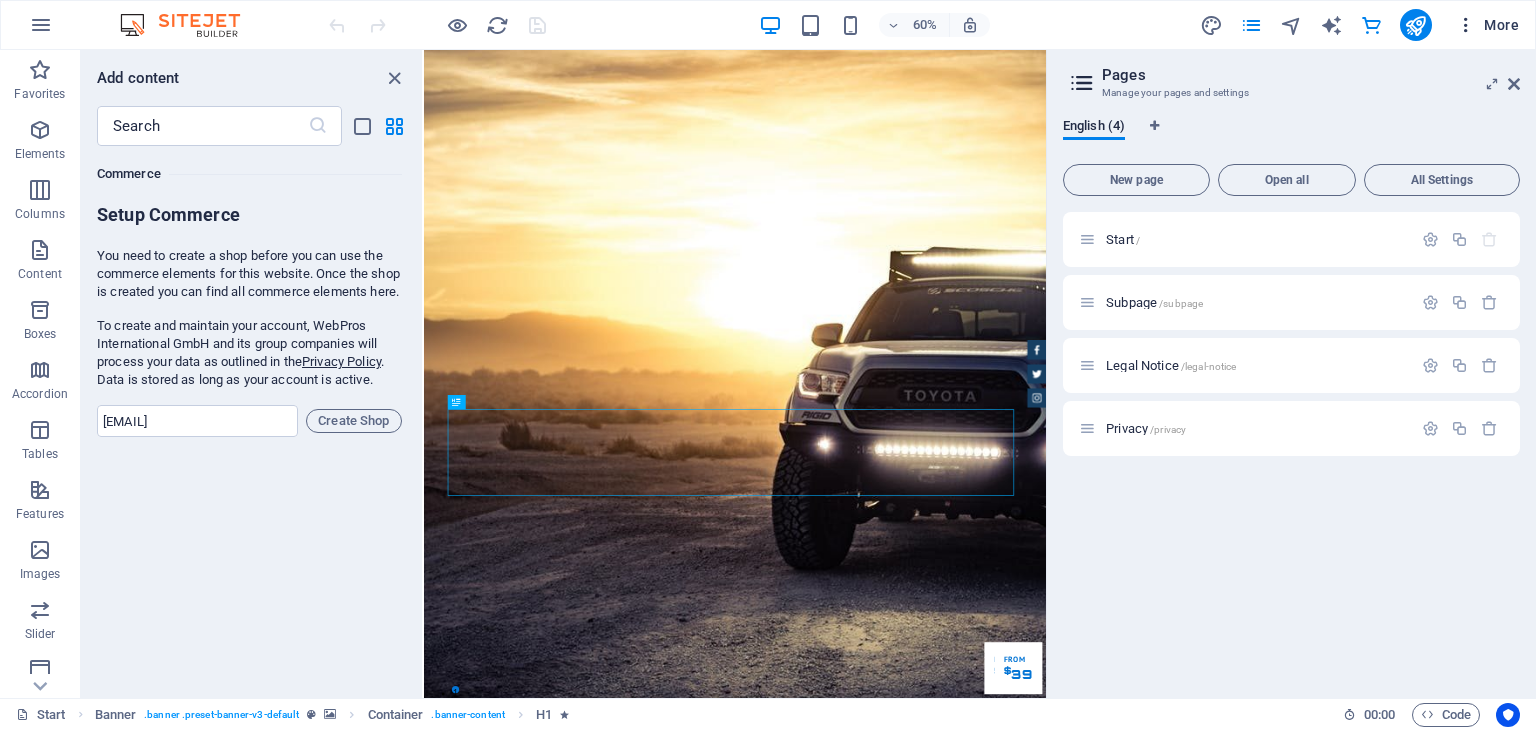 drag, startPoint x: 1468, startPoint y: 26, endPoint x: 1496, endPoint y: 25, distance: 28.01785 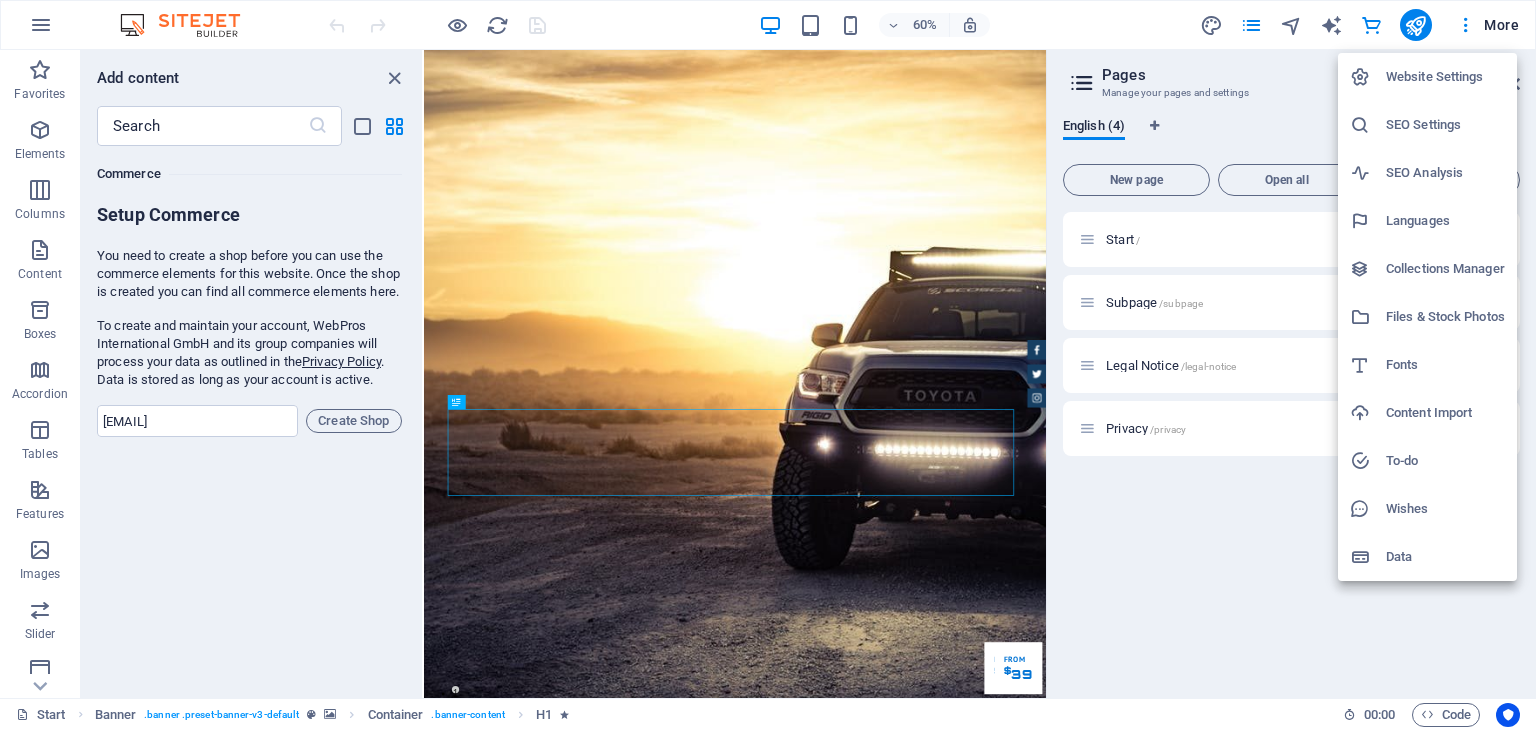 click on "Files & Stock Photos" at bounding box center (1445, 317) 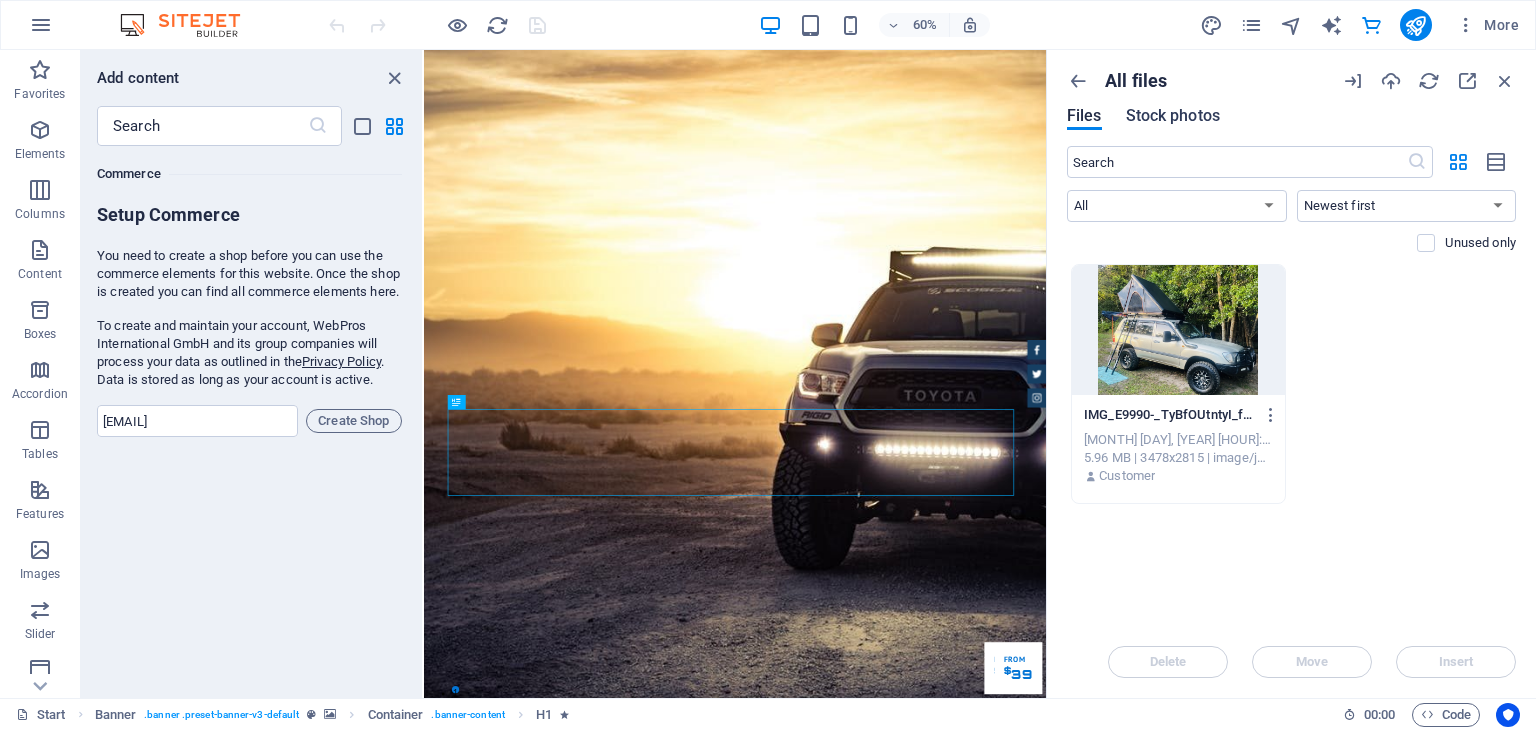 click on "Stock photos" at bounding box center [1173, 116] 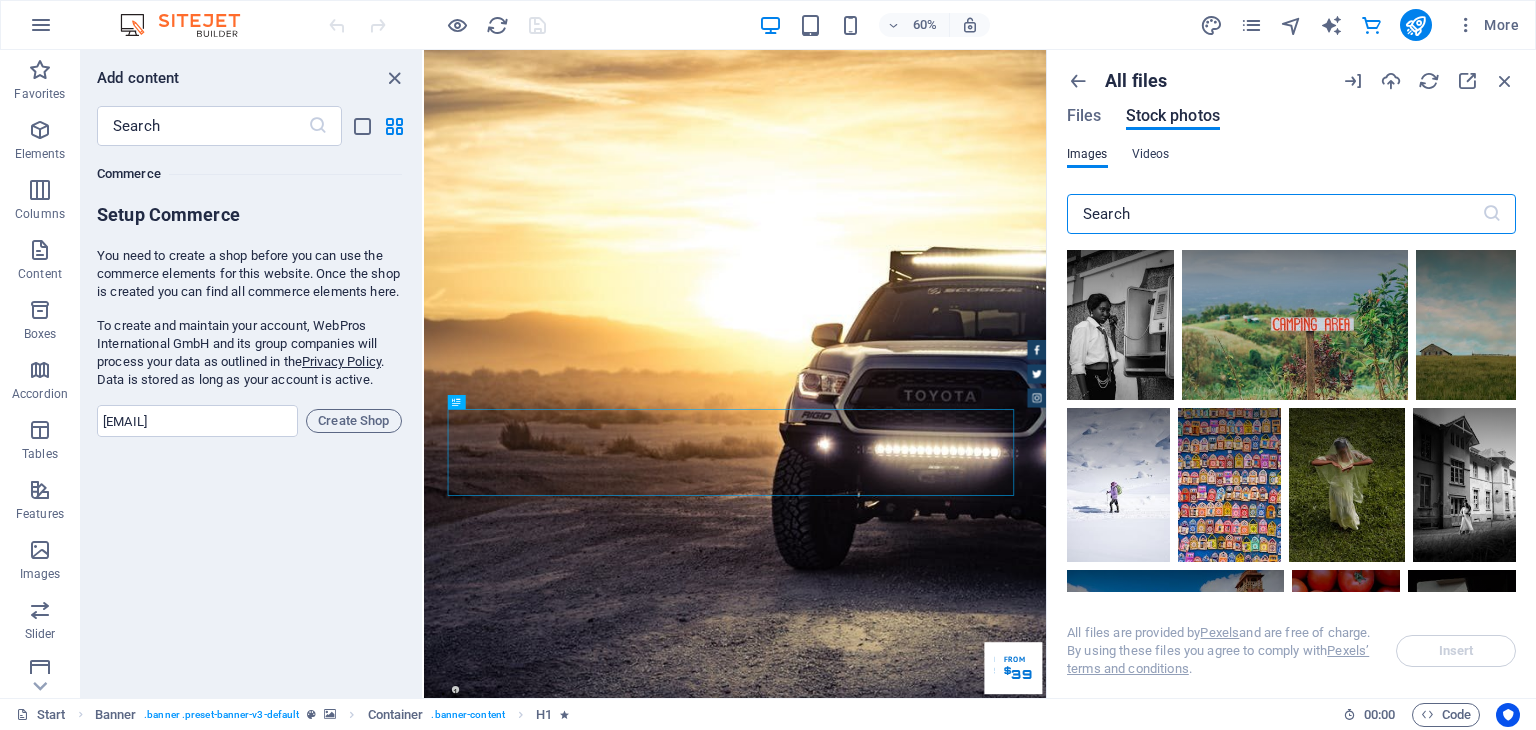 click on "Videos" at bounding box center [1151, 154] 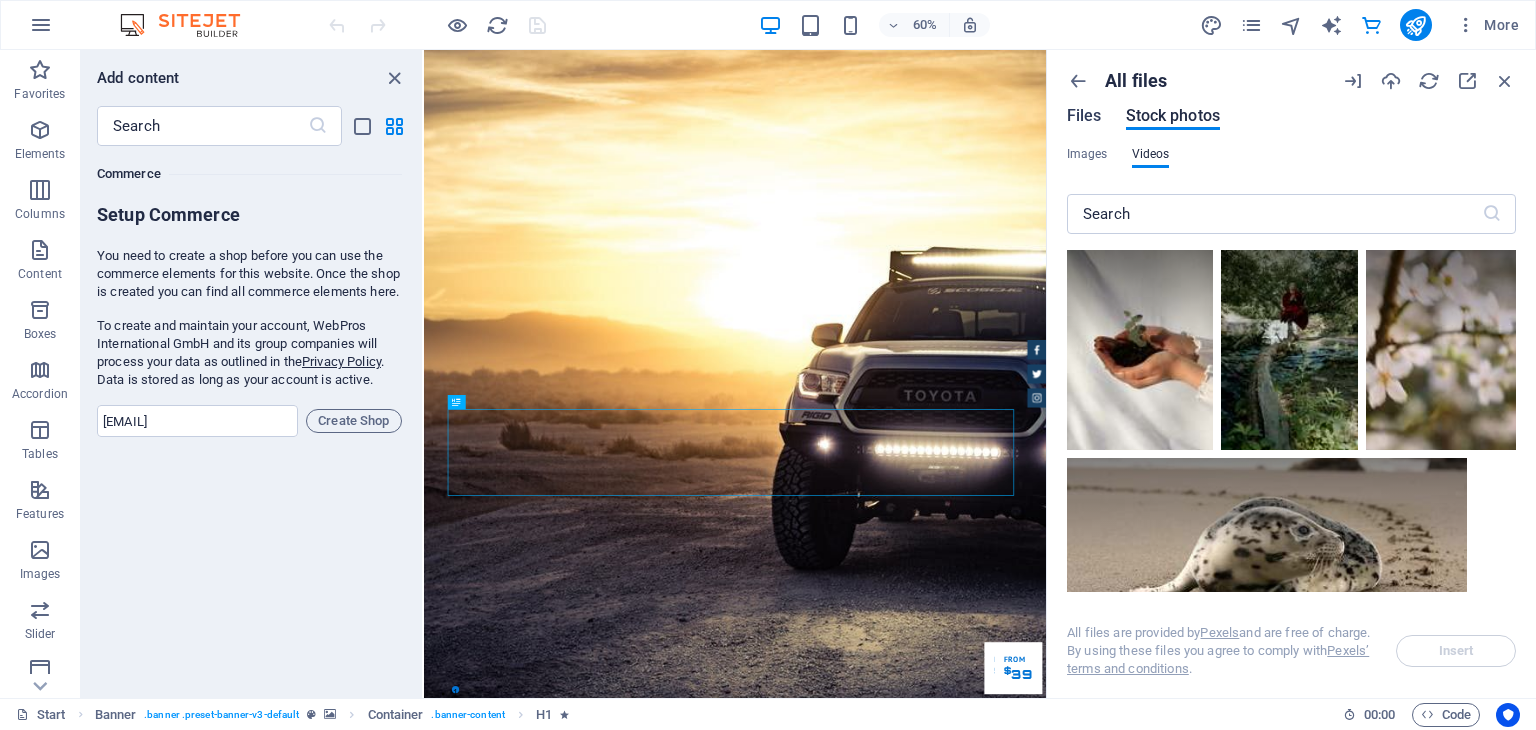 click on "Files" at bounding box center [1084, 116] 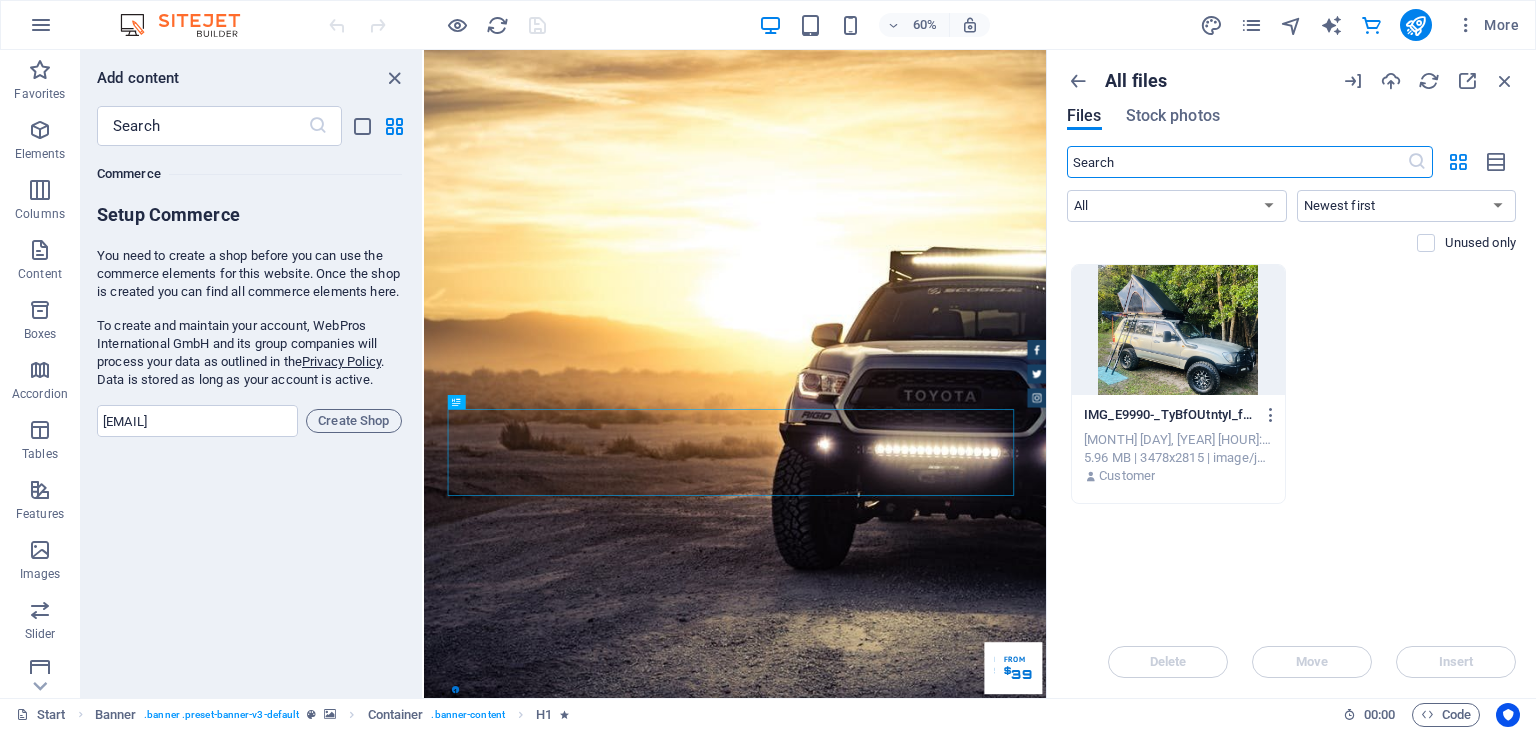 click at bounding box center (1237, 162) 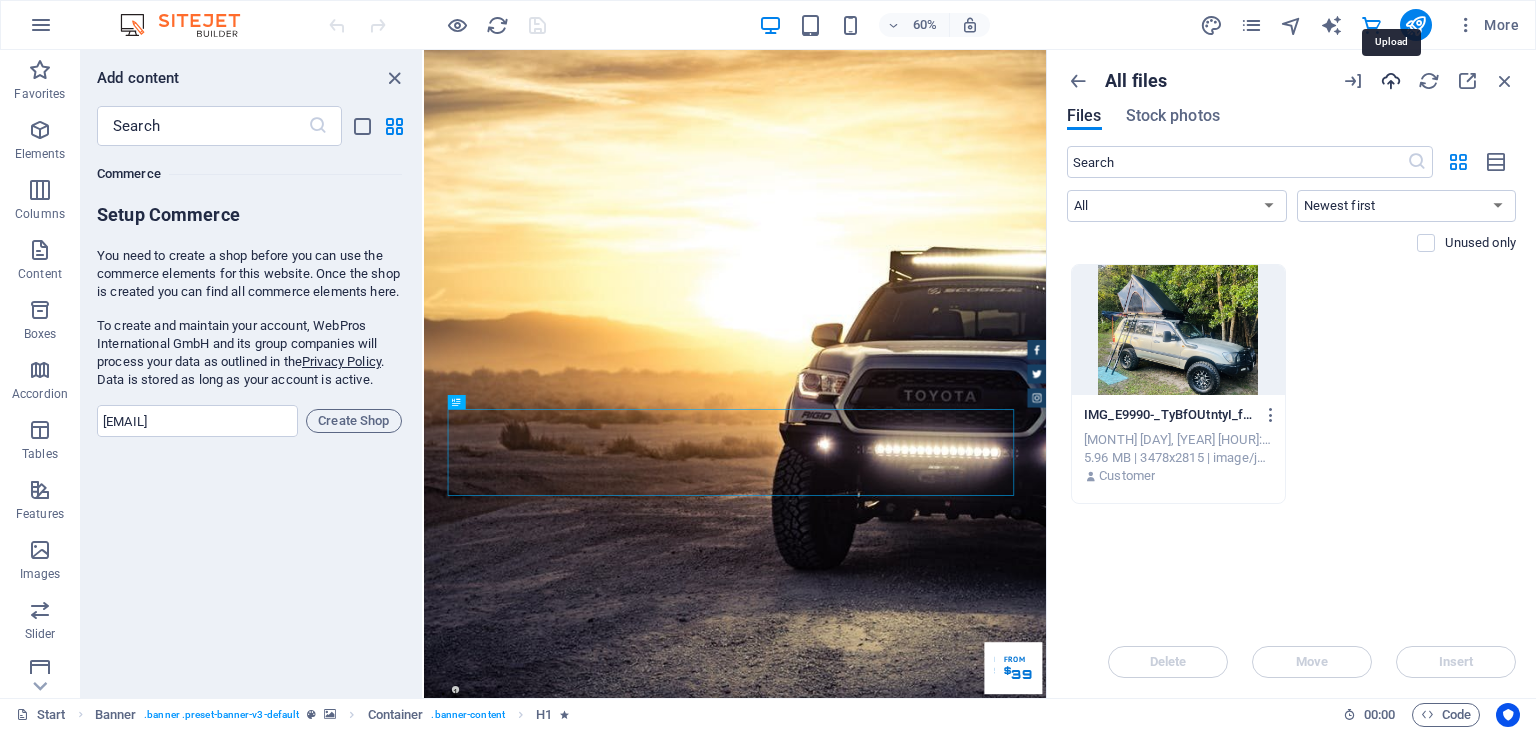 click at bounding box center (1391, 81) 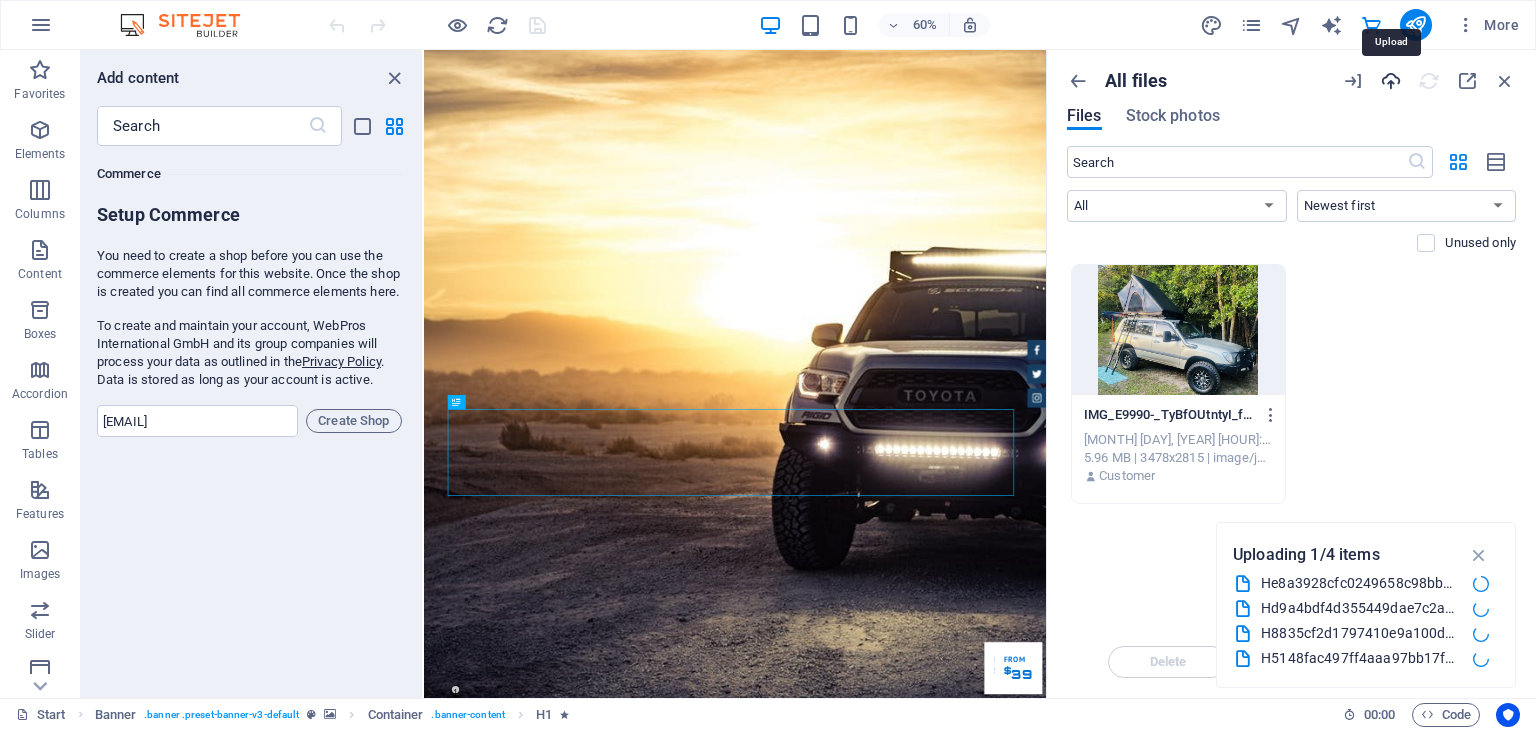click at bounding box center (1391, 81) 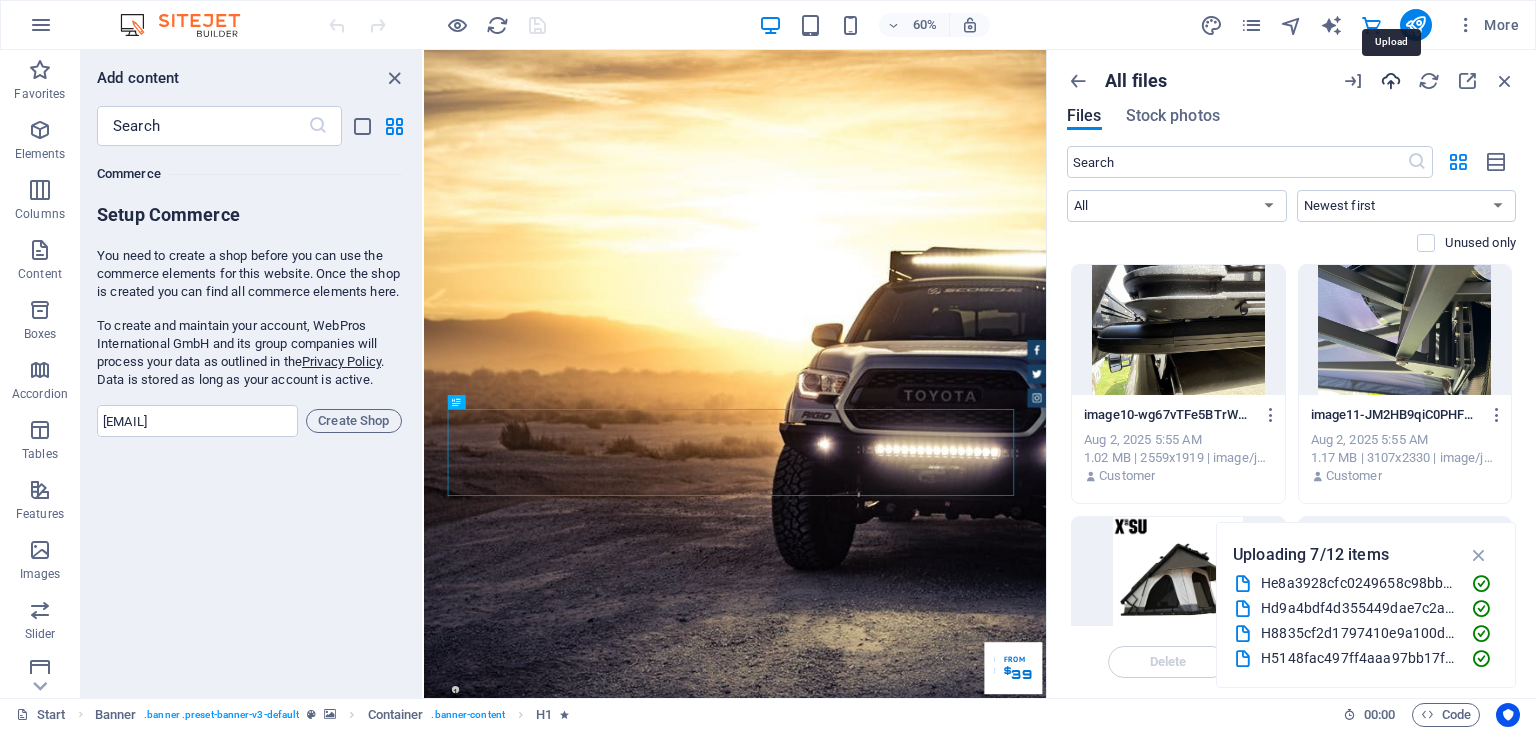 click at bounding box center [1391, 81] 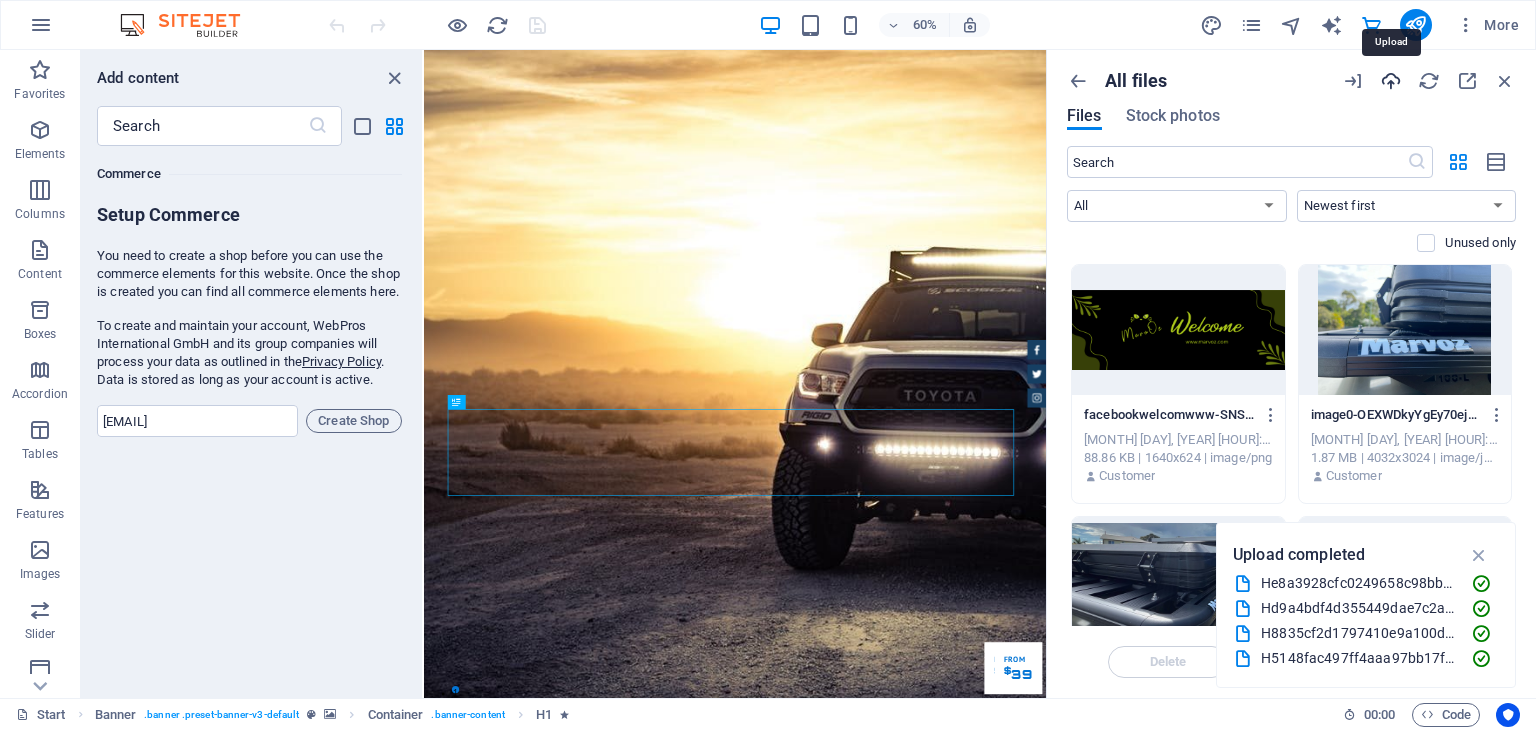 click at bounding box center [1391, 81] 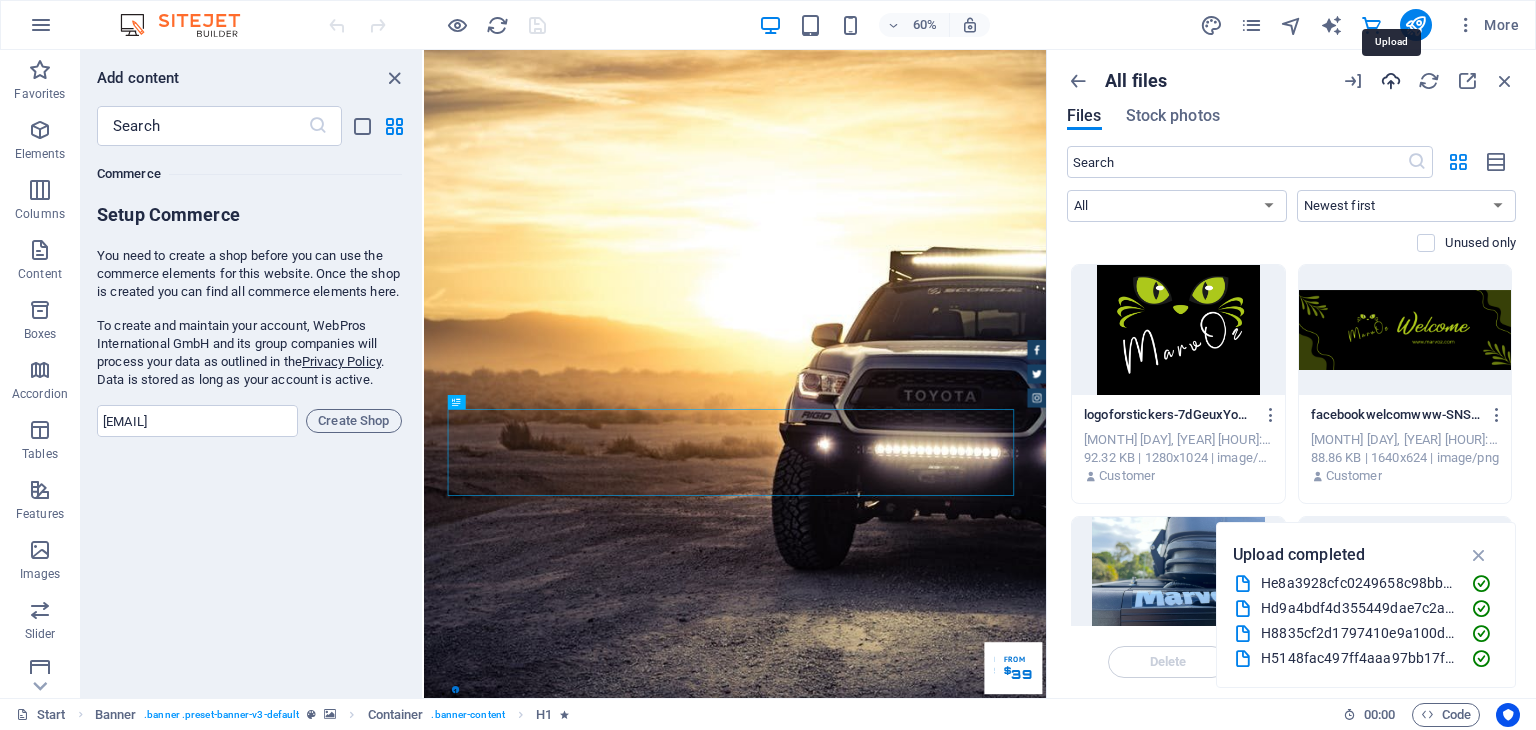 click at bounding box center [1391, 81] 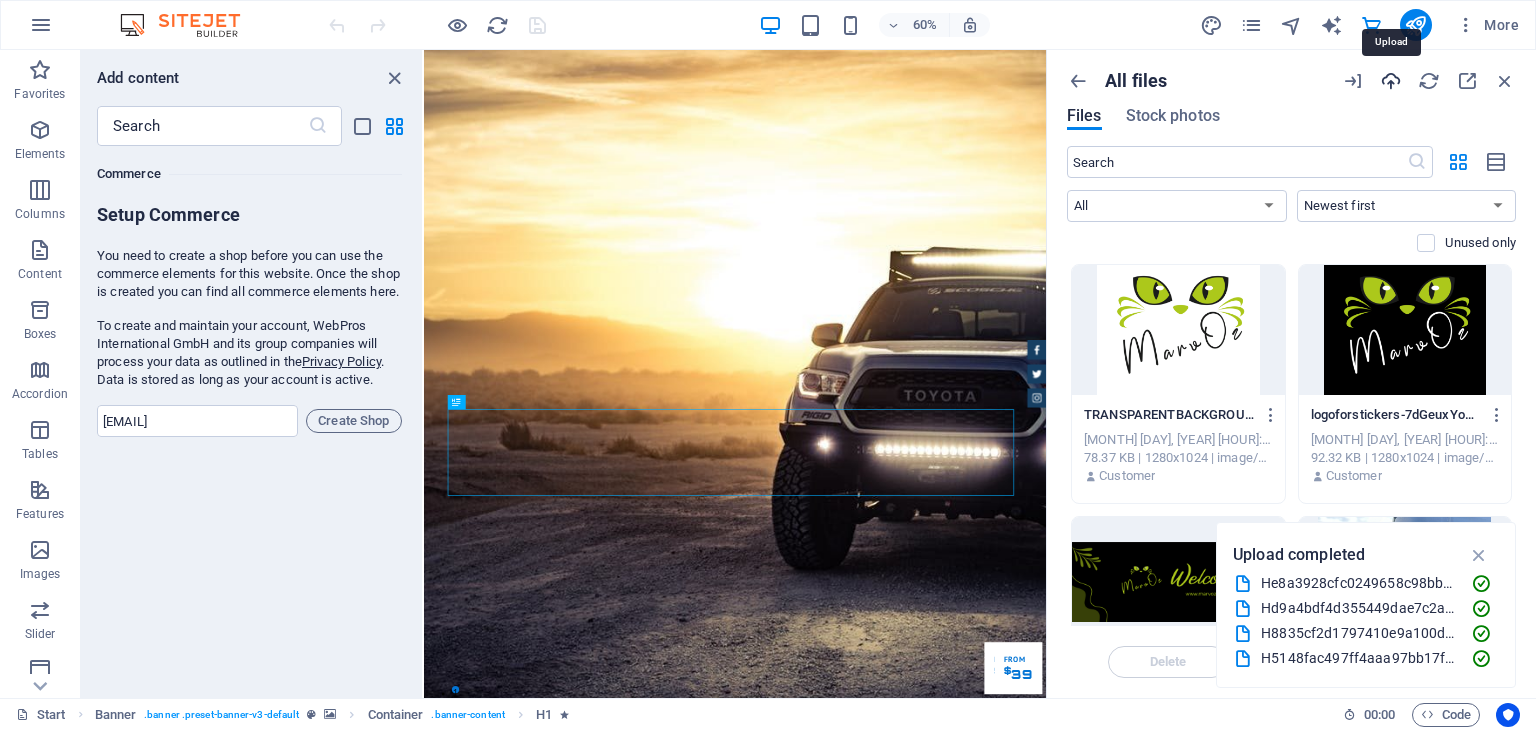 click at bounding box center (1391, 81) 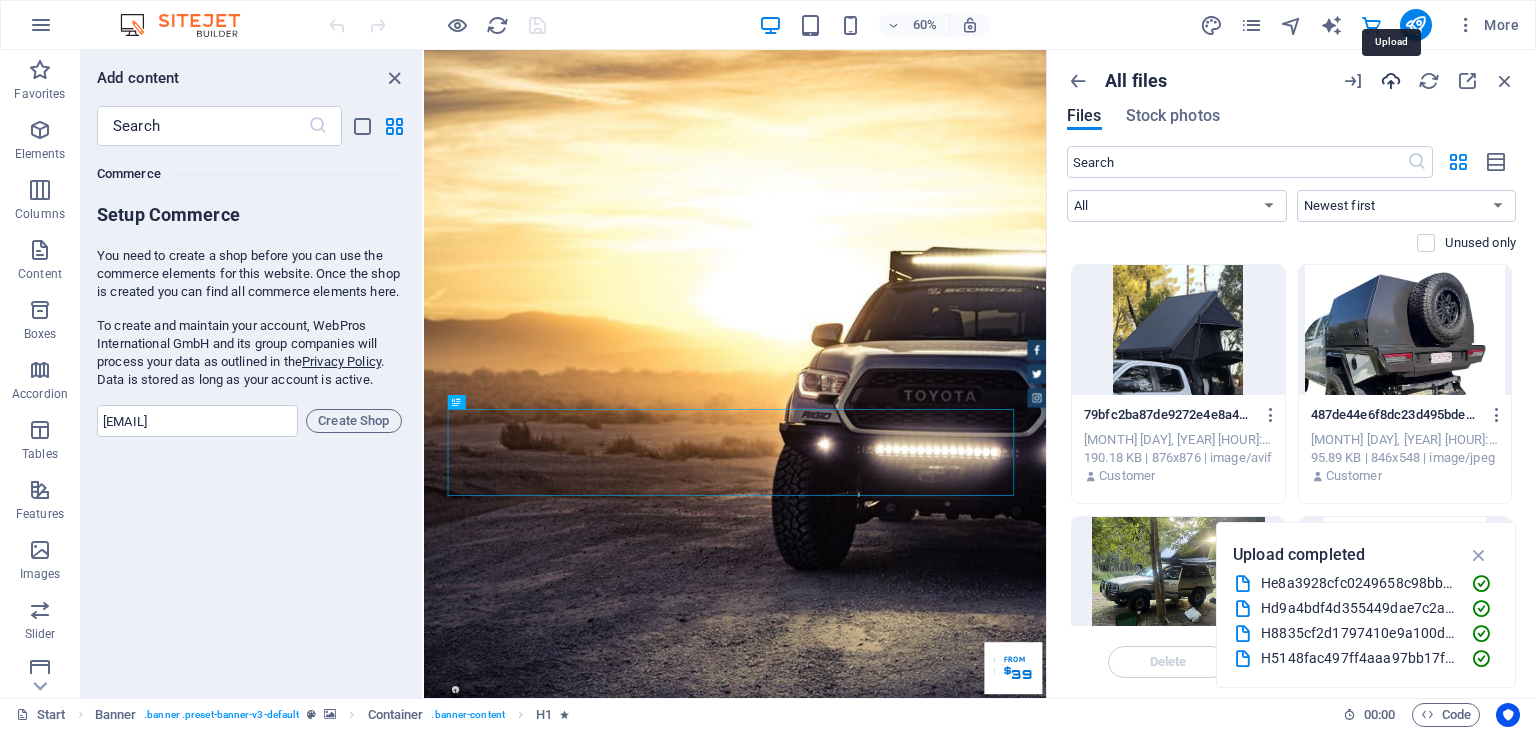 click at bounding box center (1391, 81) 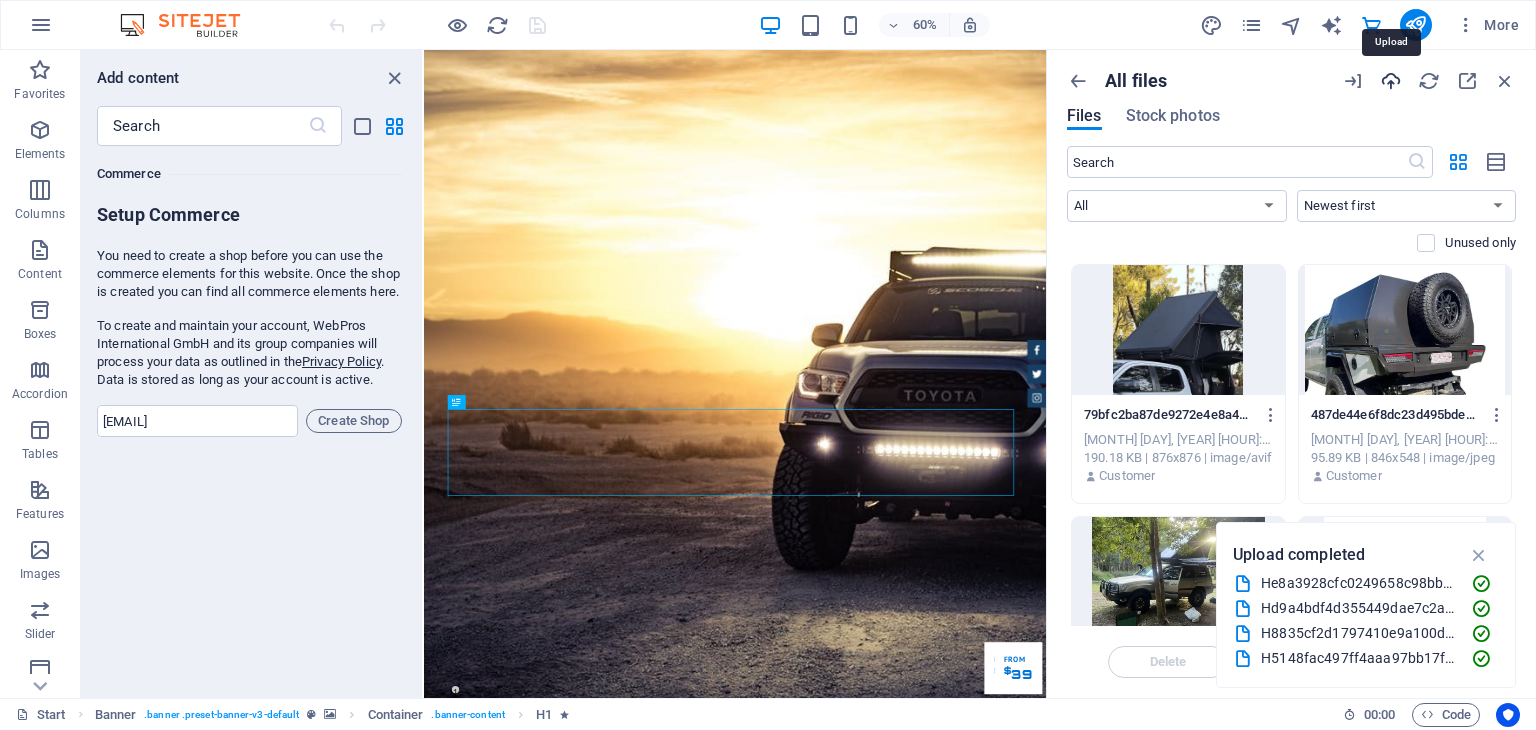 click at bounding box center (1391, 81) 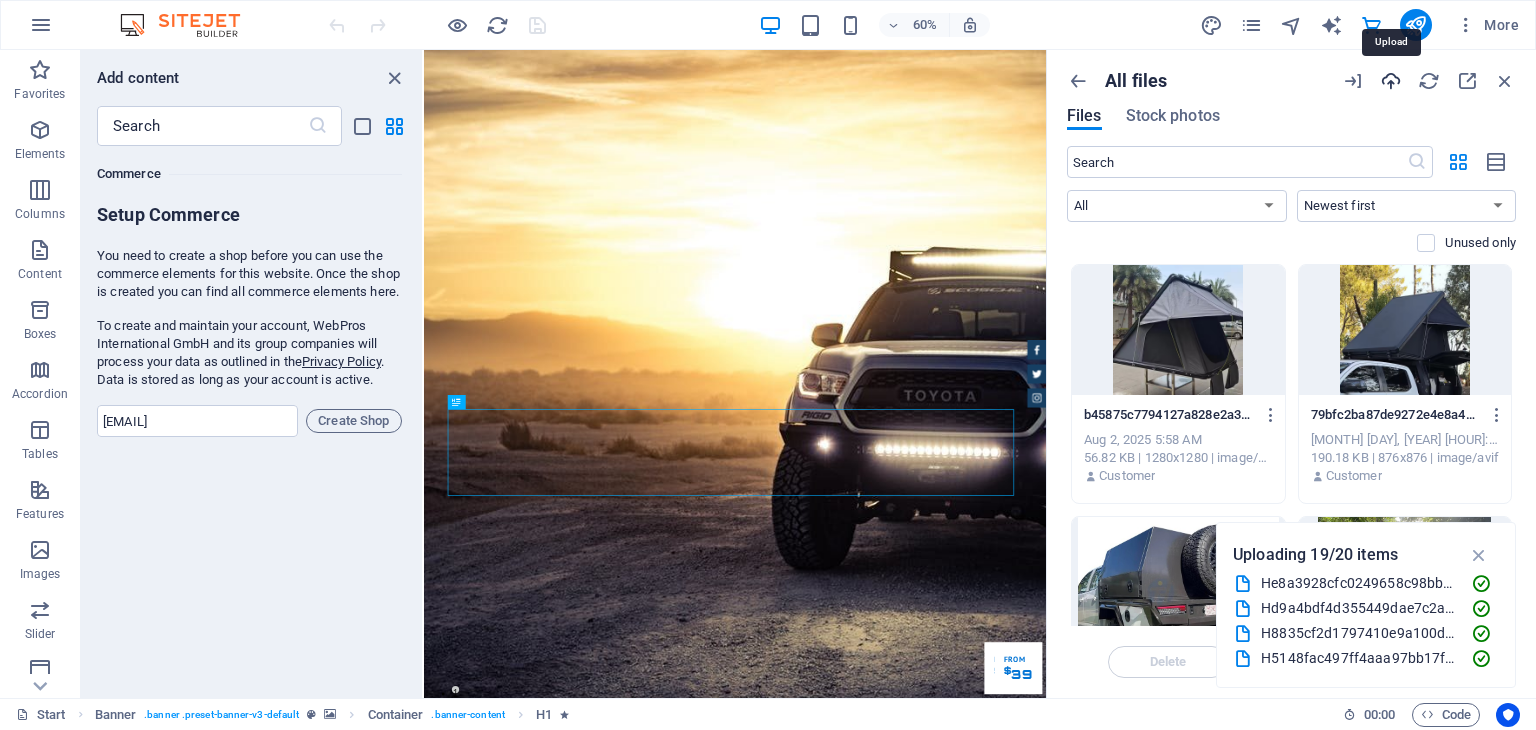 click at bounding box center (1391, 81) 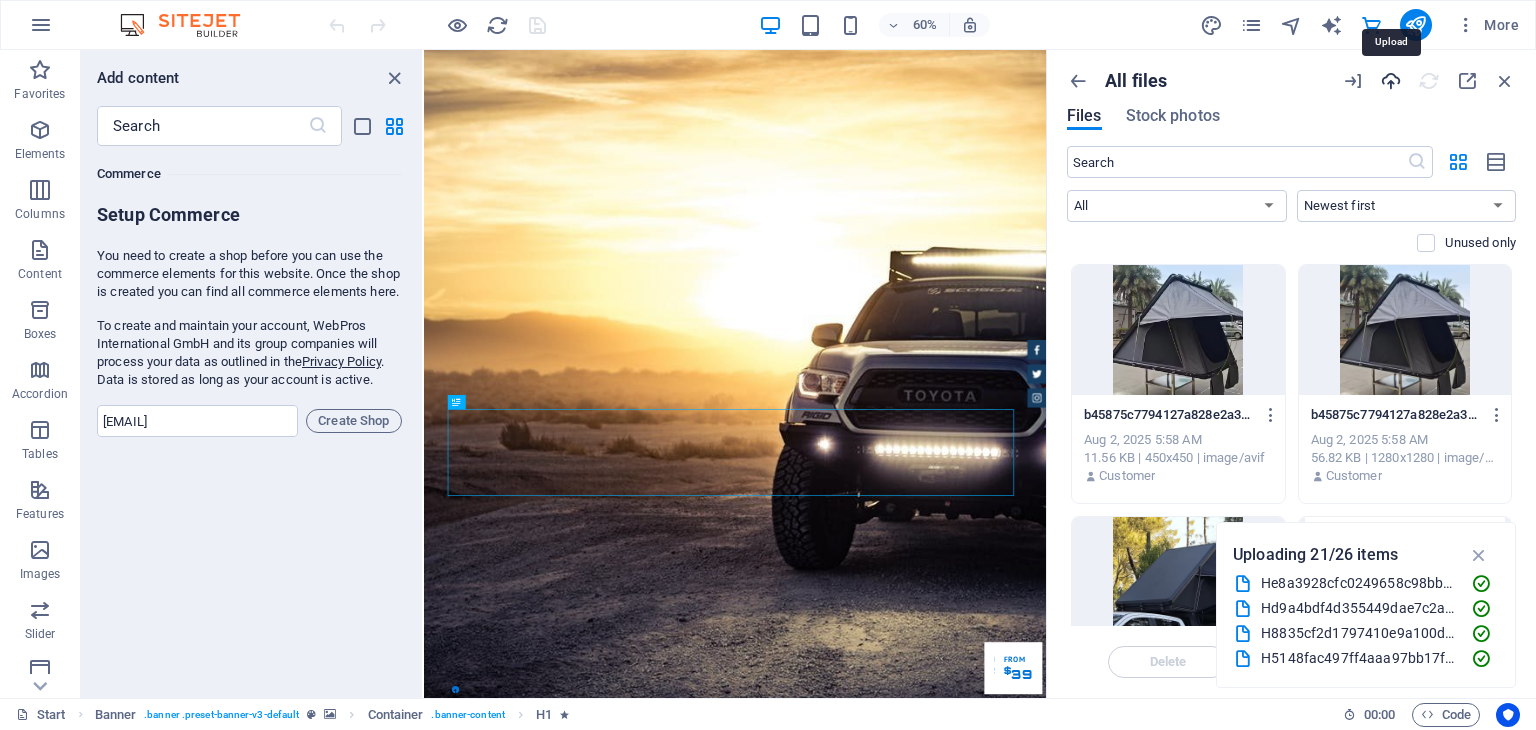 click at bounding box center [1391, 81] 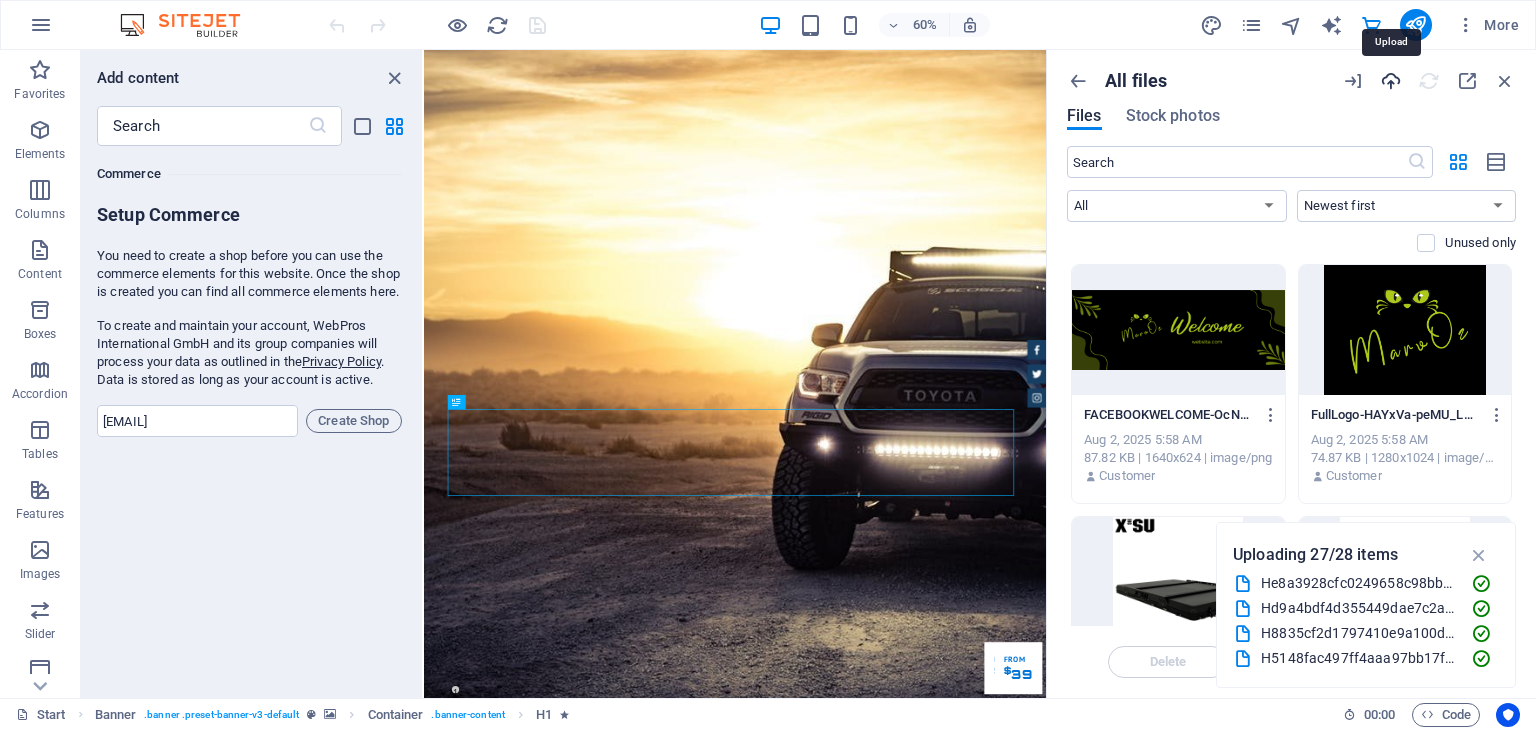 click at bounding box center (1391, 81) 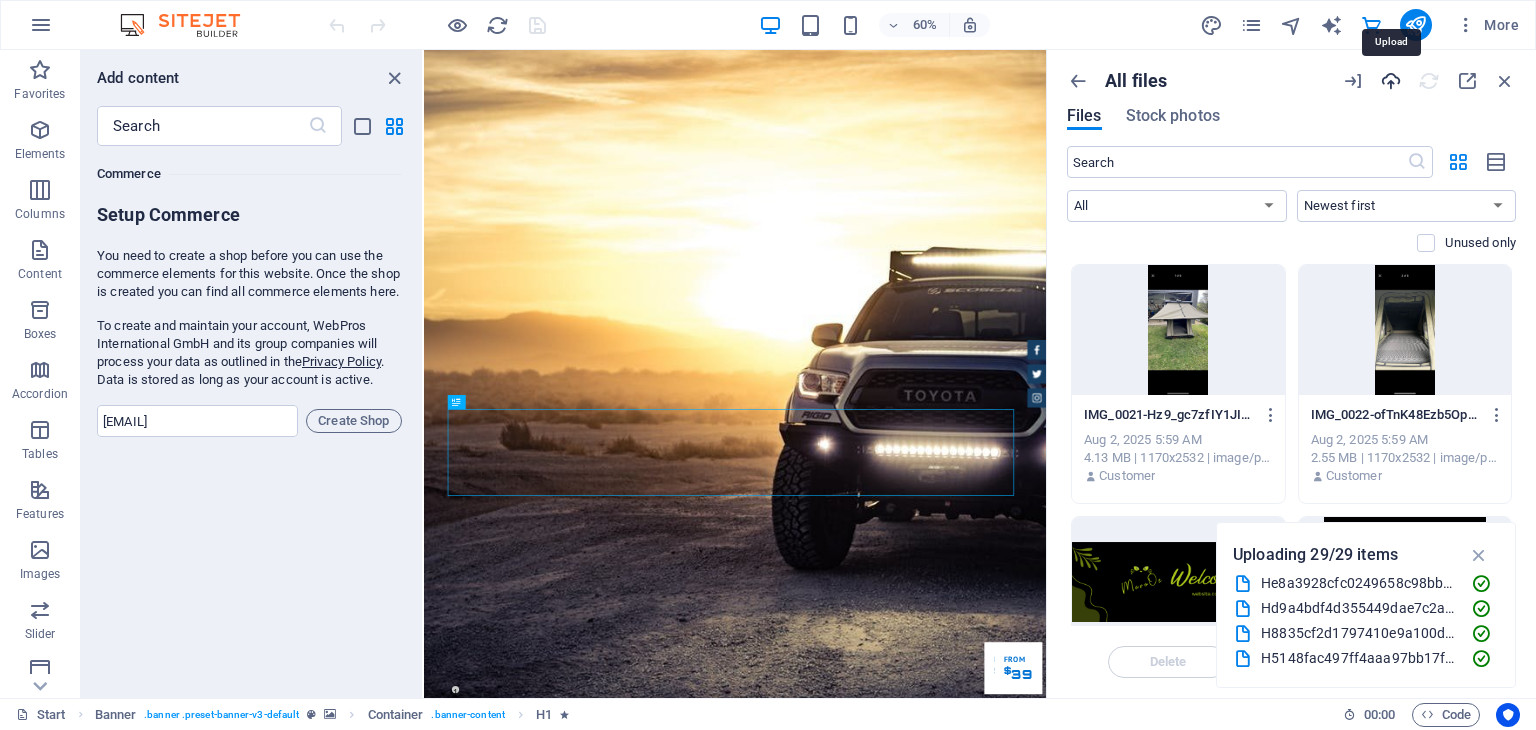 click at bounding box center (1391, 81) 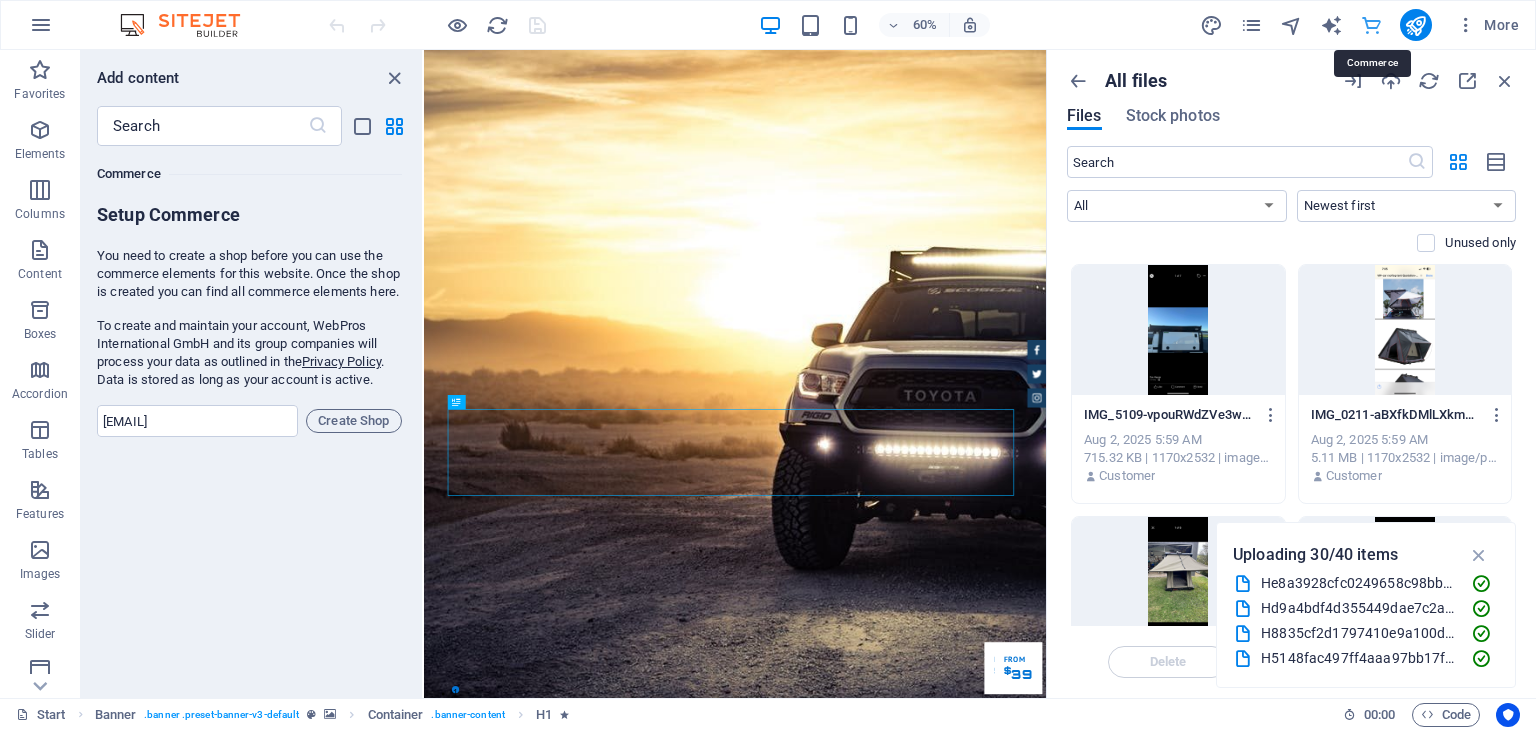 click at bounding box center (1371, 25) 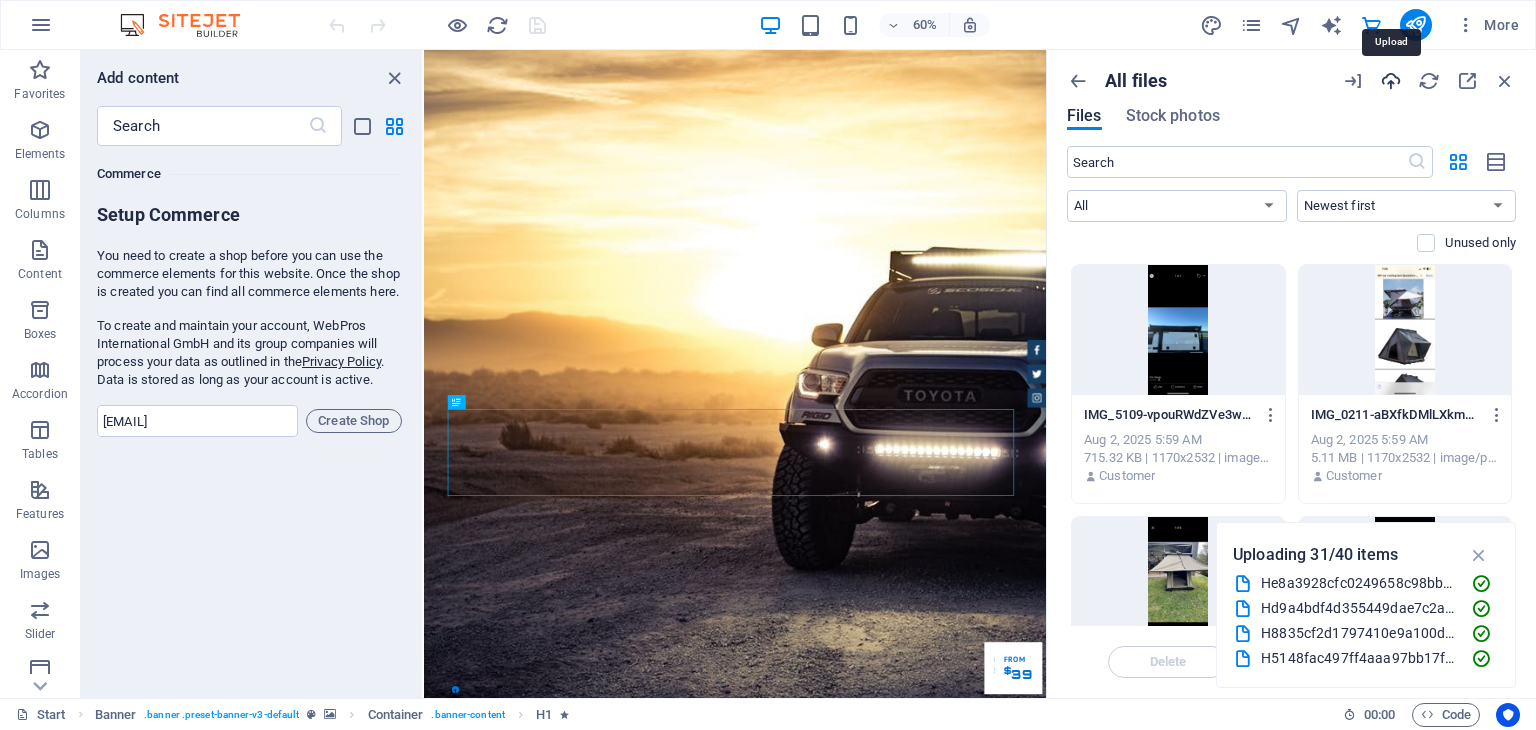 click at bounding box center (1391, 81) 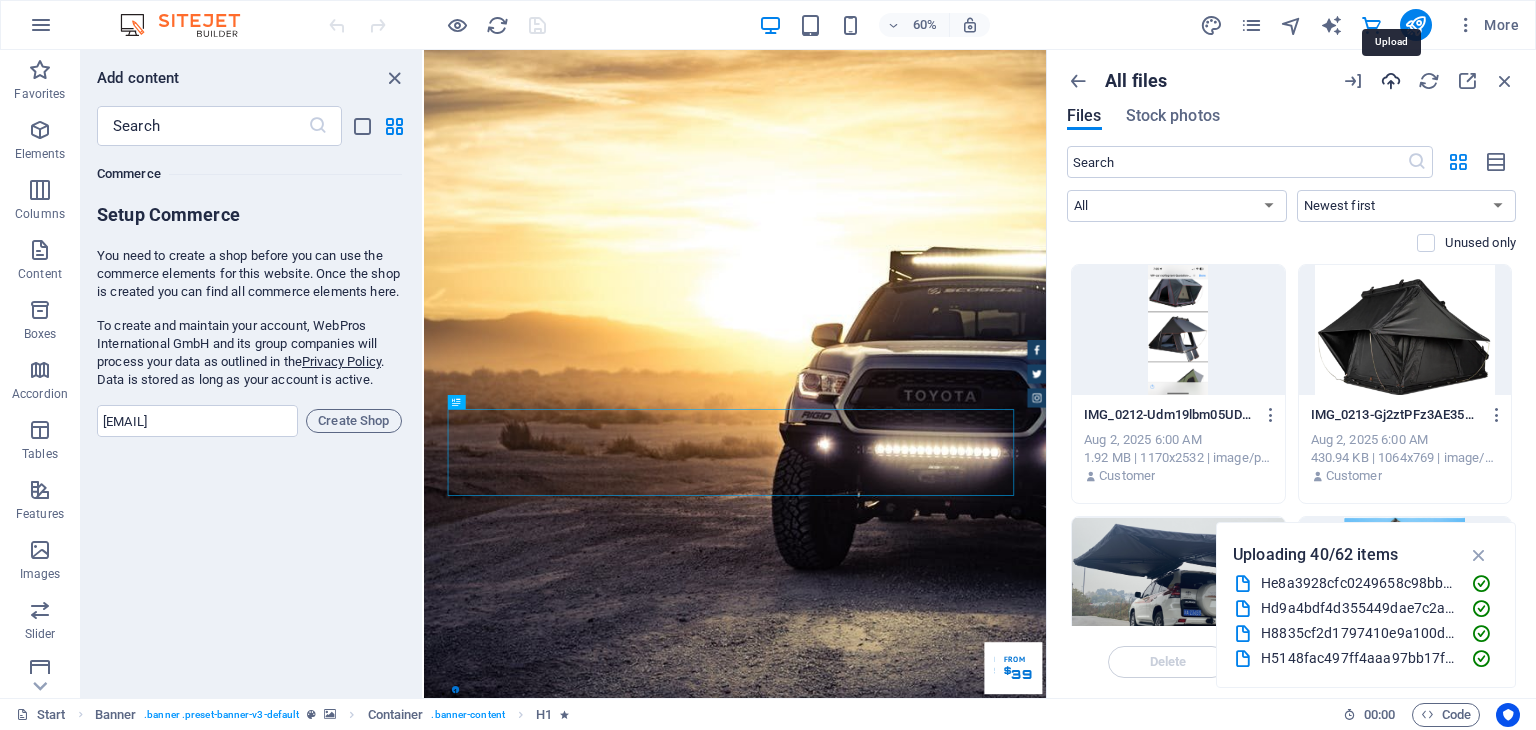 click at bounding box center [1391, 81] 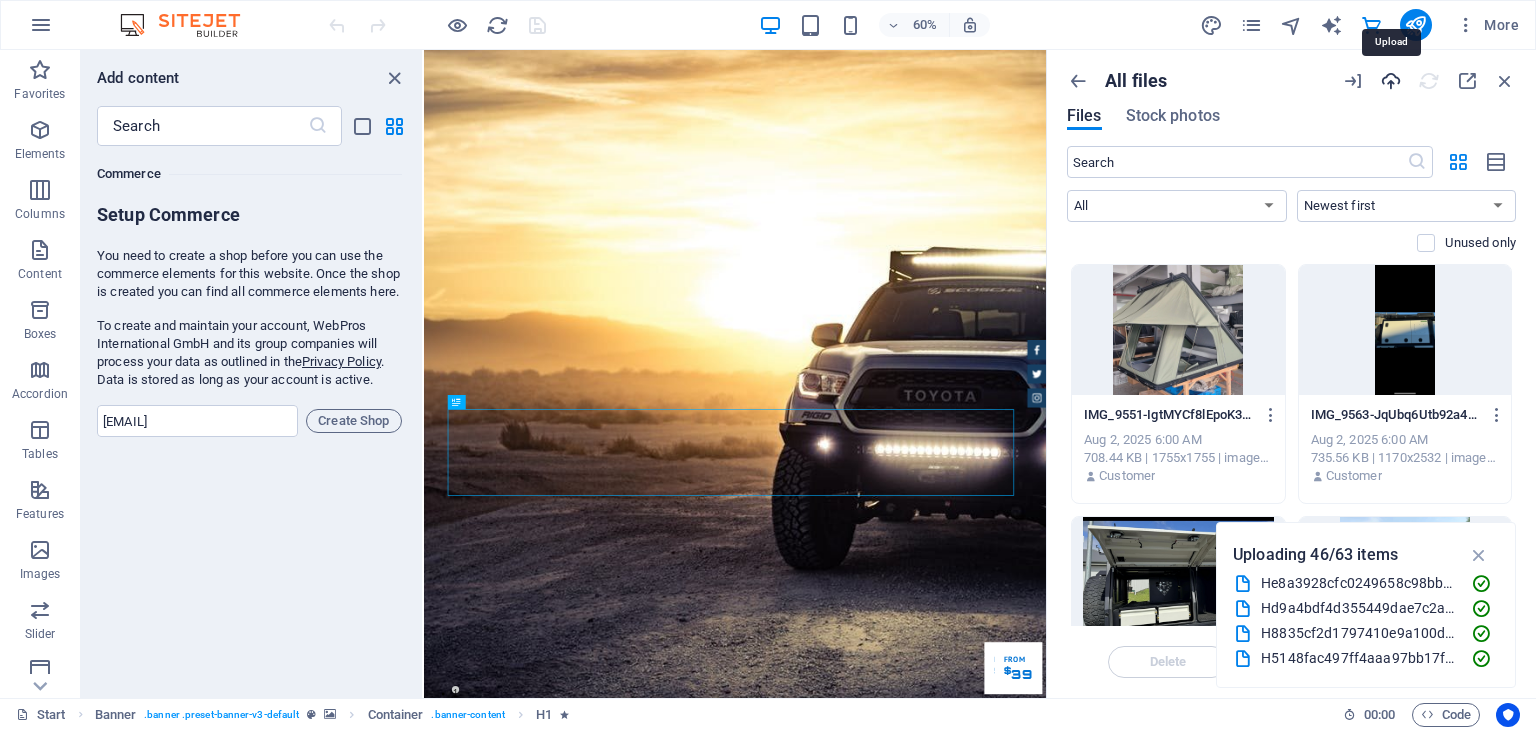 click at bounding box center [1391, 81] 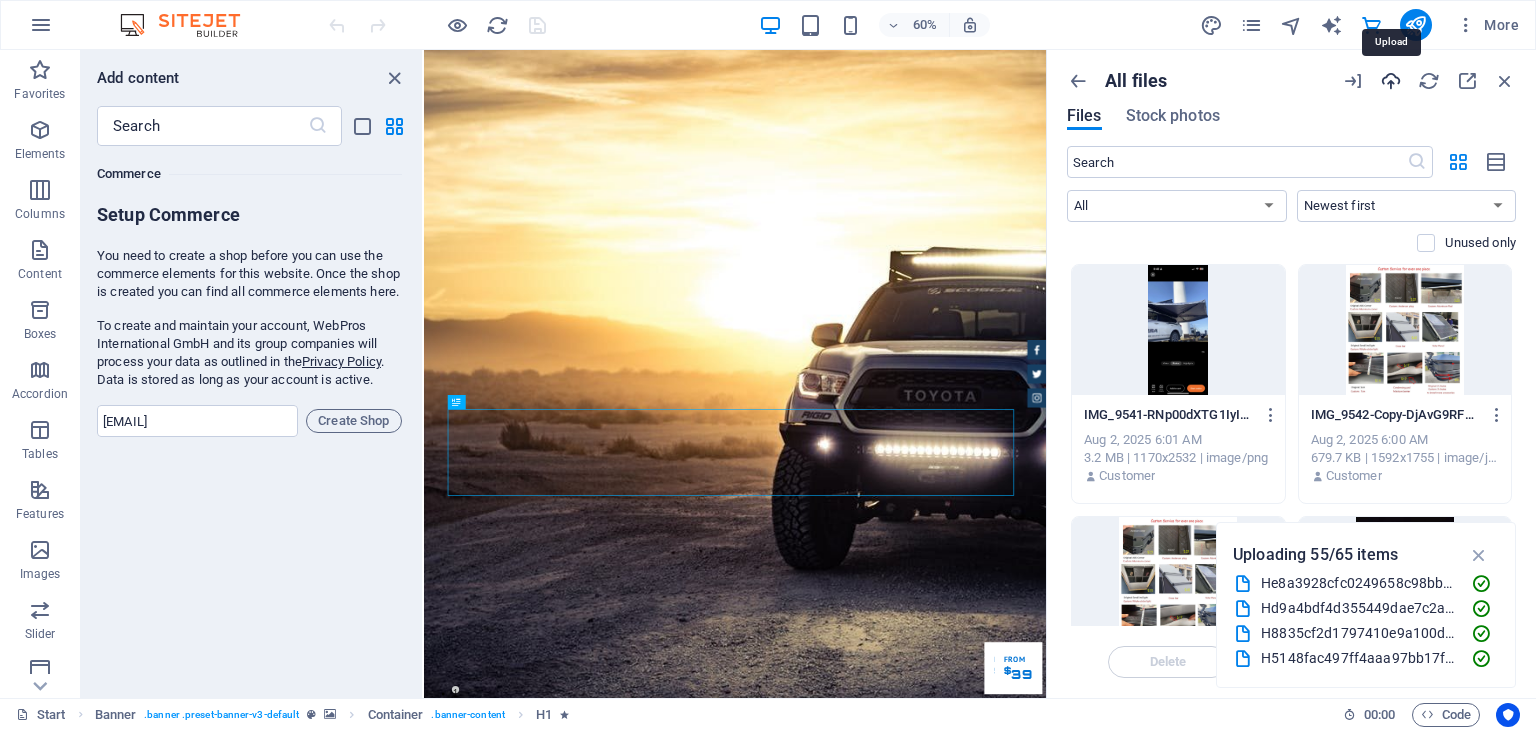 click at bounding box center [1391, 81] 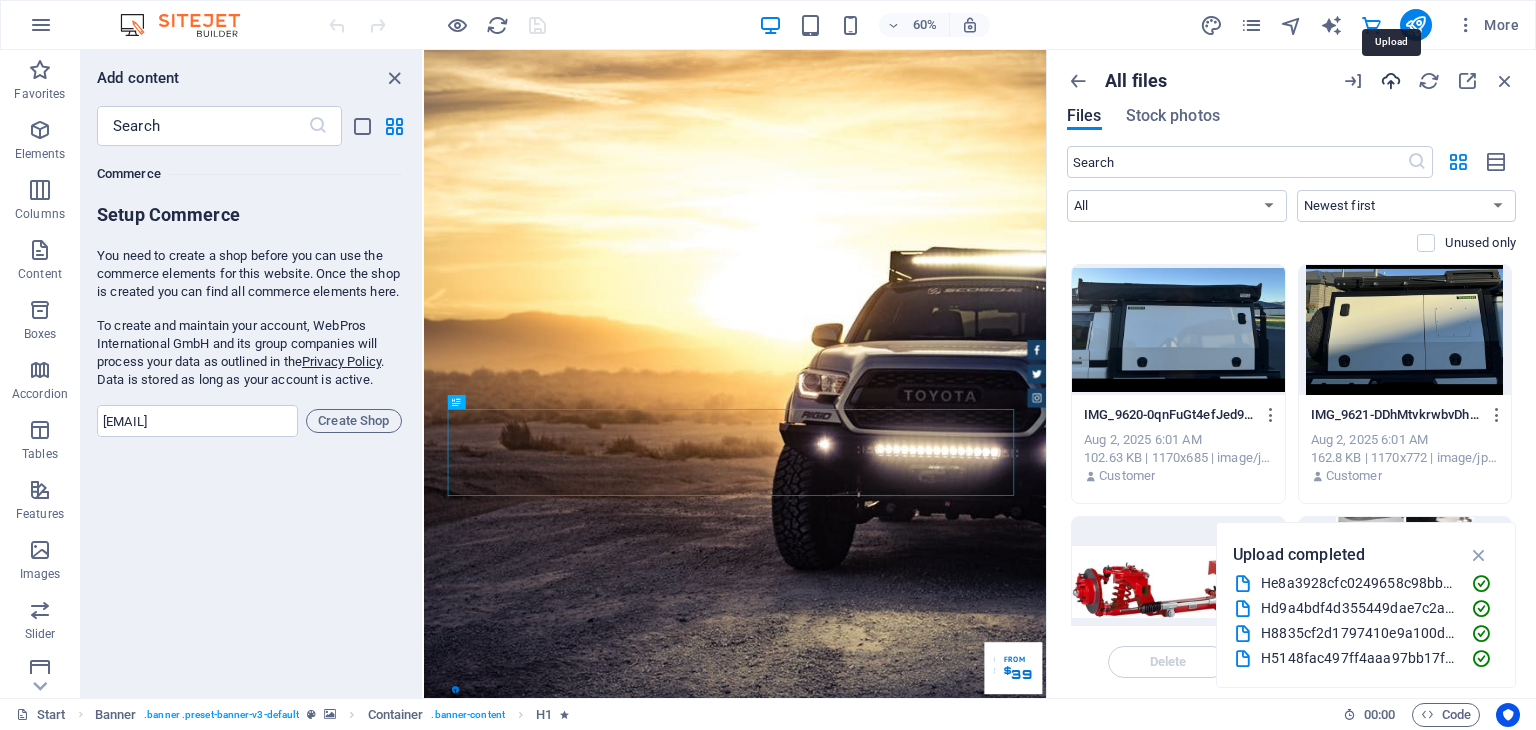 click at bounding box center [1391, 81] 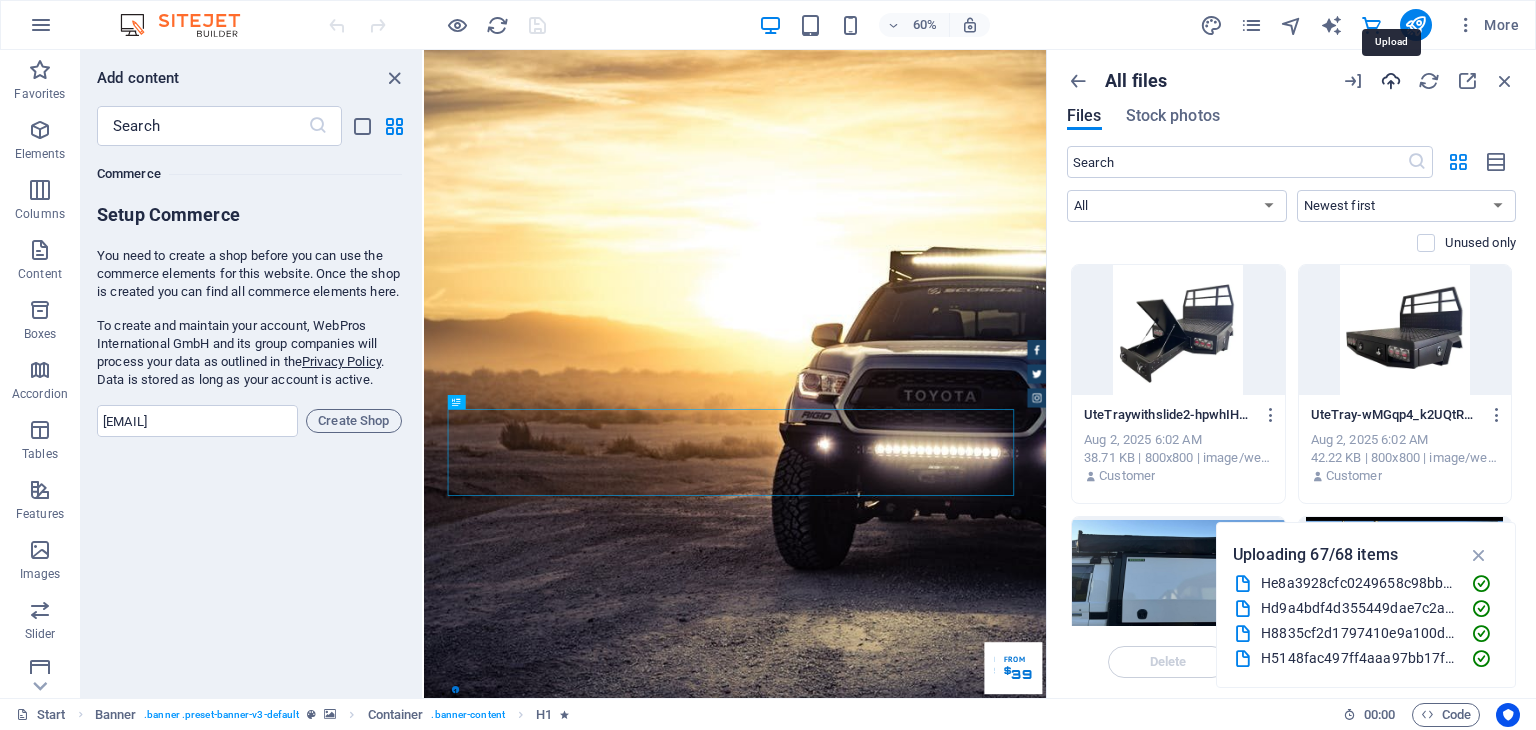 click at bounding box center (1391, 81) 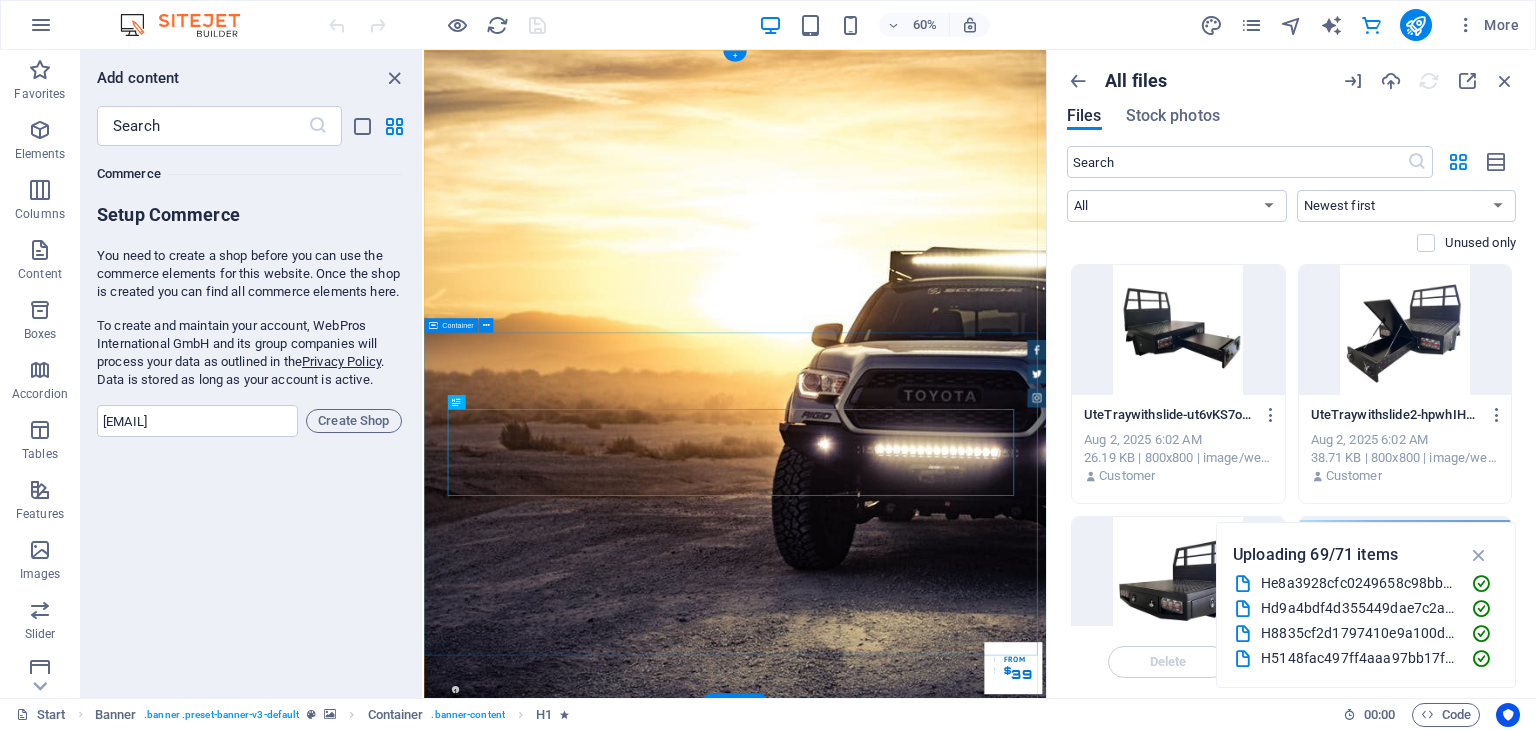 type 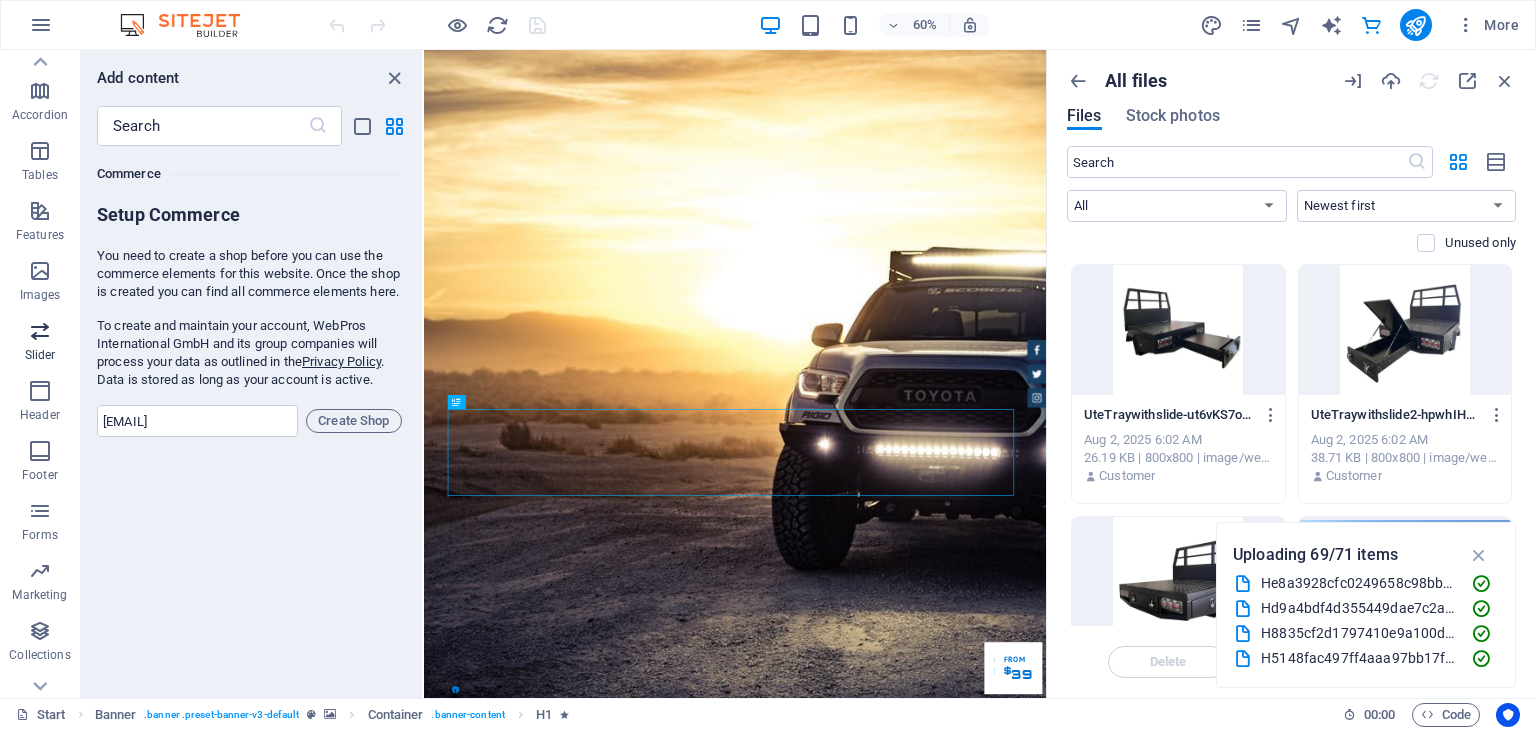 scroll, scrollTop: 312, scrollLeft: 0, axis: vertical 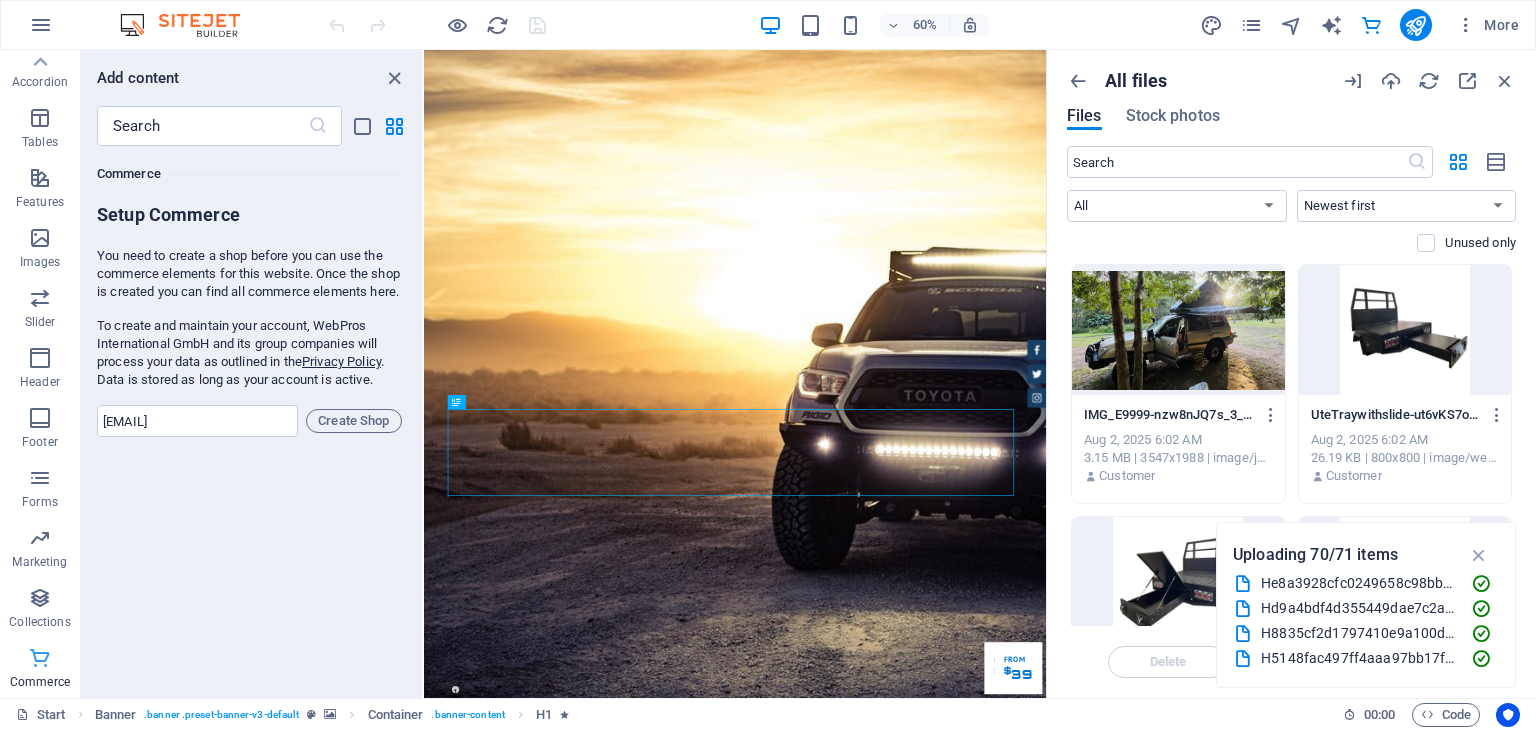 click at bounding box center (40, 658) 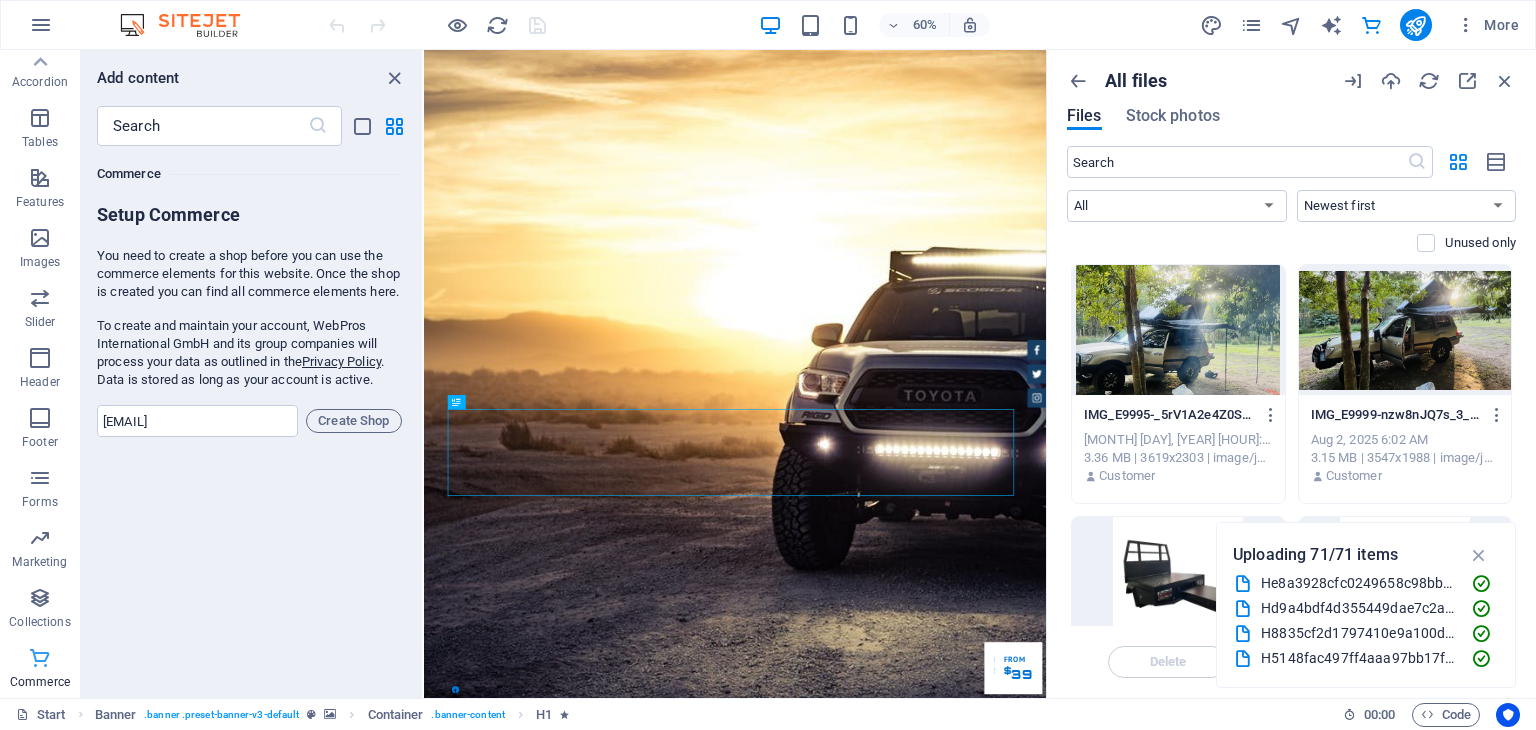 click at bounding box center [40, 658] 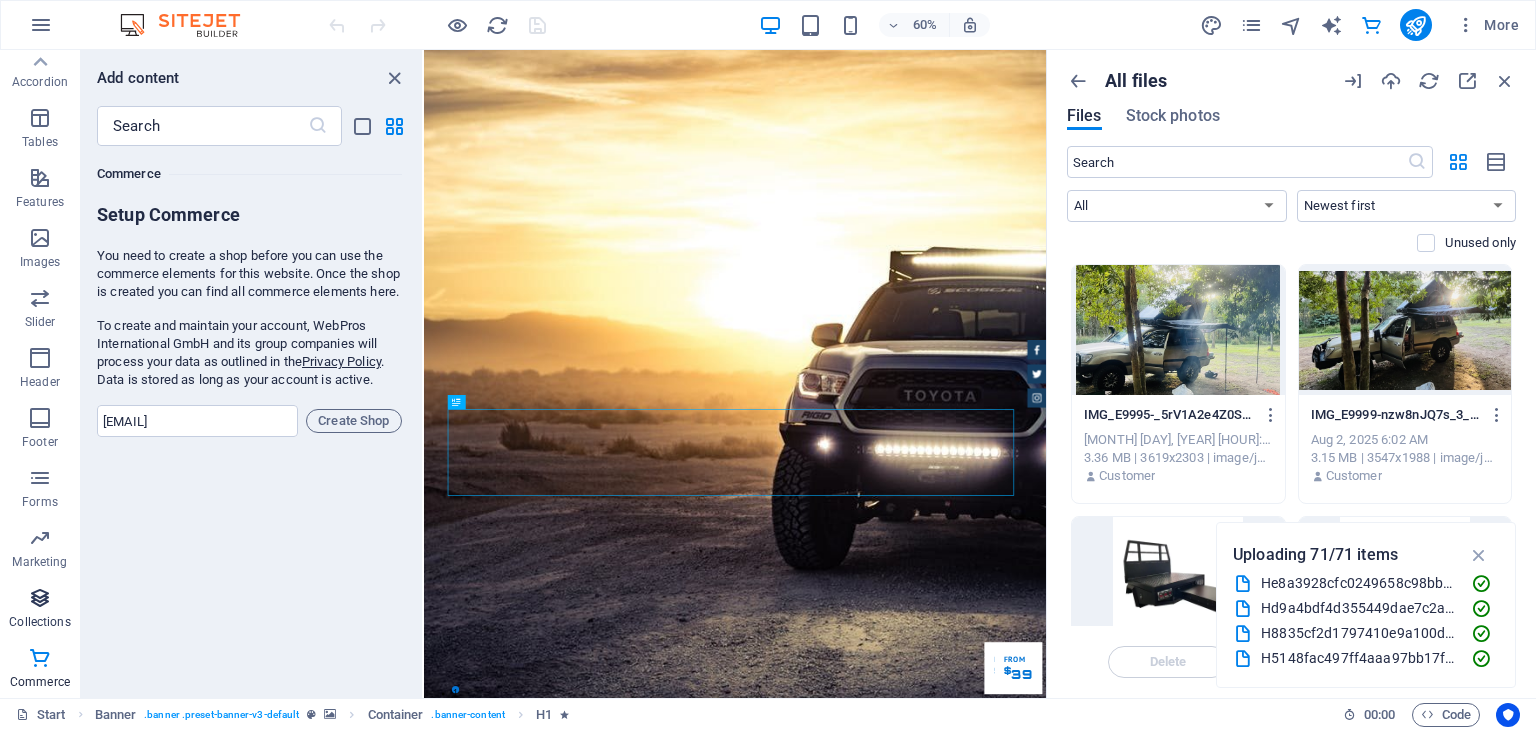 click at bounding box center [40, 598] 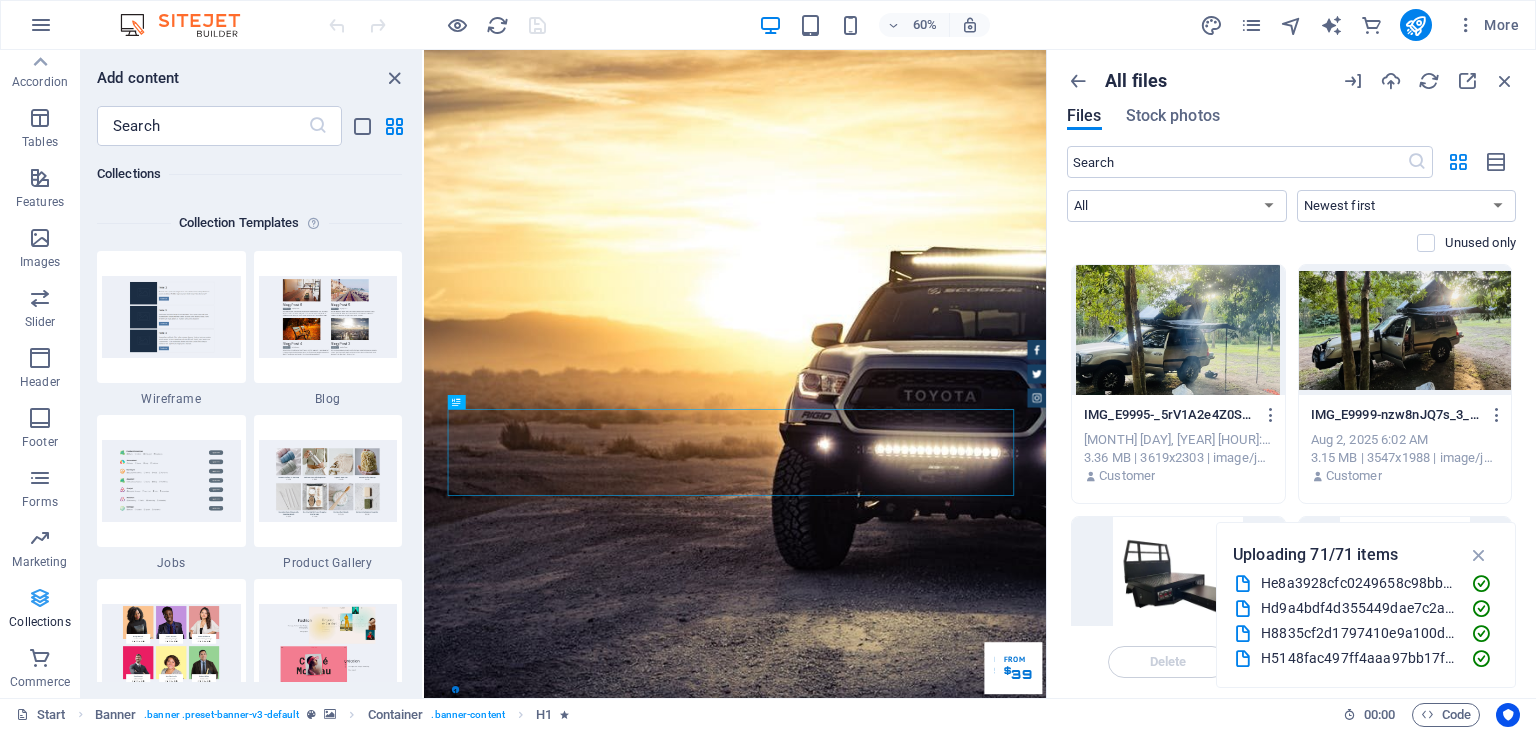 scroll, scrollTop: 18306, scrollLeft: 0, axis: vertical 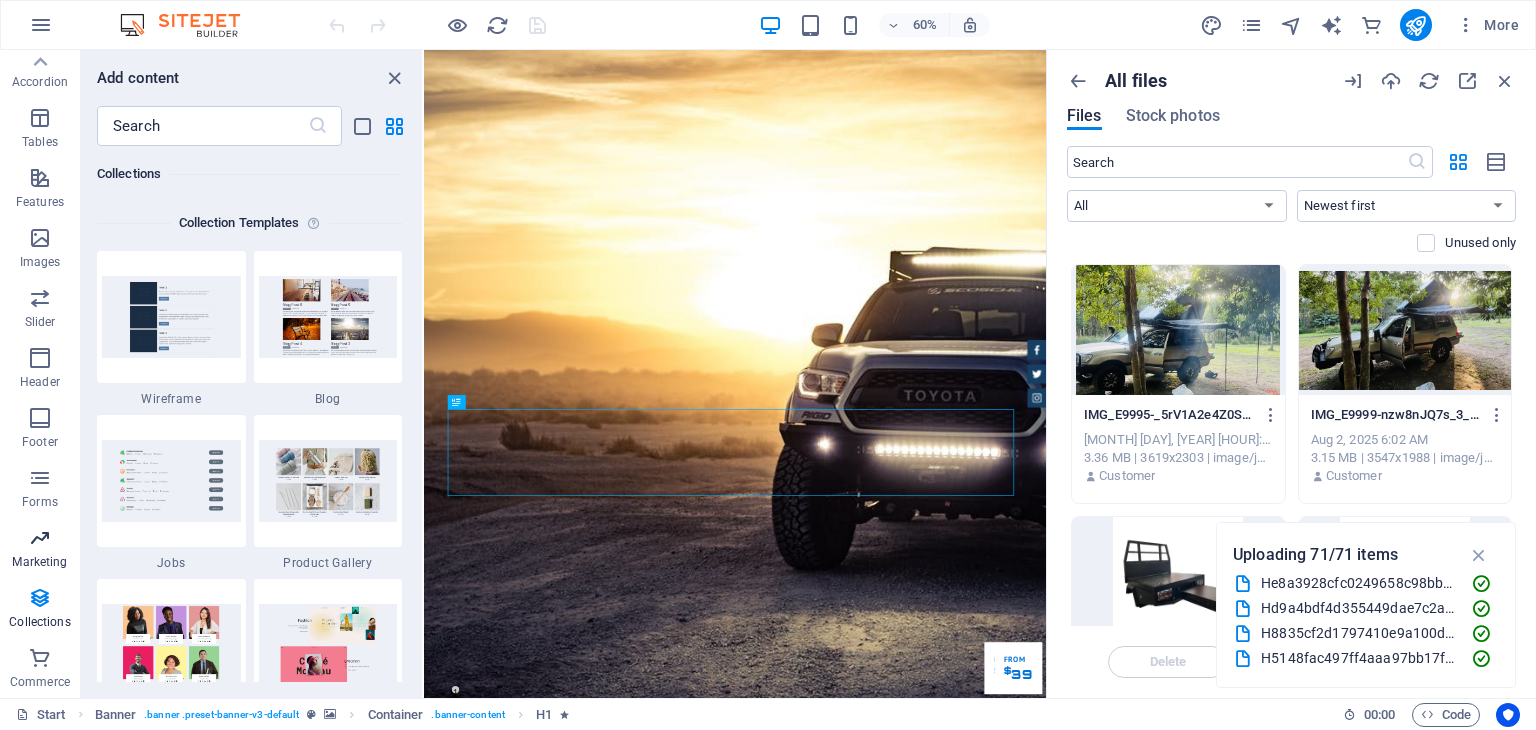 click on "Marketing" at bounding box center (40, 550) 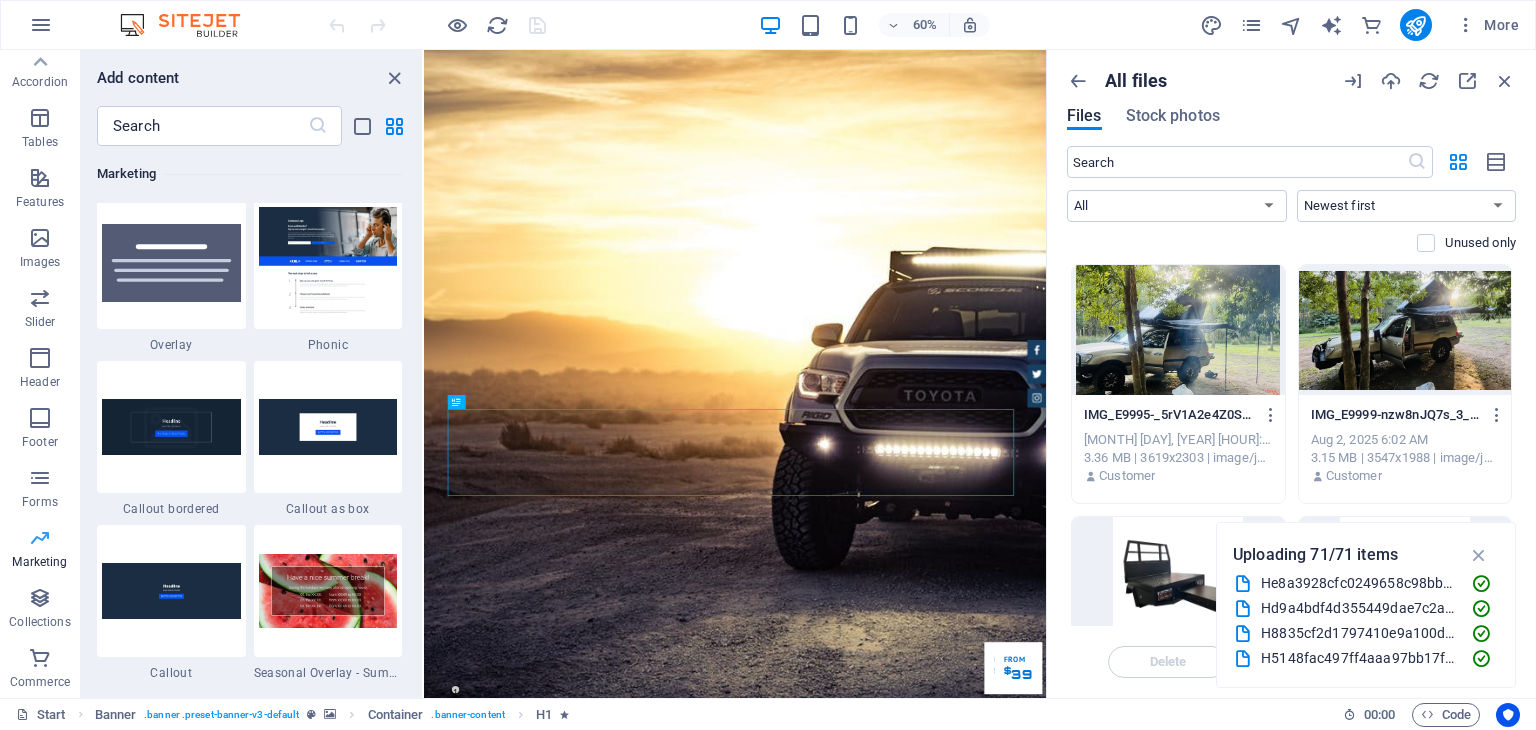 scroll, scrollTop: 16289, scrollLeft: 0, axis: vertical 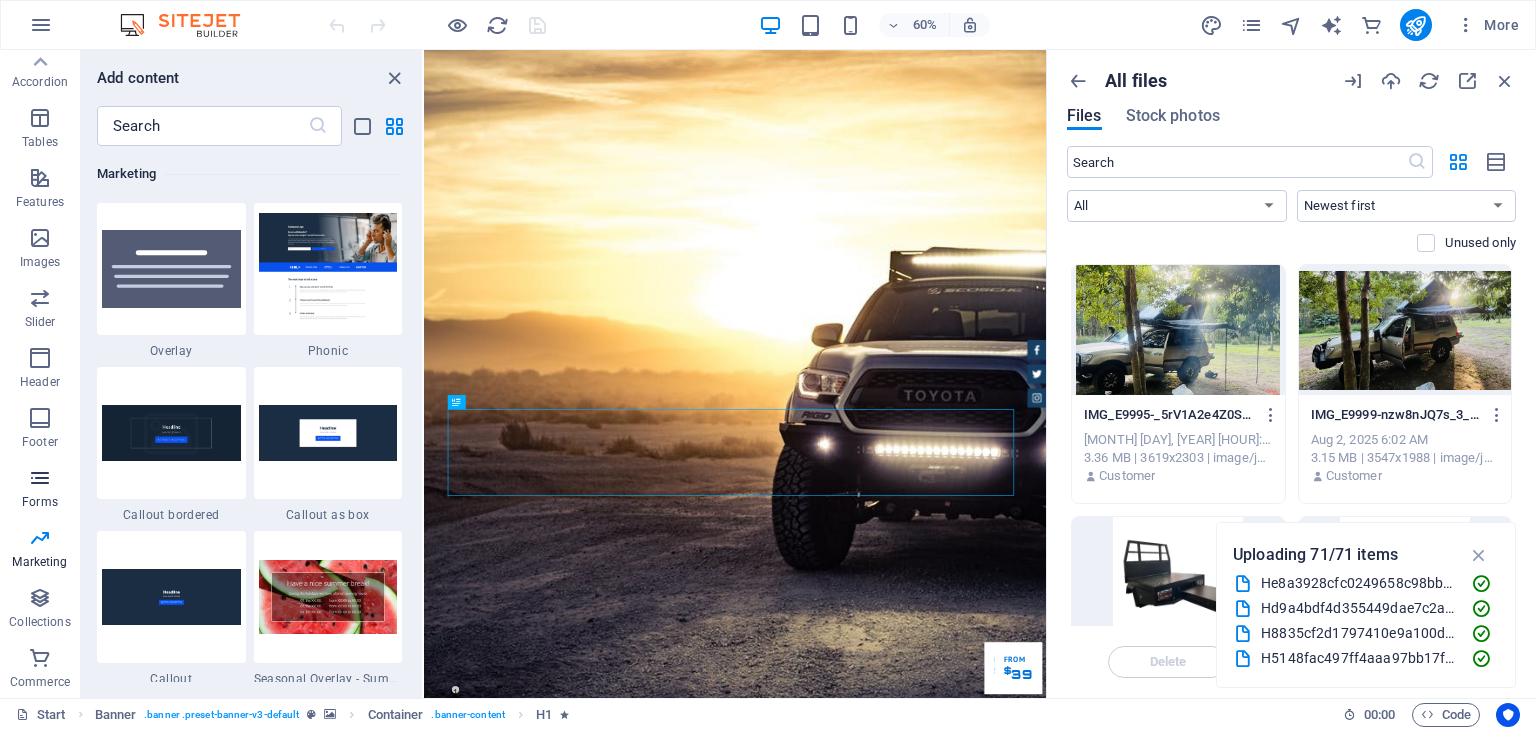 click at bounding box center (40, 478) 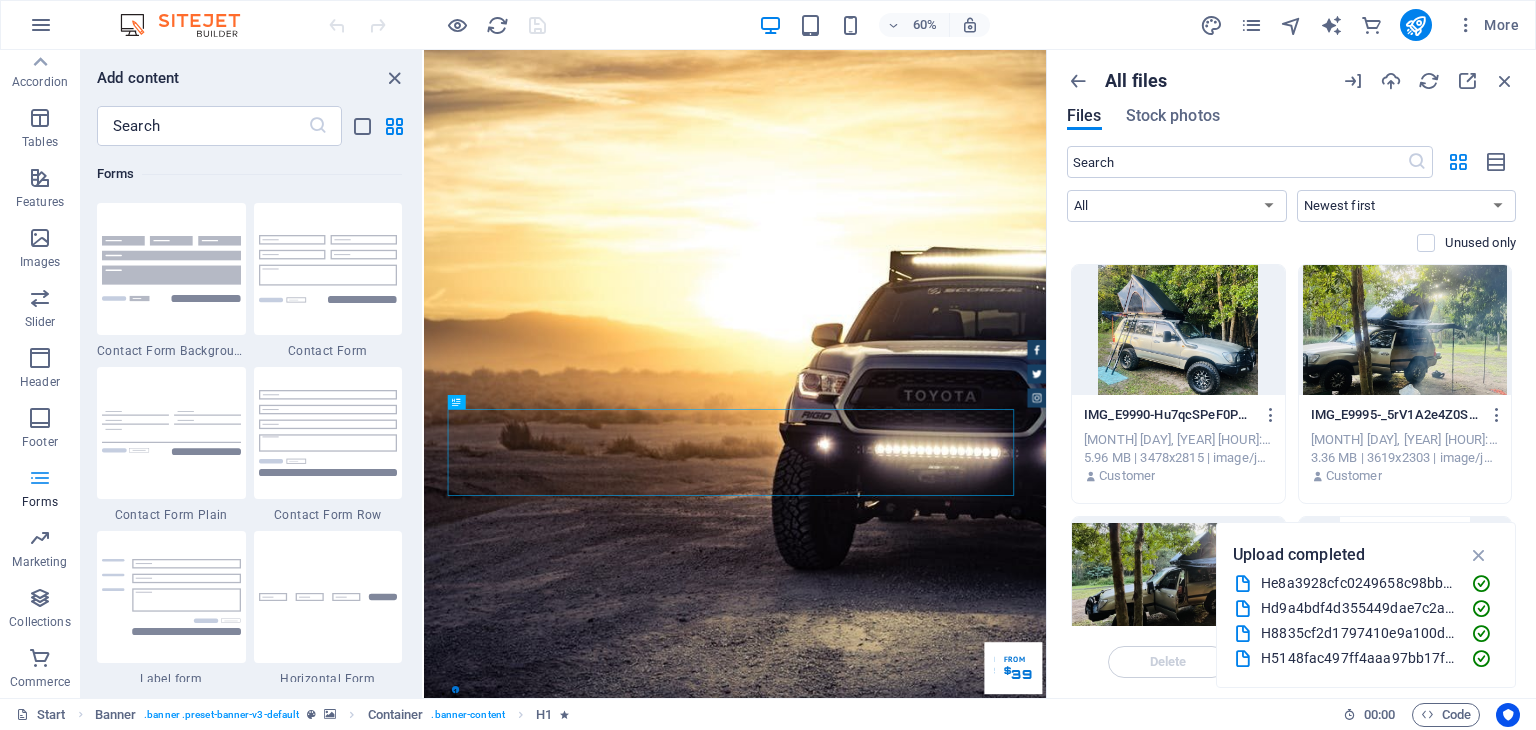 scroll, scrollTop: 14600, scrollLeft: 0, axis: vertical 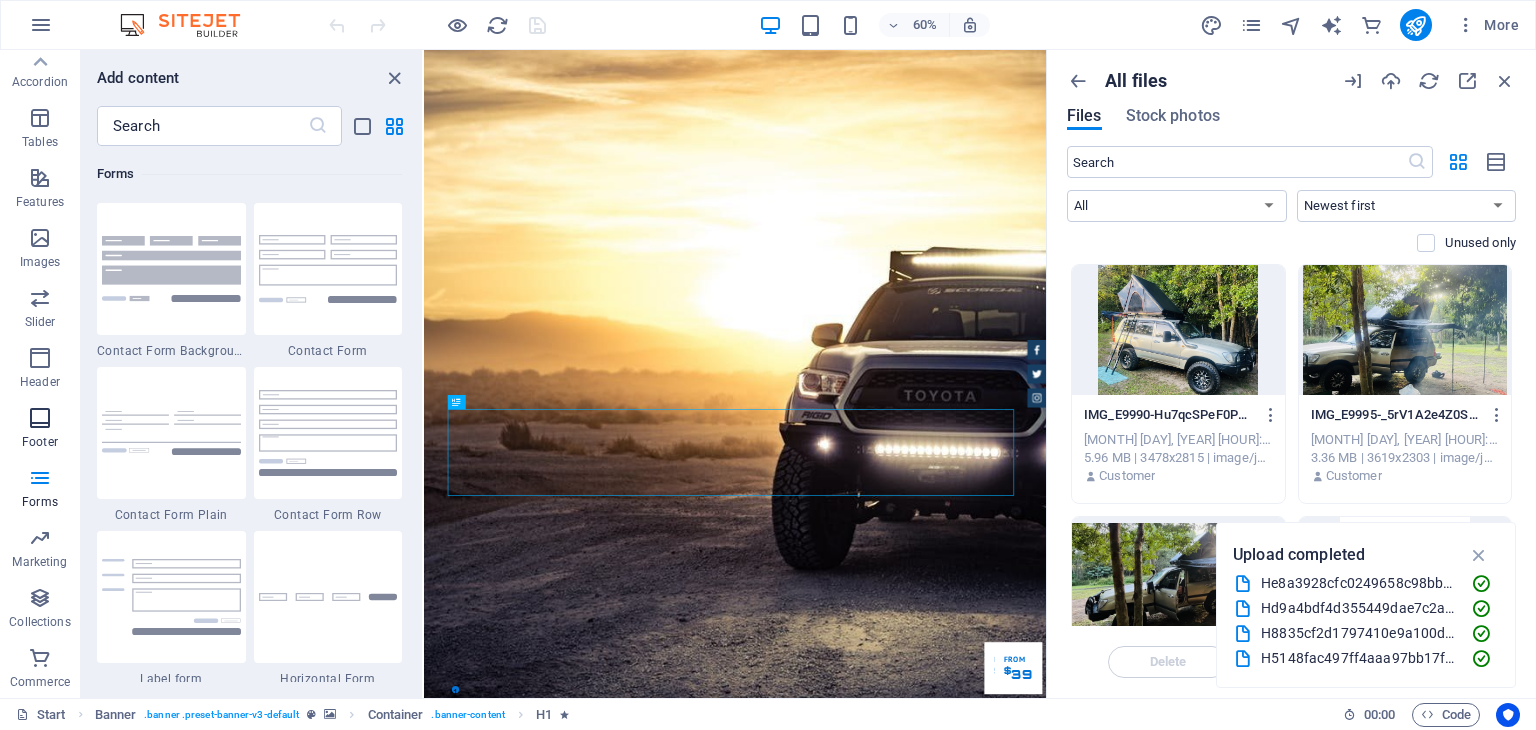 click at bounding box center (40, 418) 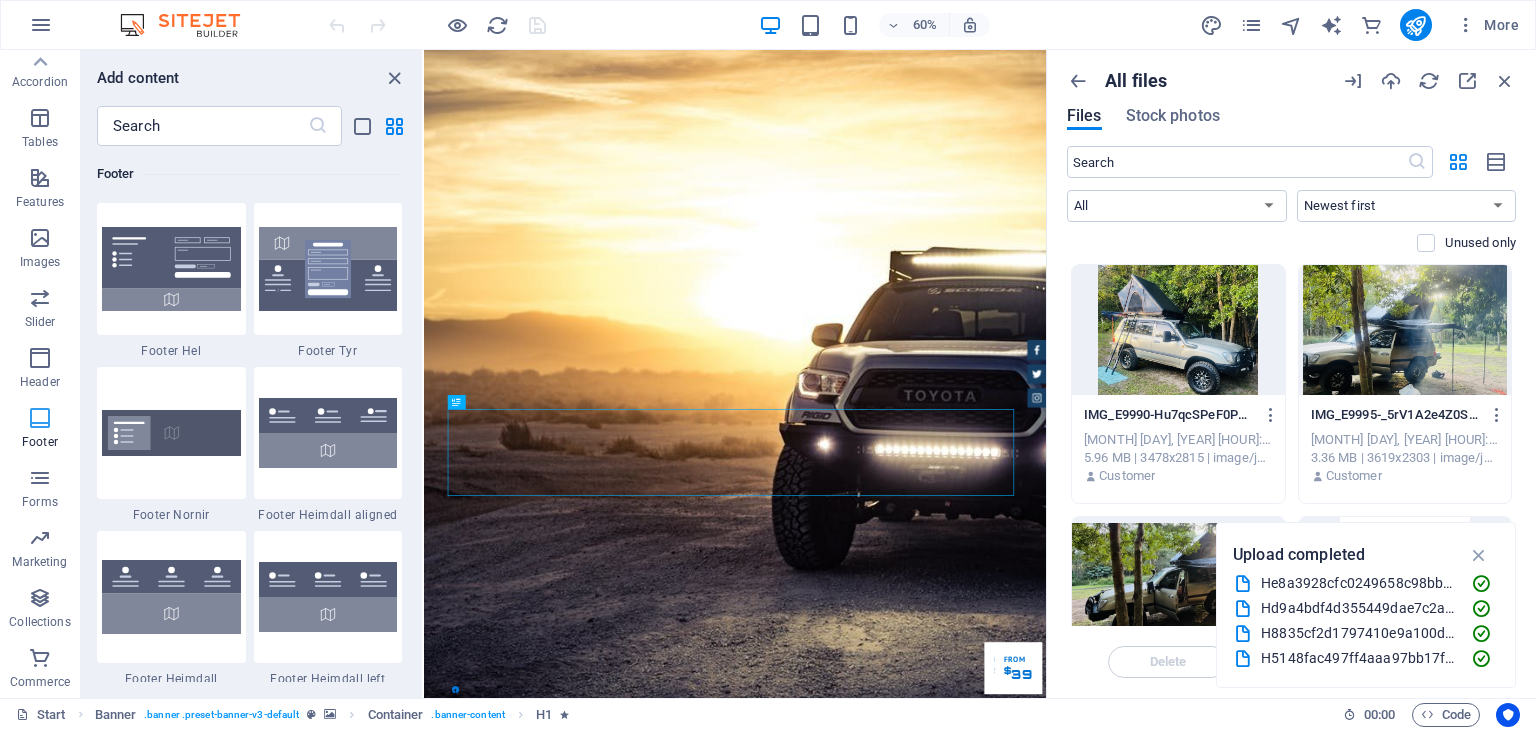 scroll, scrollTop: 13239, scrollLeft: 0, axis: vertical 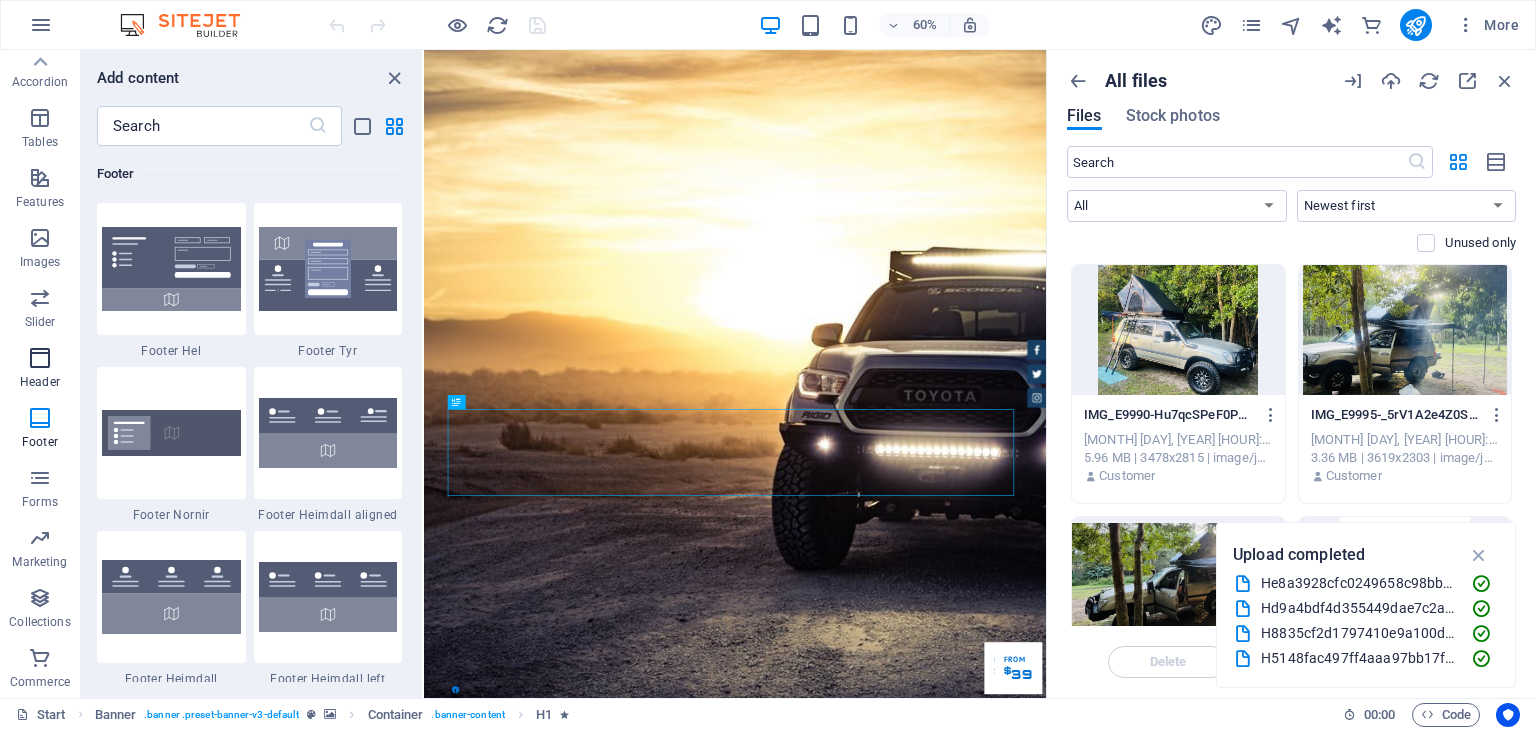 click at bounding box center (40, 358) 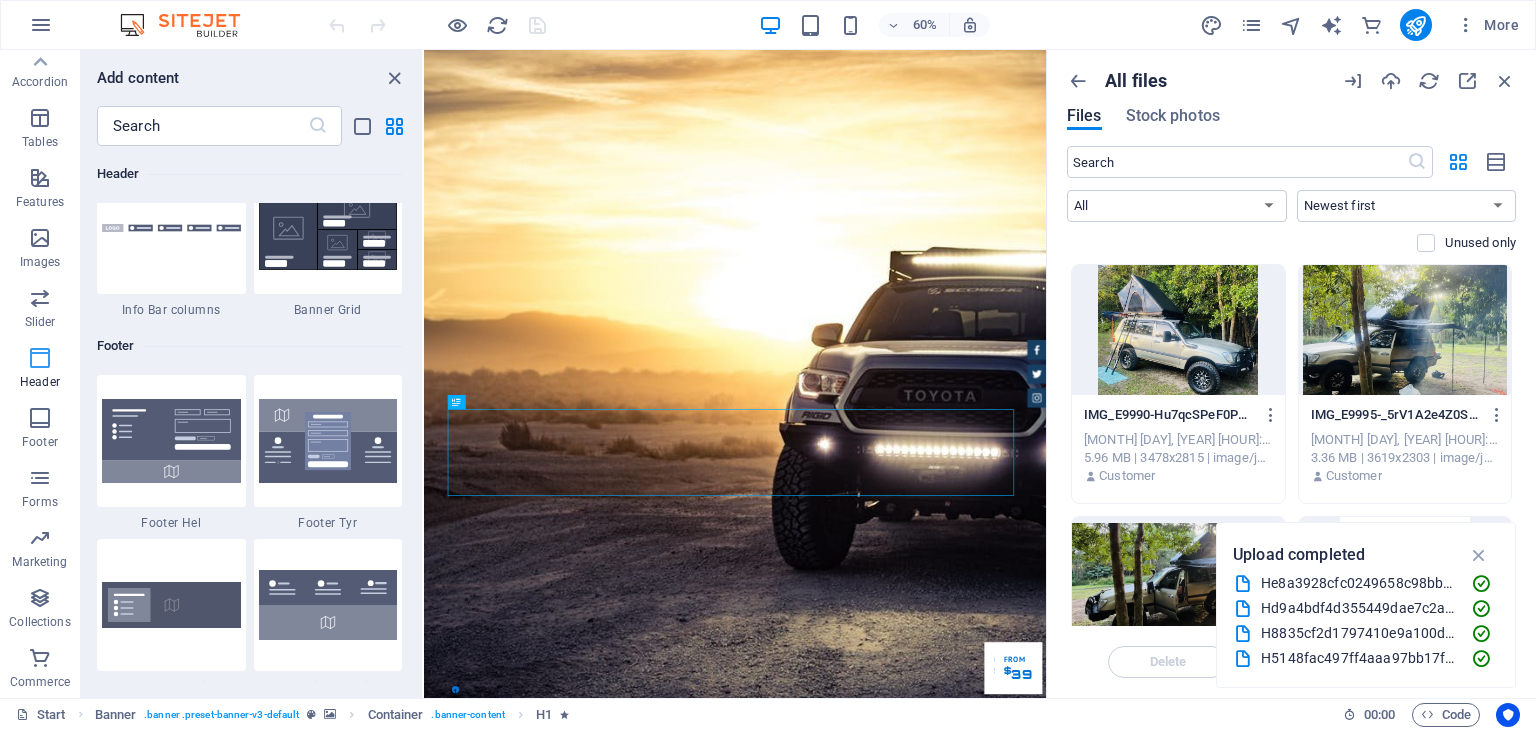 scroll, scrollTop: 12042, scrollLeft: 0, axis: vertical 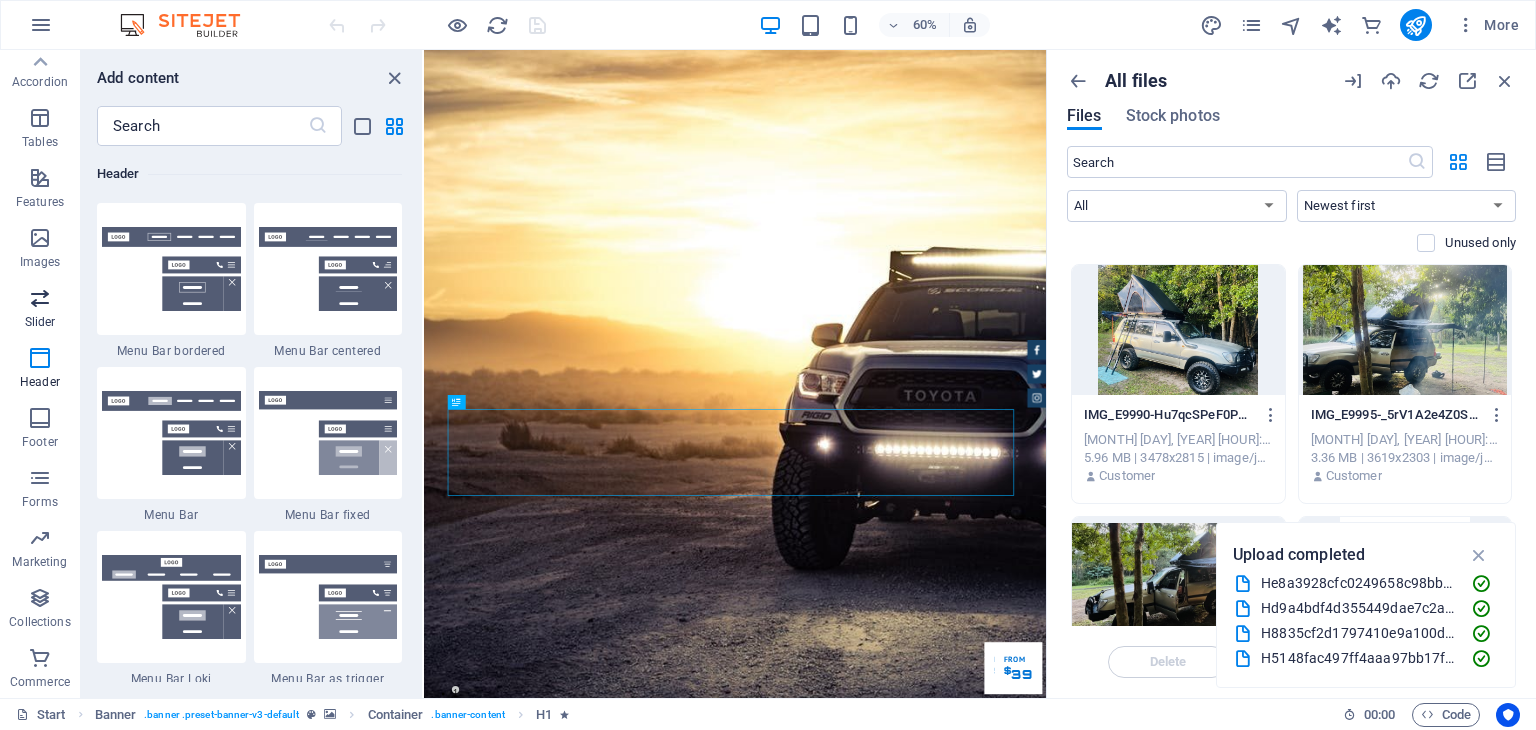 click at bounding box center [40, 298] 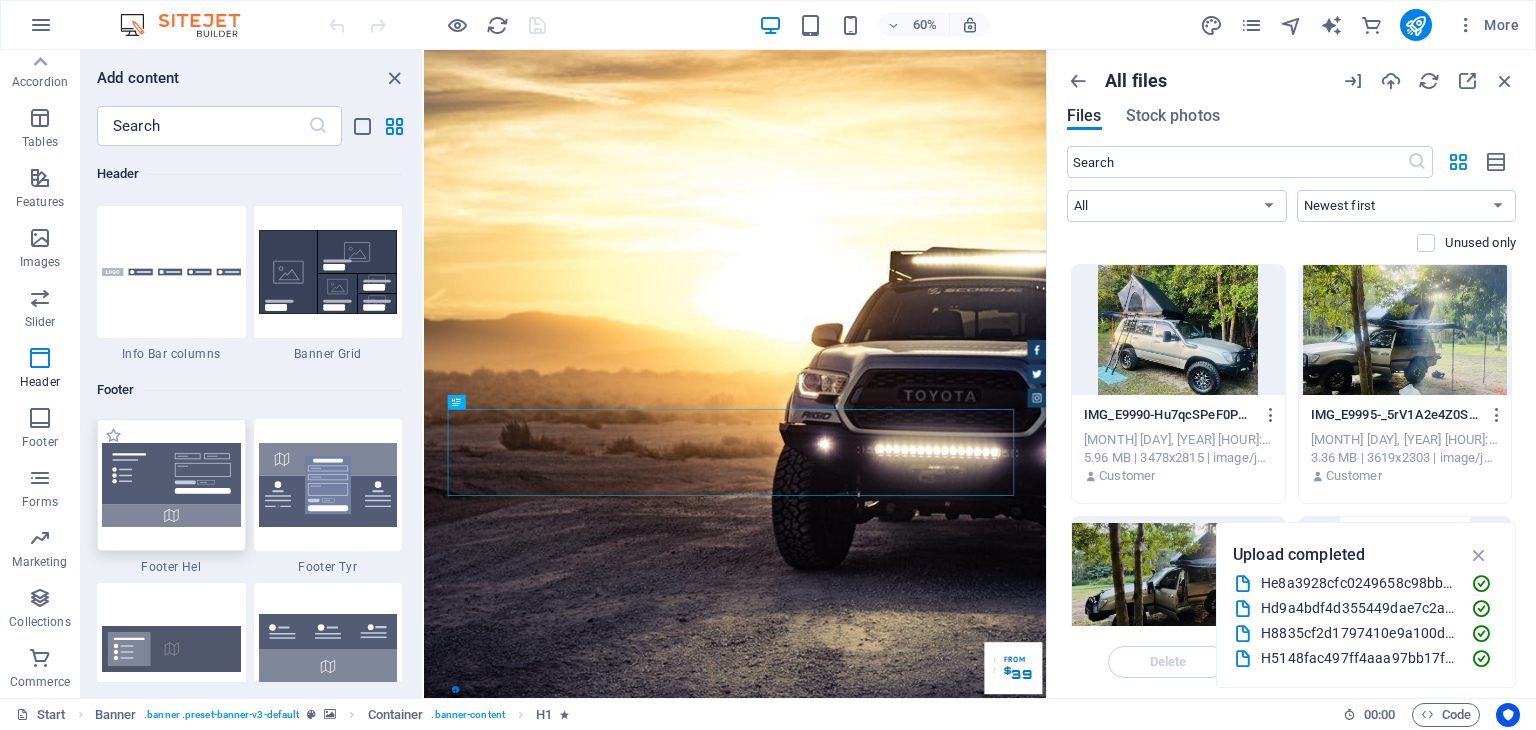 scroll, scrollTop: 13037, scrollLeft: 0, axis: vertical 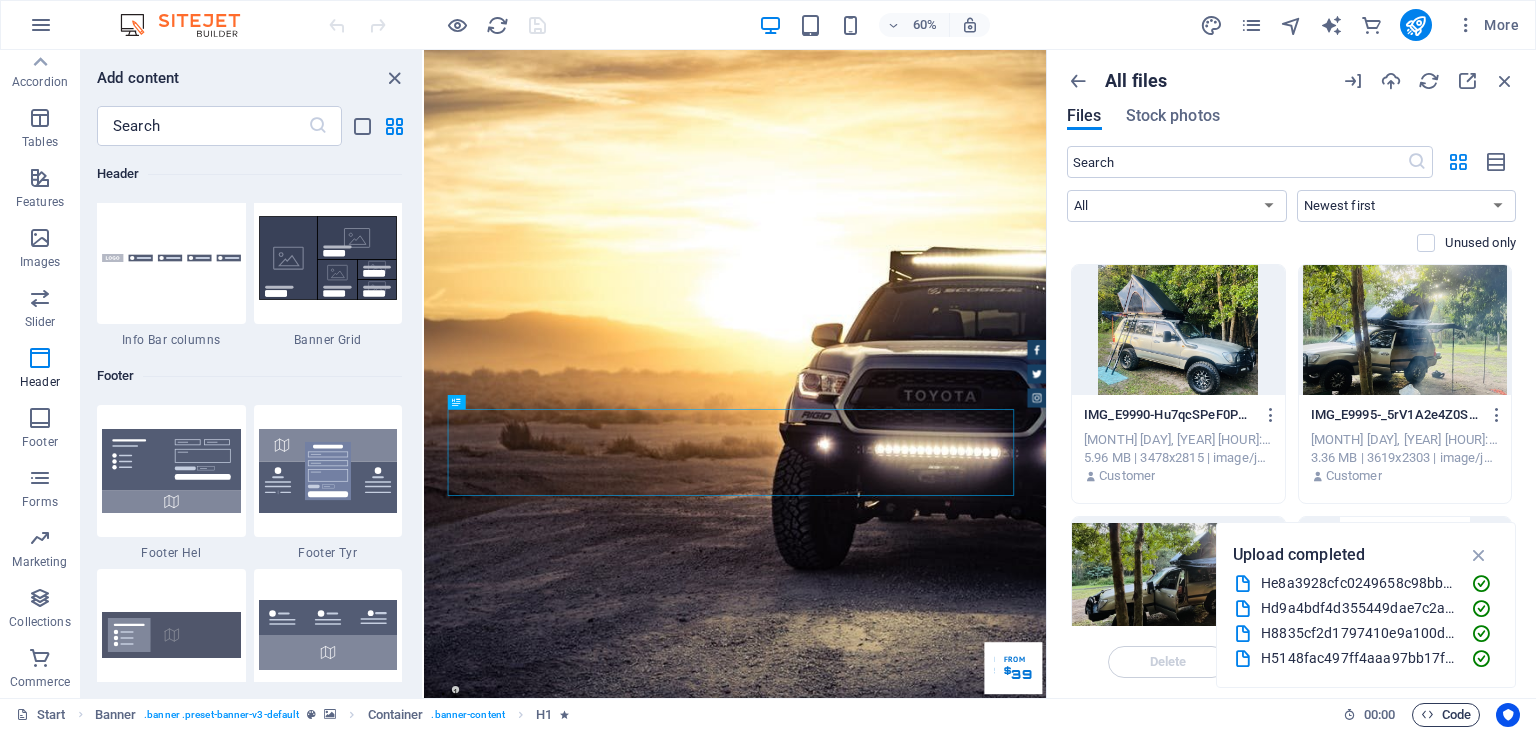click at bounding box center [1427, 714] 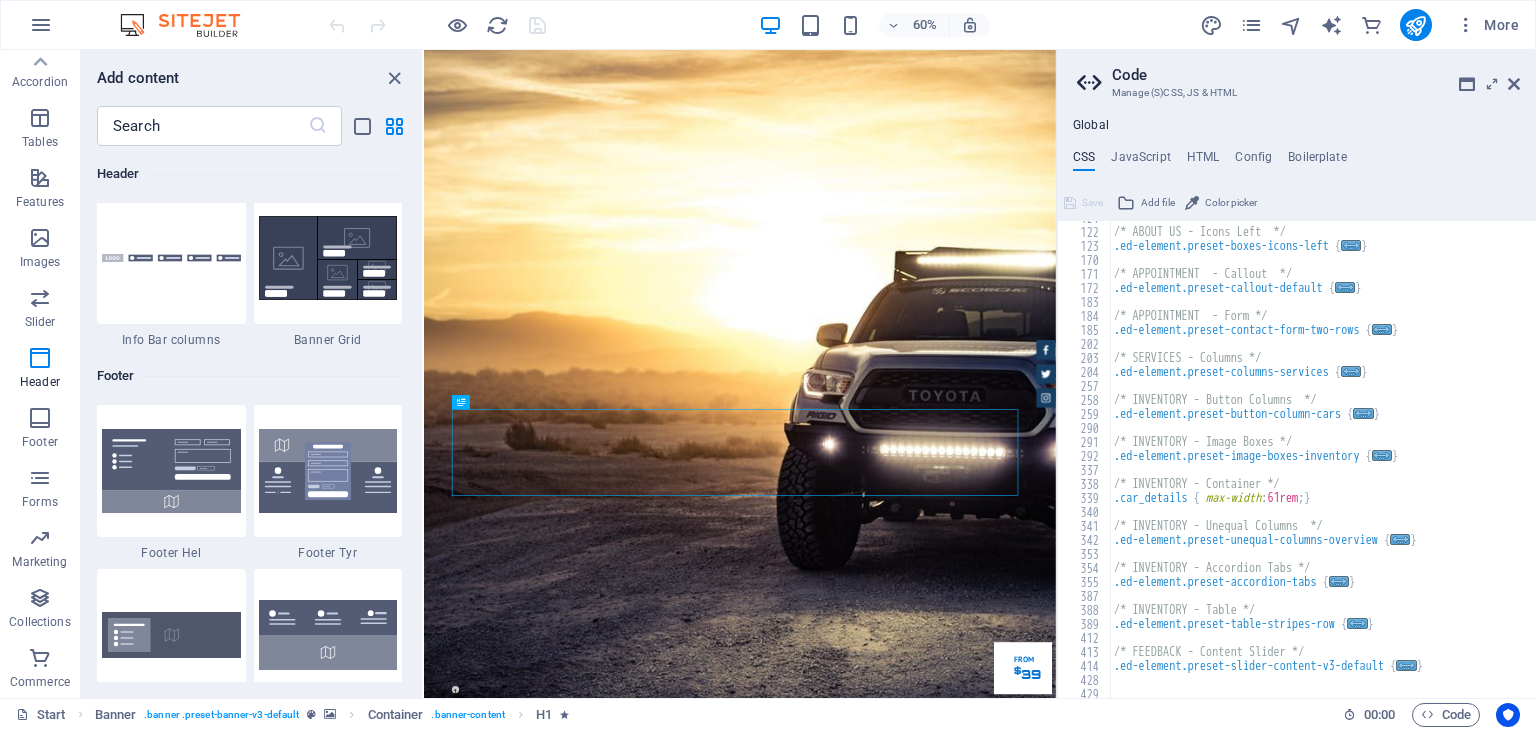scroll, scrollTop: 896, scrollLeft: 0, axis: vertical 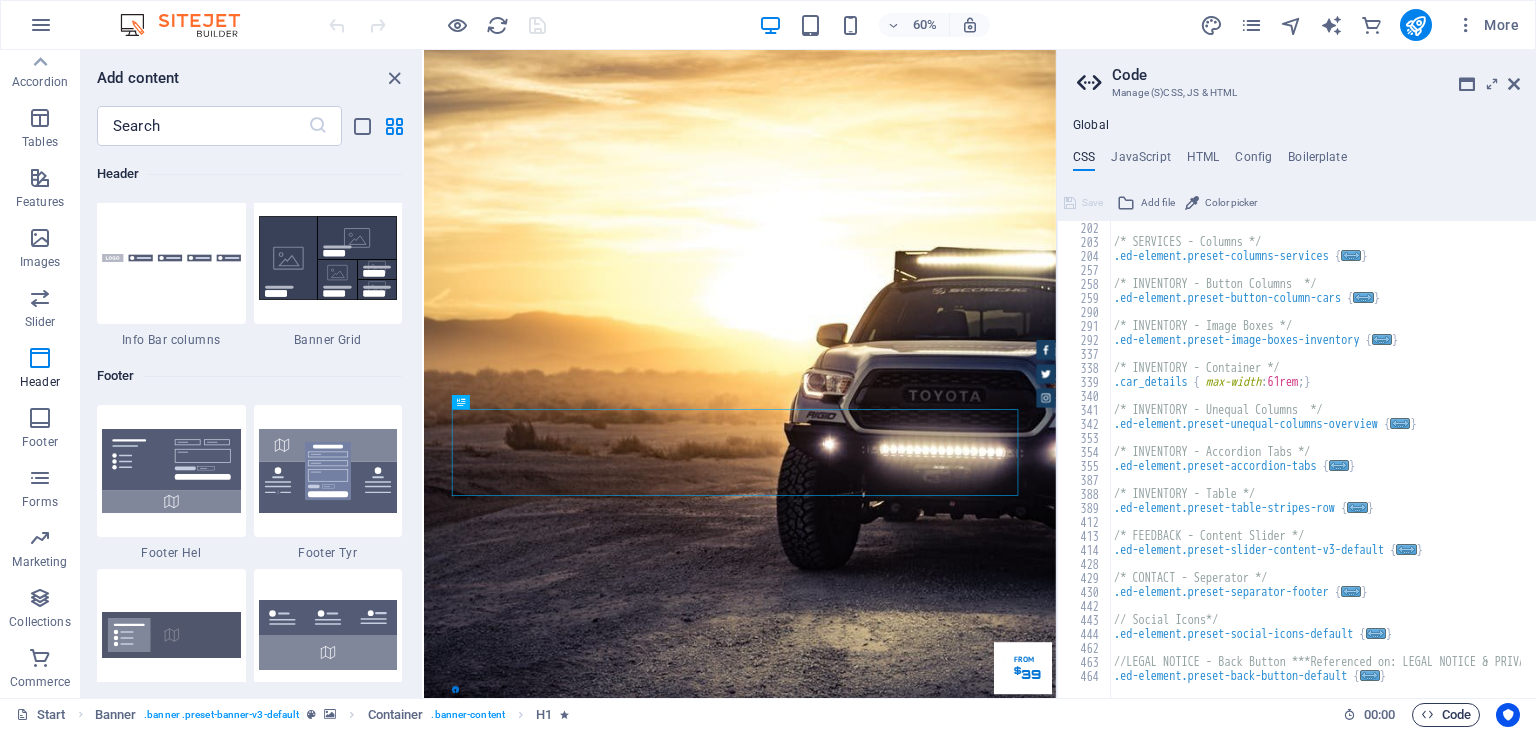 click at bounding box center [1427, 714] 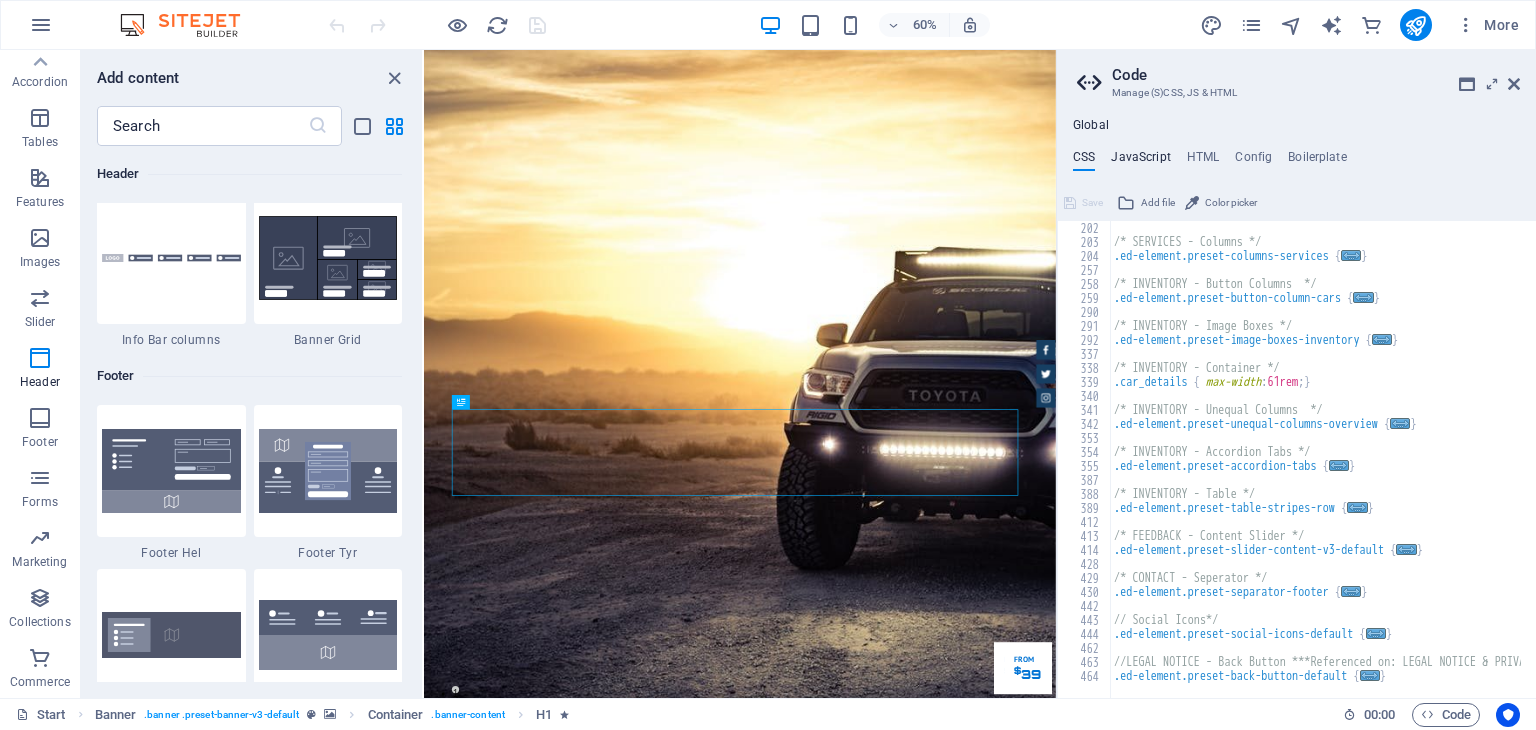 click on "JavaScript" at bounding box center (1140, 161) 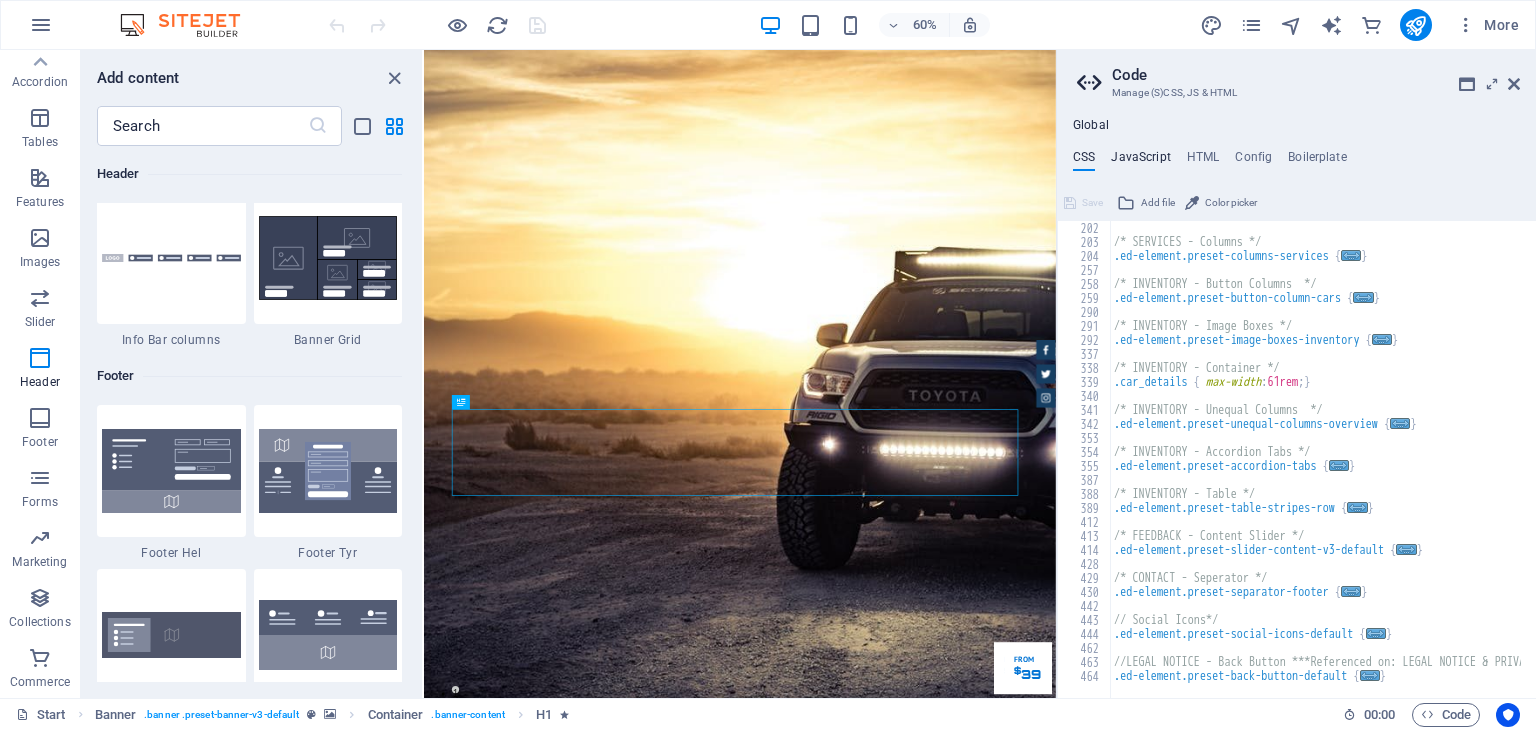type on "/* JS for preset "Menu V2" */" 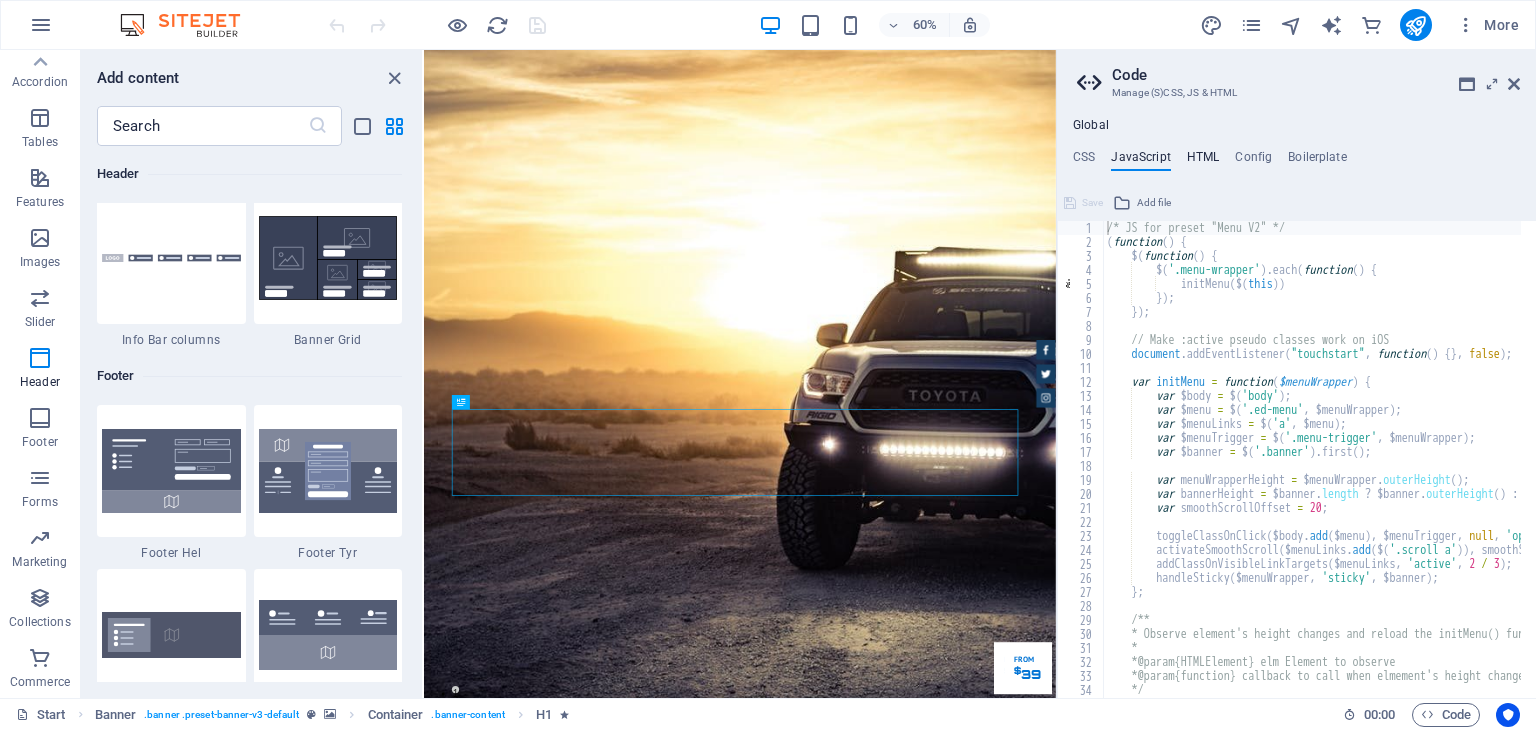 click on "HTML" at bounding box center (1203, 161) 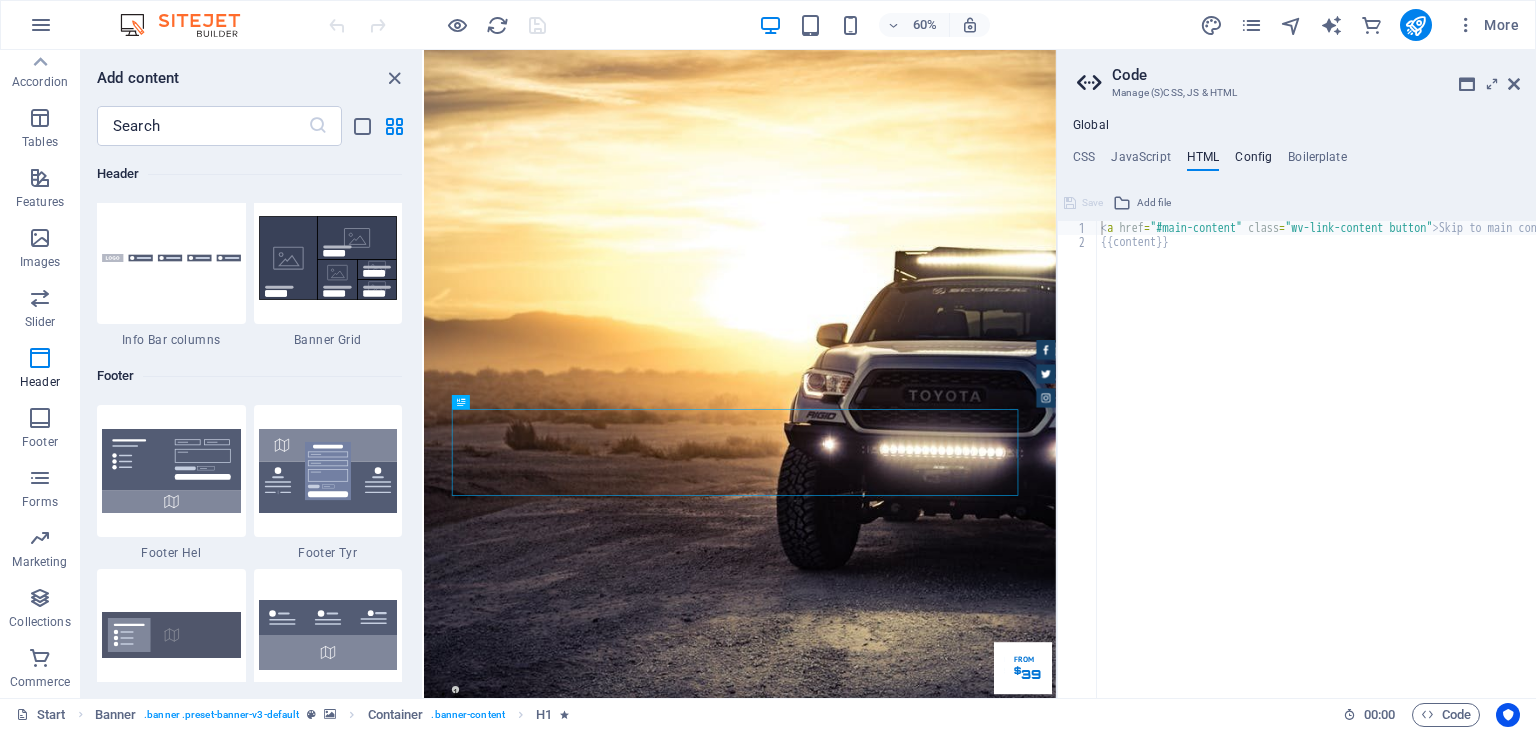 click on "Config" at bounding box center [1253, 161] 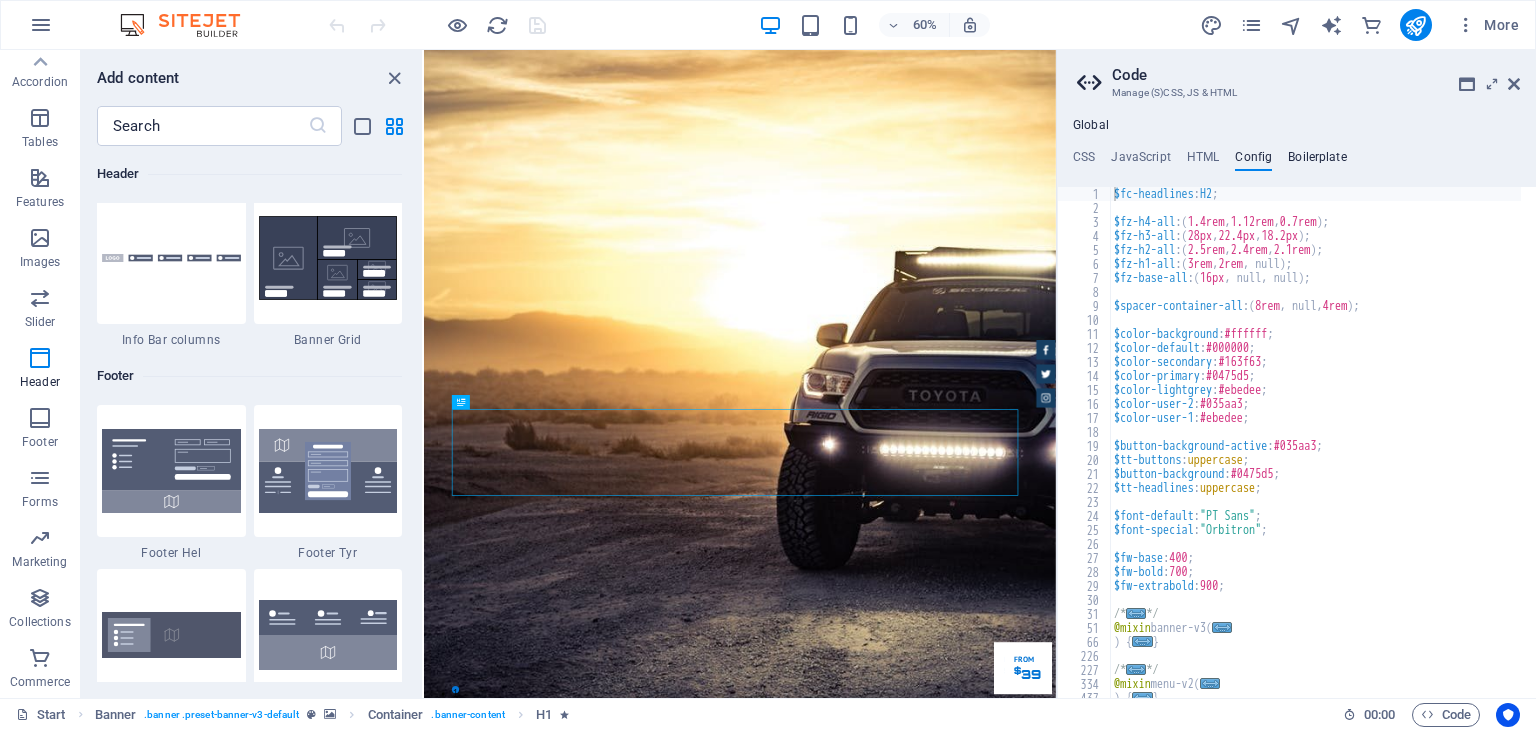 click on "Boilerplate" at bounding box center [1317, 161] 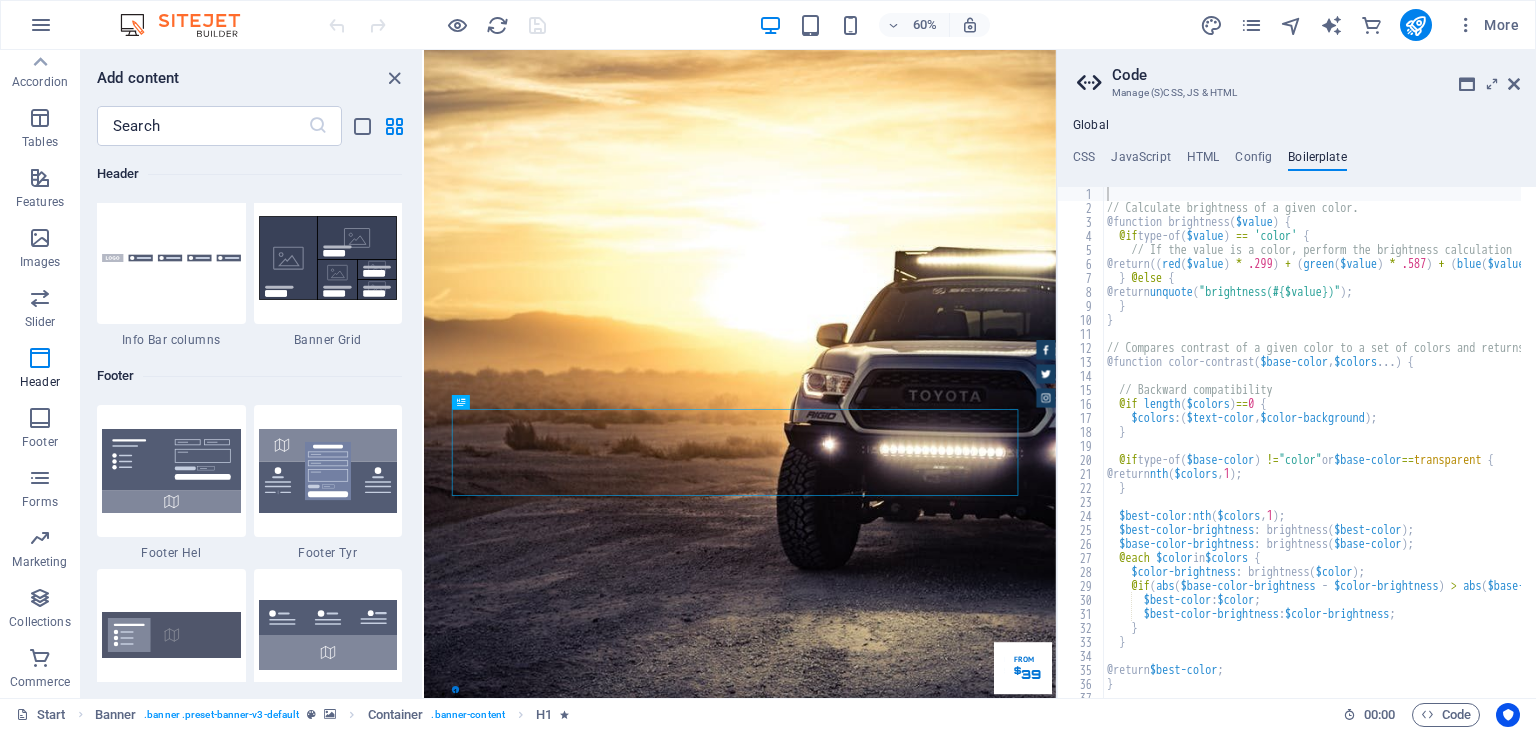 click on "Code Manage (S)CSS, JS & HTML Global CSS JavaScript HTML Config Boilerplate /*------------------------------------*\ 202 203 204 257 258 259 290 291 292 337 338 339 340 341 342 353 354 355 387 388 389 412 413 414 428 429 430 442 443 444 462 463 464 /* SERVICES - Columns */ .ed-element.preset-columns-services   { ... } /* INVENTORY - Button Columns  */ .ed-element.preset-button-column-cars   { ... } /* INVENTORY - Image Boxes */ .ed-element.preset-image-boxes-inventory   { ... } /* INVENTORY - Container */ .car_details   {   max-width :  61rem ;  } /* INVENTORY - Unequal Columns  */ .ed-element.preset-unequal-columns-overview   { ... } /* INVENTORY - Accordion Tabs */ .ed-element.preset-accordion-tabs   { ... } /* INVENTORY - Table */ .ed-element.preset-table-stripes-row   { ... } /* FEEDBACK - Content Slider */ .ed-element.preset-slider-content-v3-default   { ... } /* CONTACT - Seperator */ .ed-element.preset-separator-footer   { ... } // Social Icons*/ .ed-element.preset-social-icons-default   { ... }   { }" at bounding box center (1296, 374) 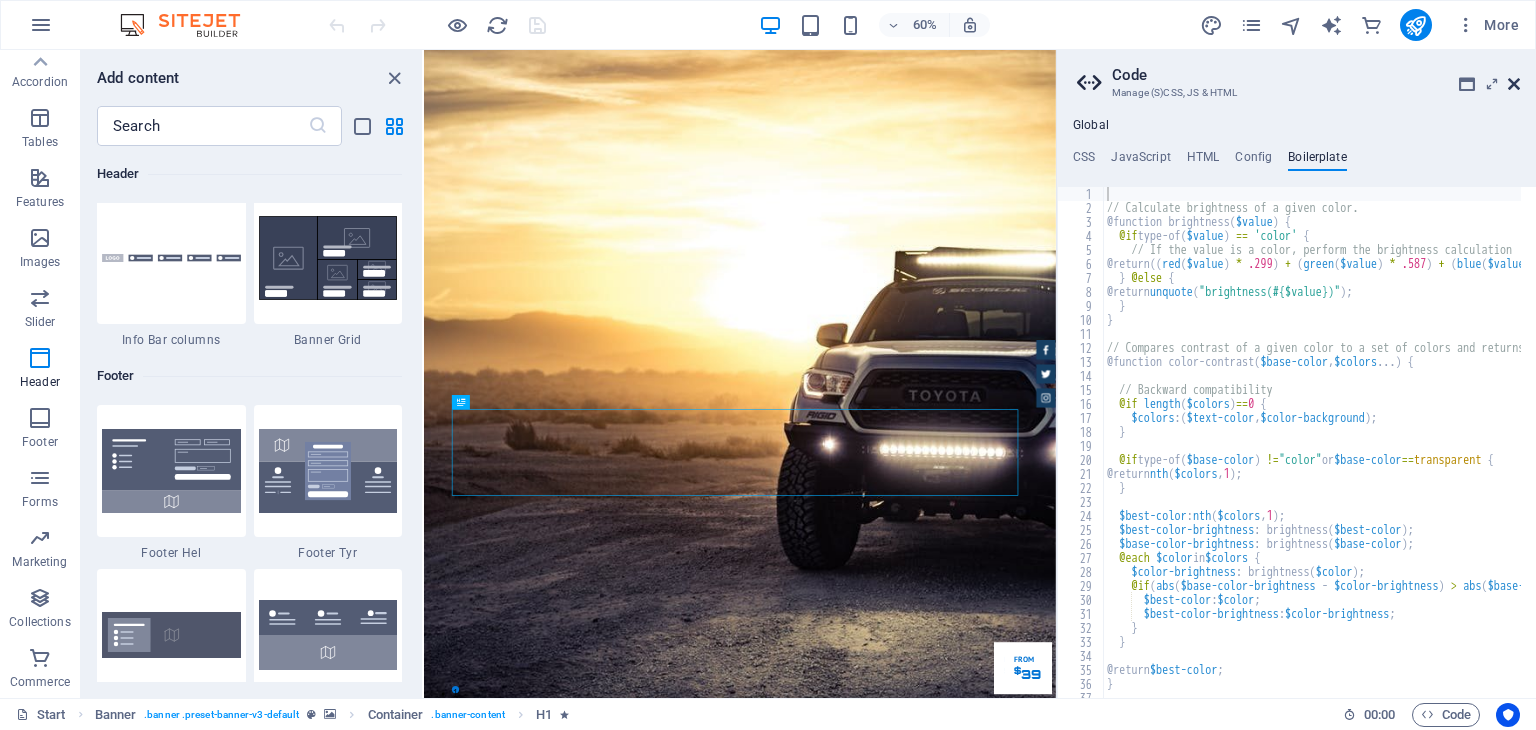 click at bounding box center [1514, 84] 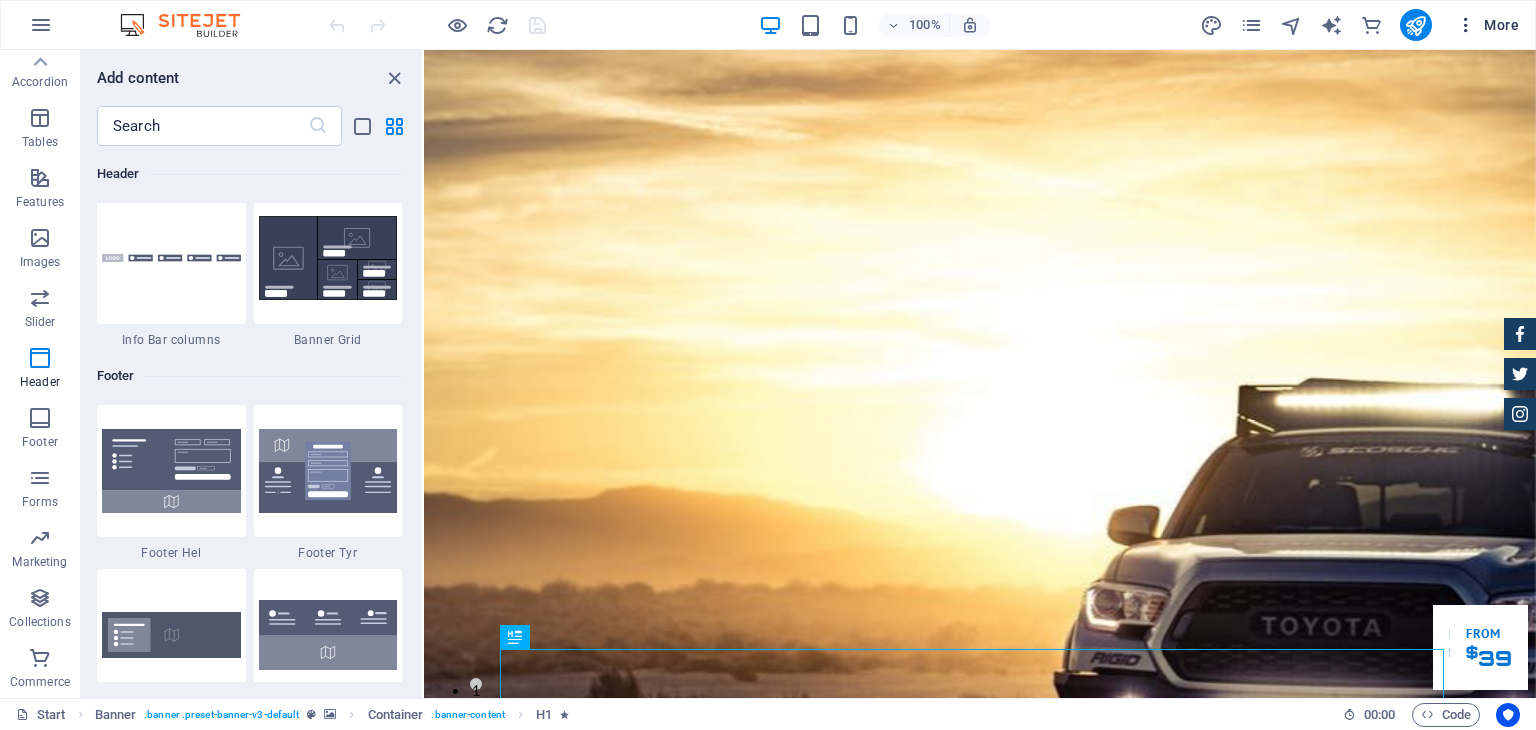 click at bounding box center [1466, 25] 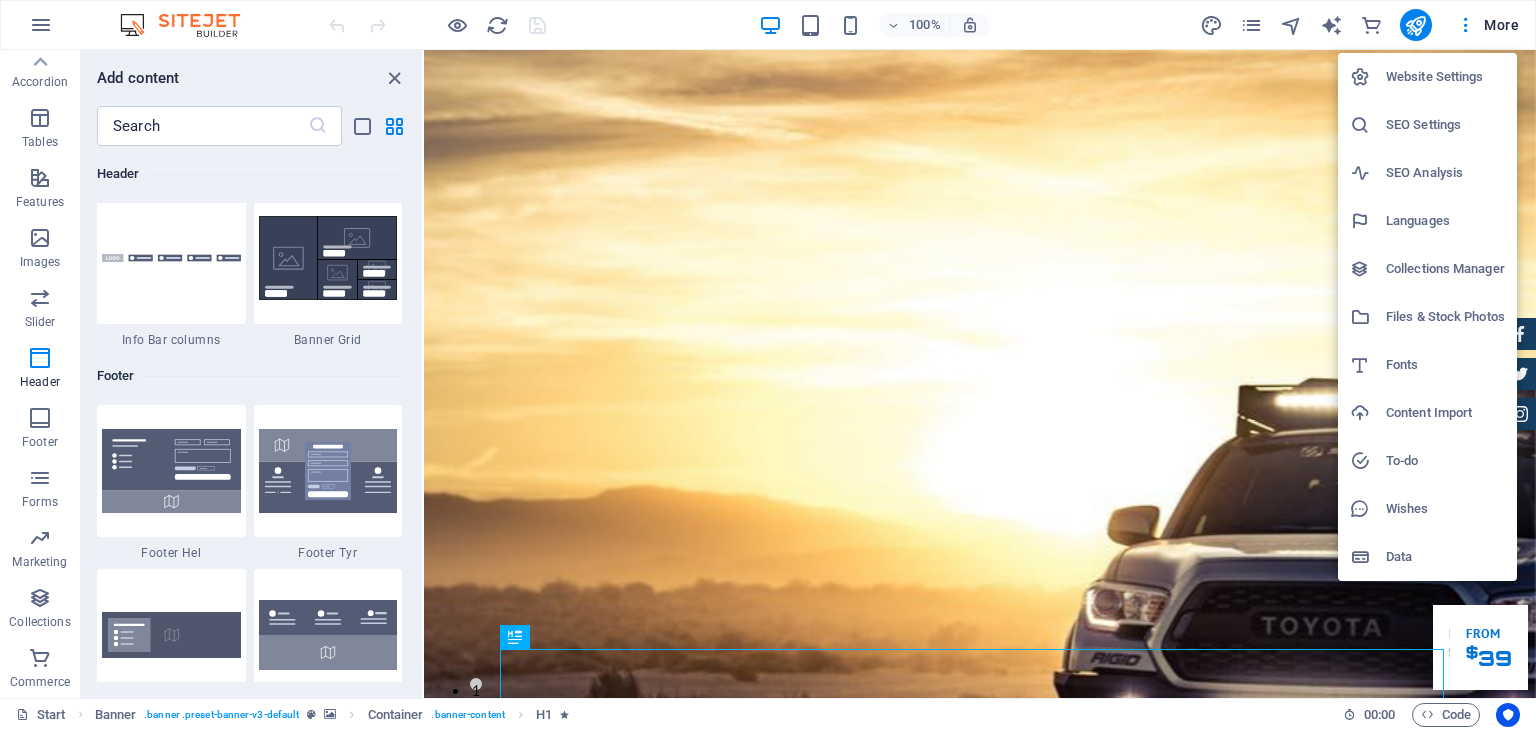 click on "Files & Stock Photos" at bounding box center (1445, 317) 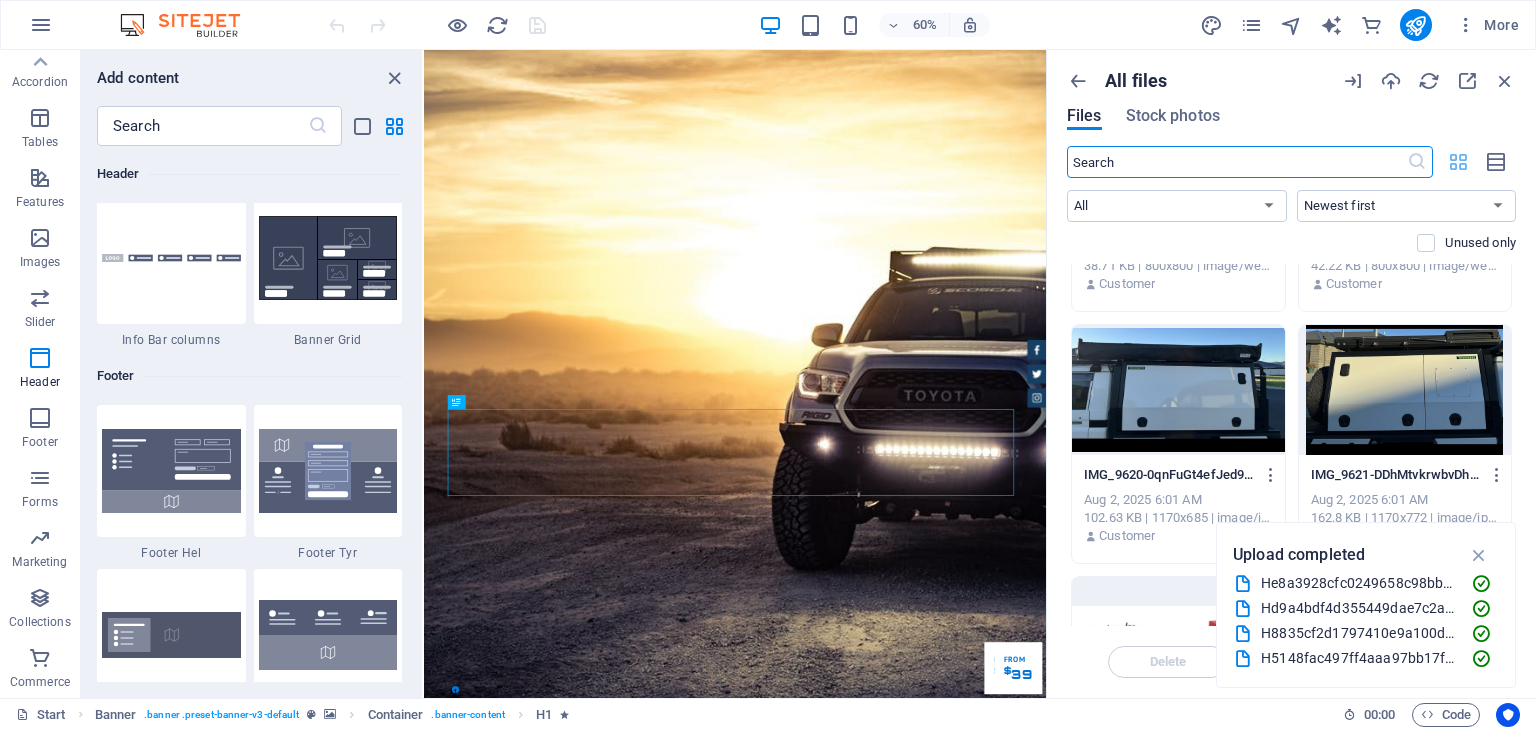 scroll, scrollTop: 700, scrollLeft: 0, axis: vertical 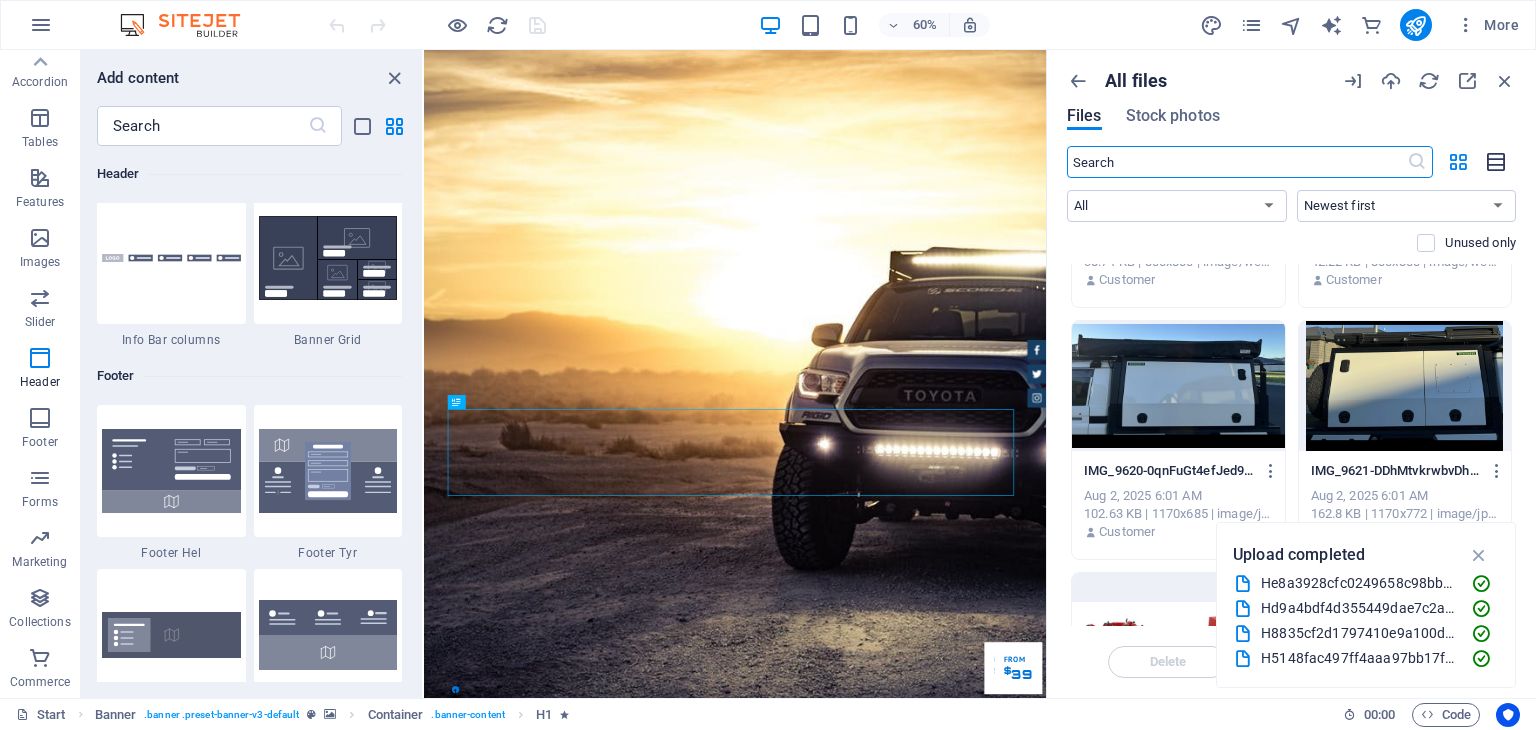 click at bounding box center (1497, 162) 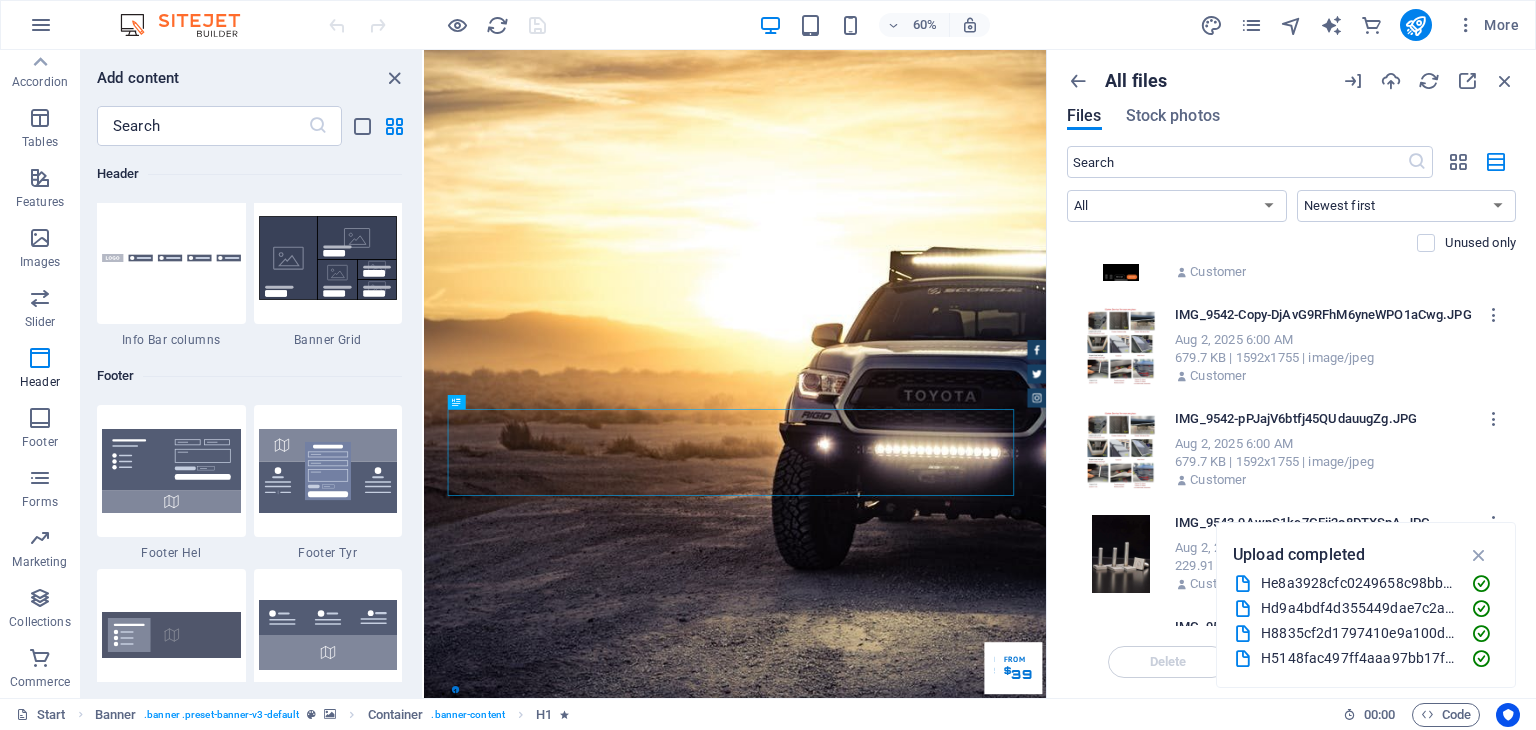 scroll, scrollTop: 1900, scrollLeft: 0, axis: vertical 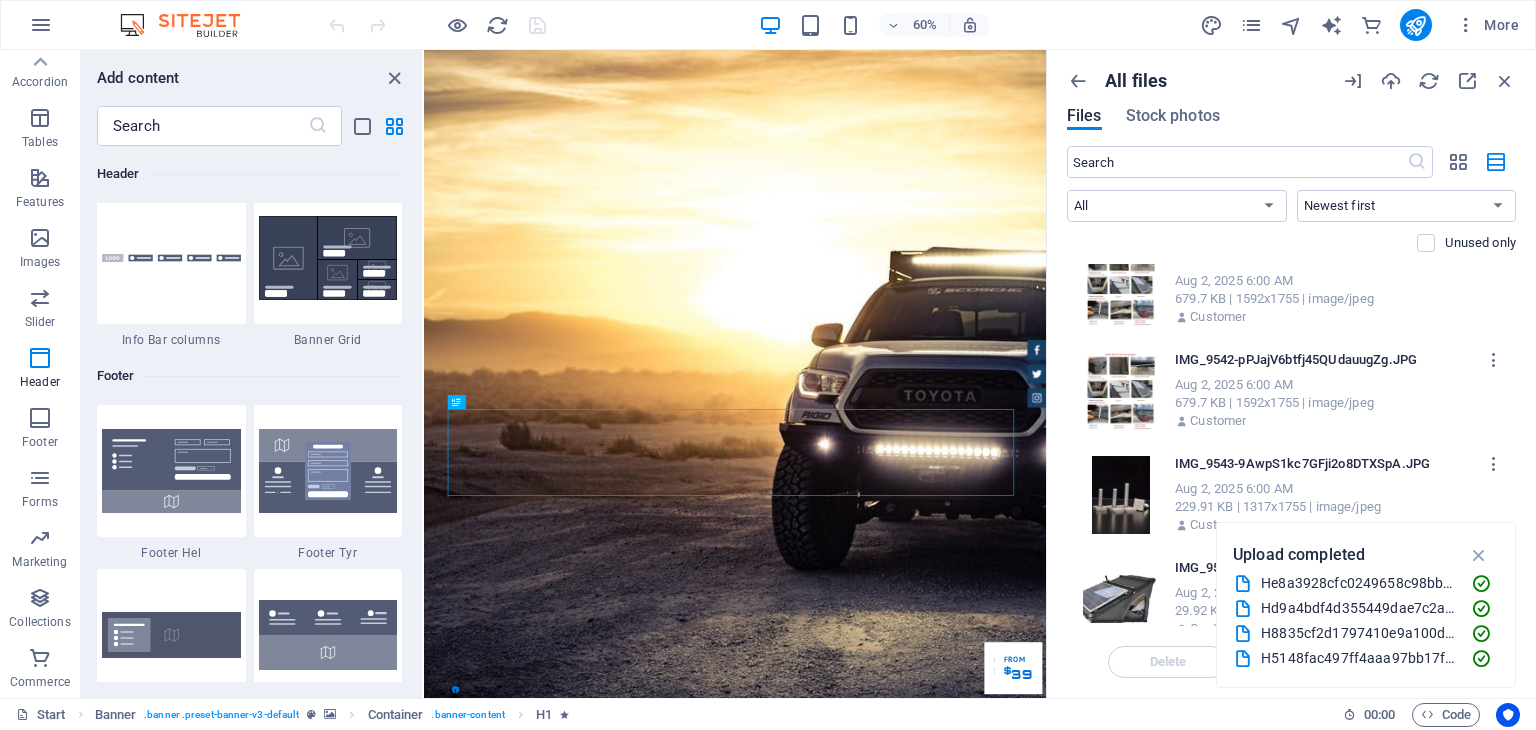 click at bounding box center (1479, 555) 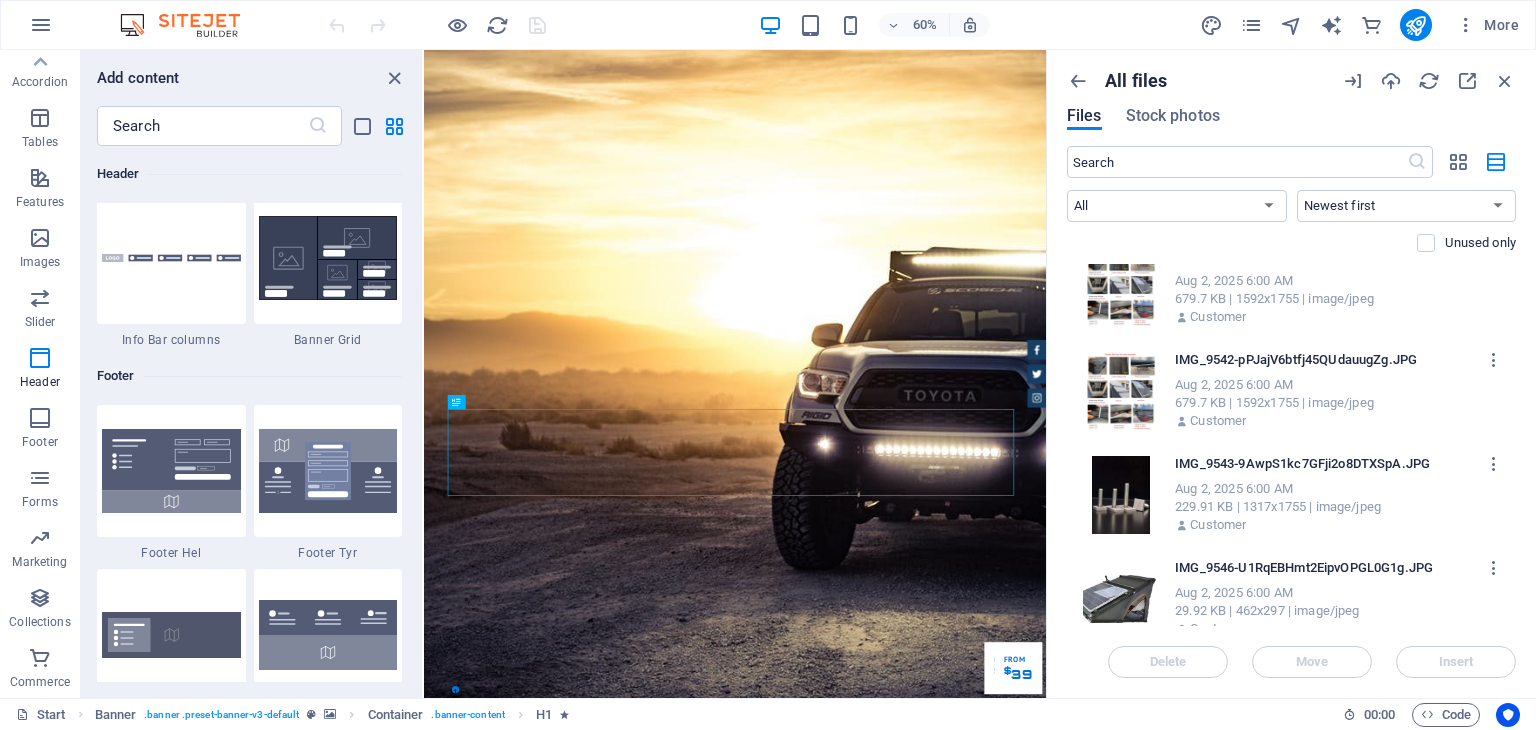 scroll, scrollTop: 2100, scrollLeft: 0, axis: vertical 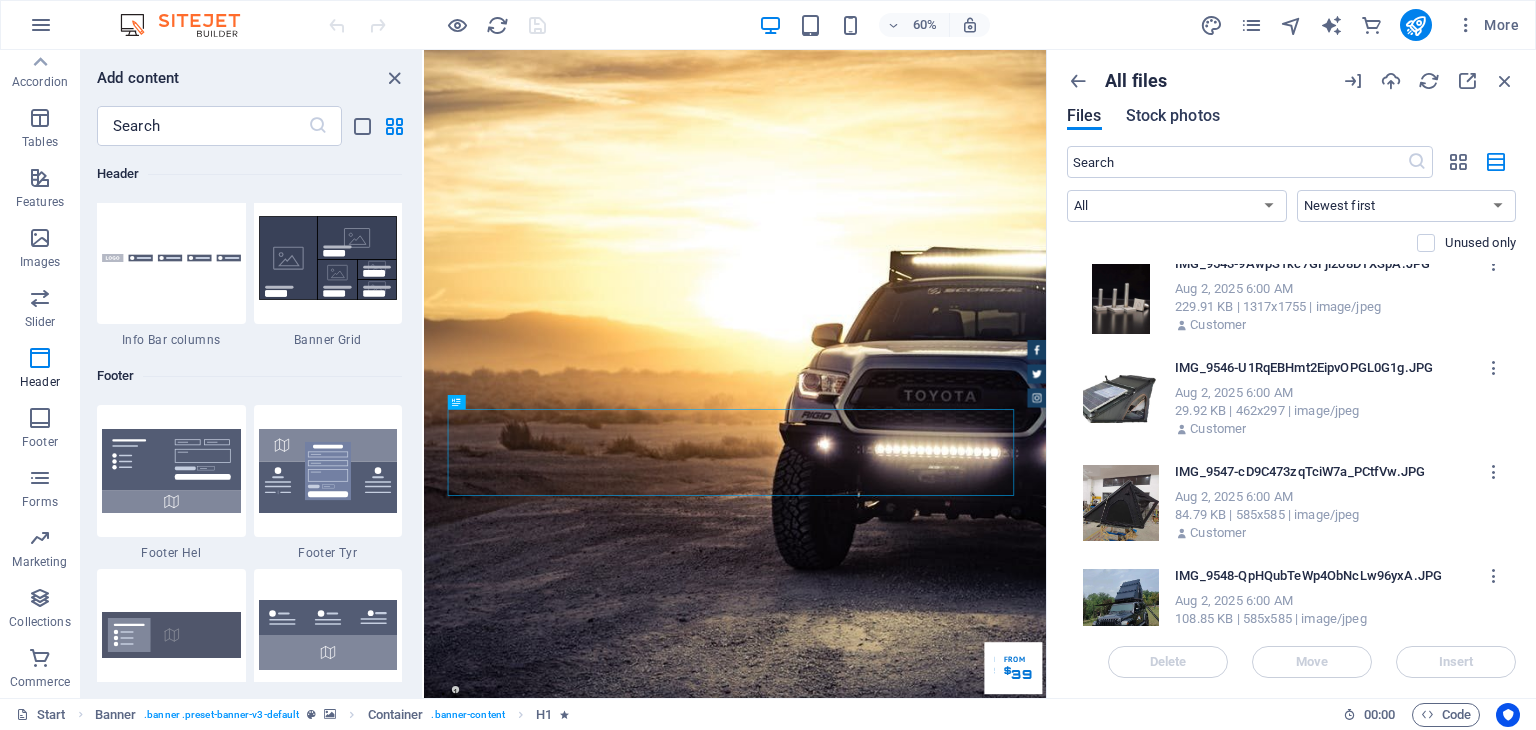 click on "Stock photos" at bounding box center (1173, 116) 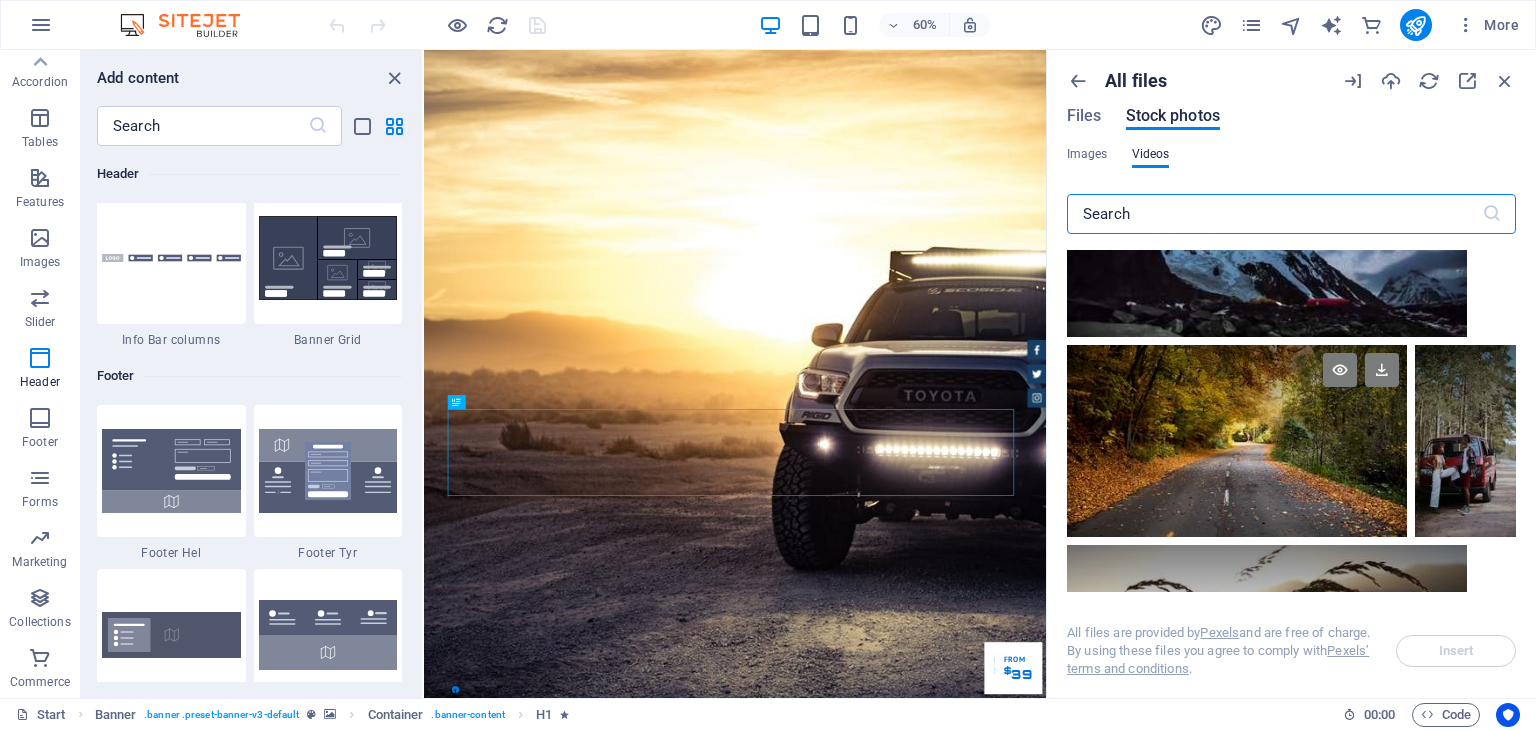 scroll, scrollTop: 2000, scrollLeft: 0, axis: vertical 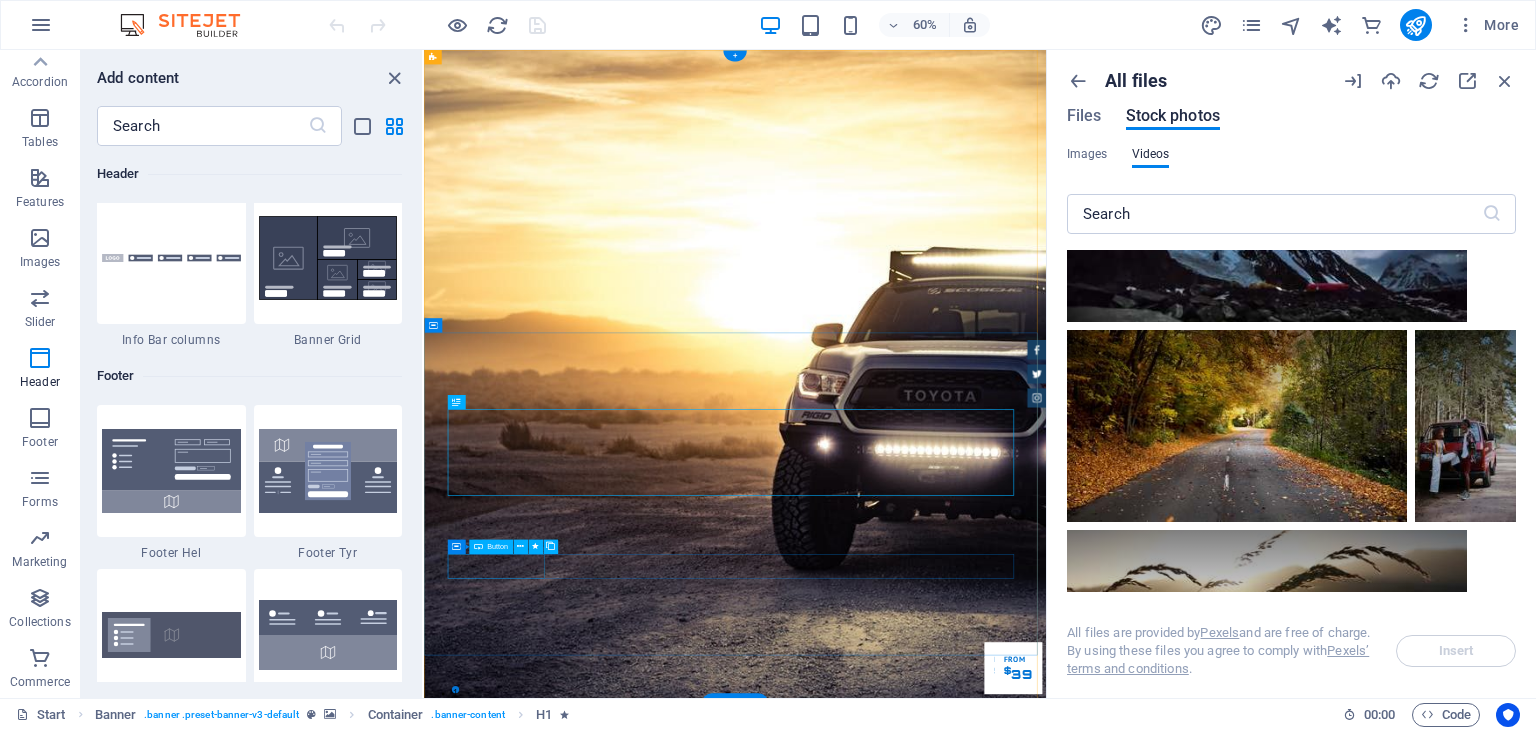 click on "Our Inventory" at bounding box center (943, 2000) 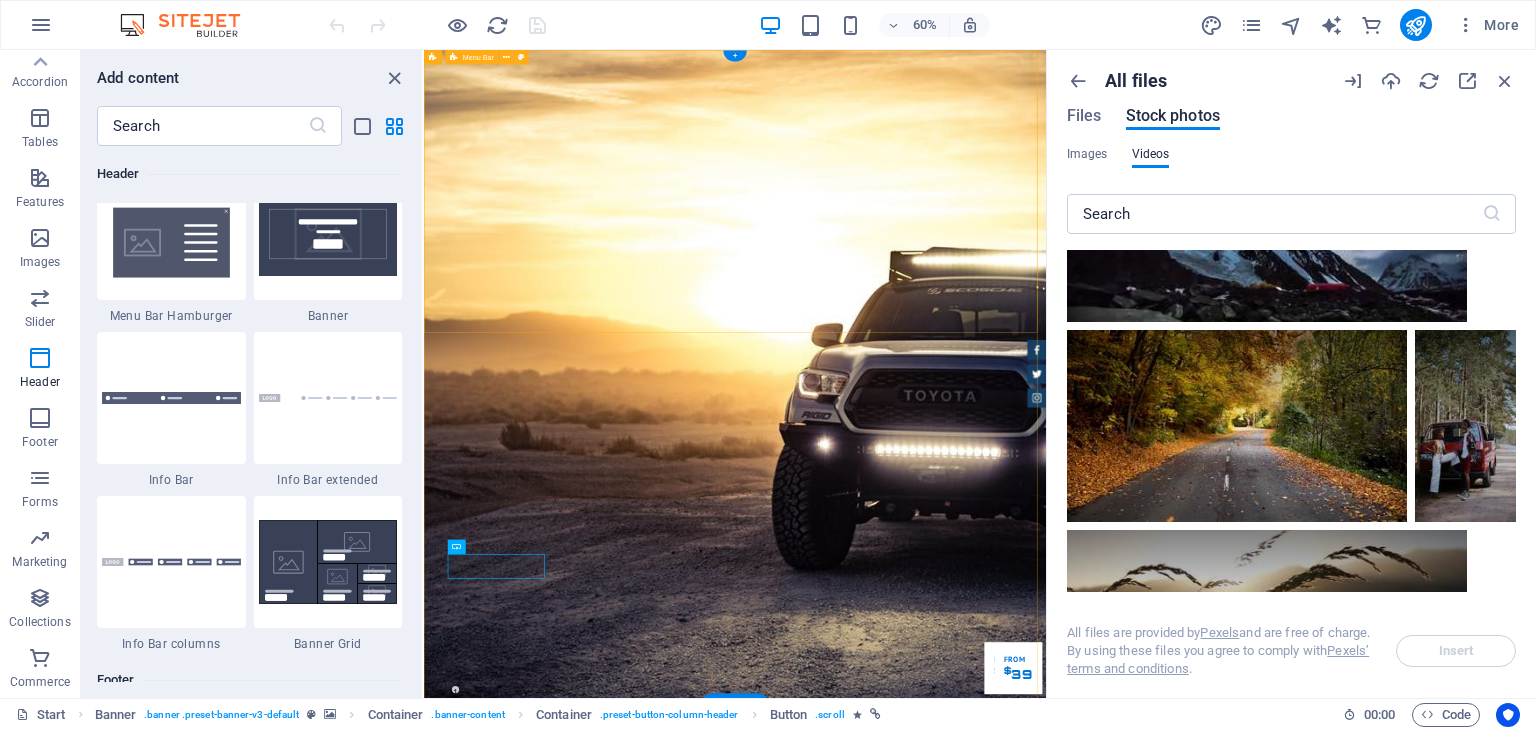 scroll, scrollTop: 12537, scrollLeft: 0, axis: vertical 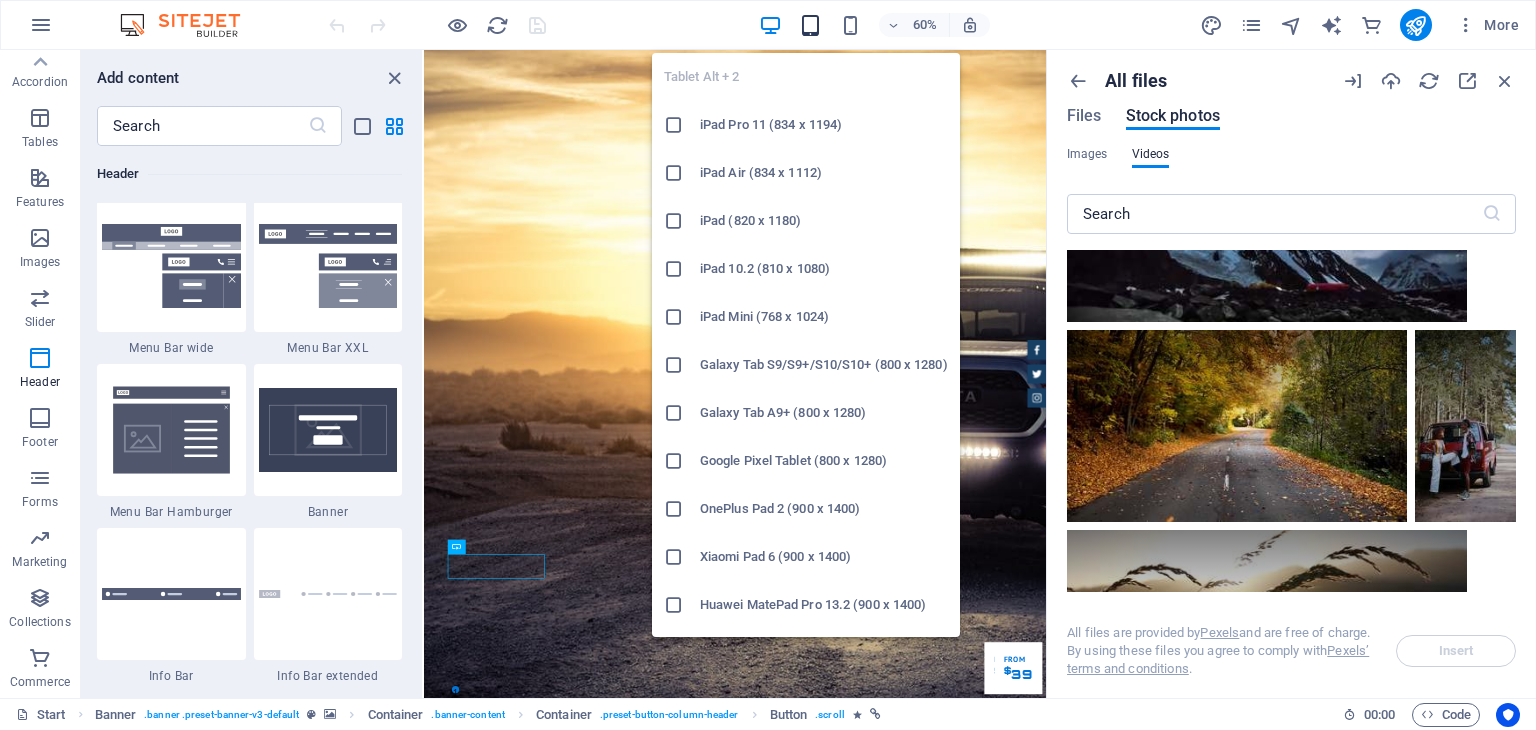 click at bounding box center [810, 25] 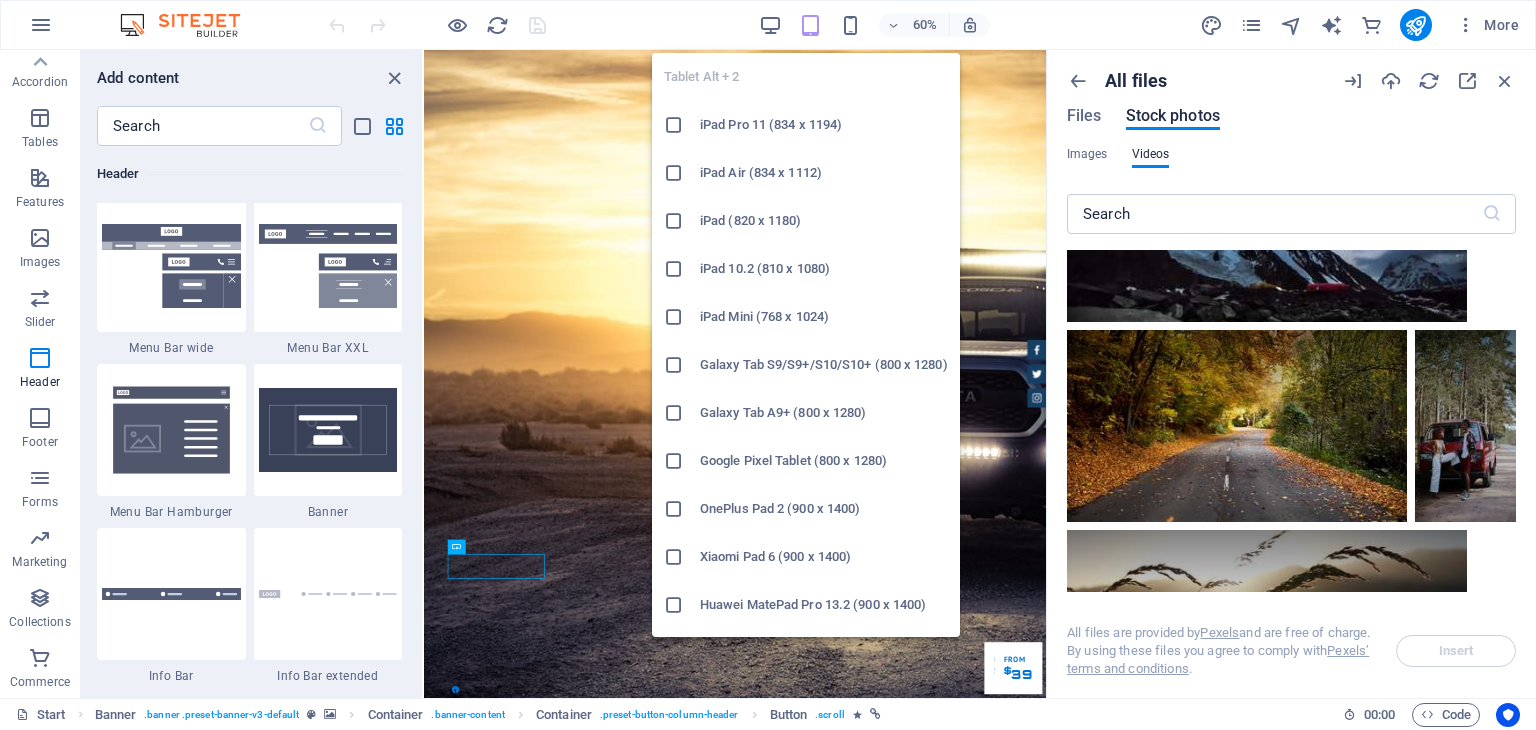 click on "iPad Pro 11 (834 x 1194)" at bounding box center (824, 125) 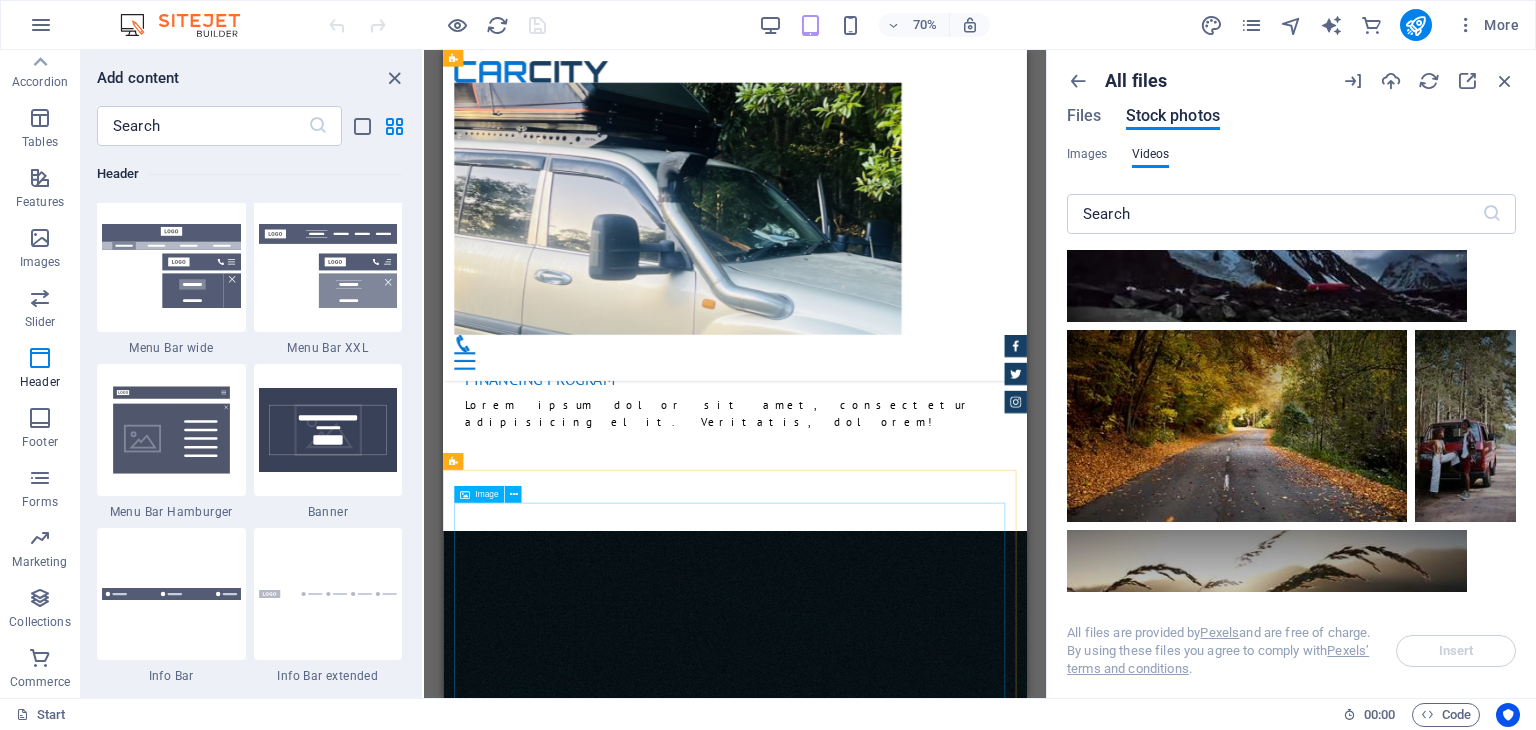 scroll, scrollTop: 2500, scrollLeft: 0, axis: vertical 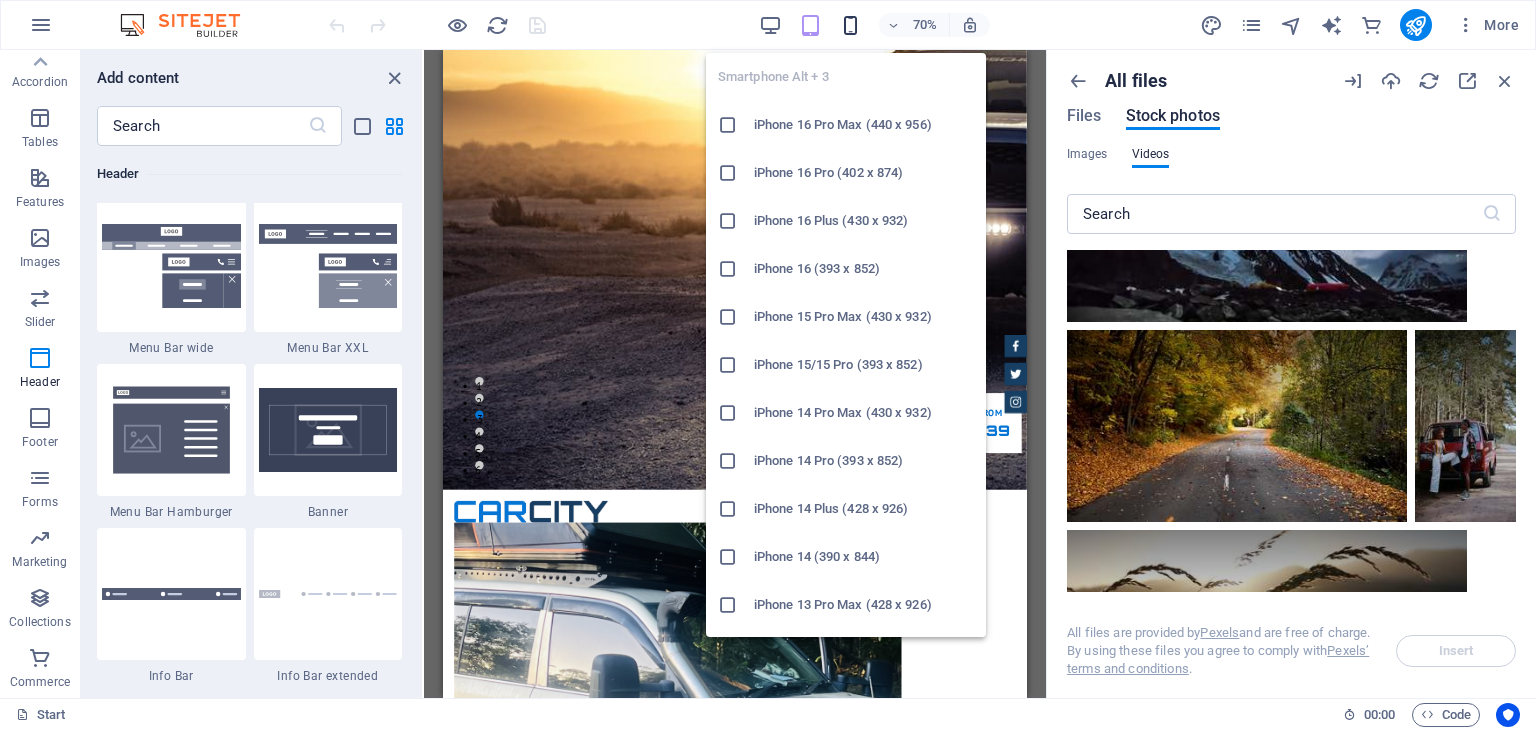 click at bounding box center [850, 25] 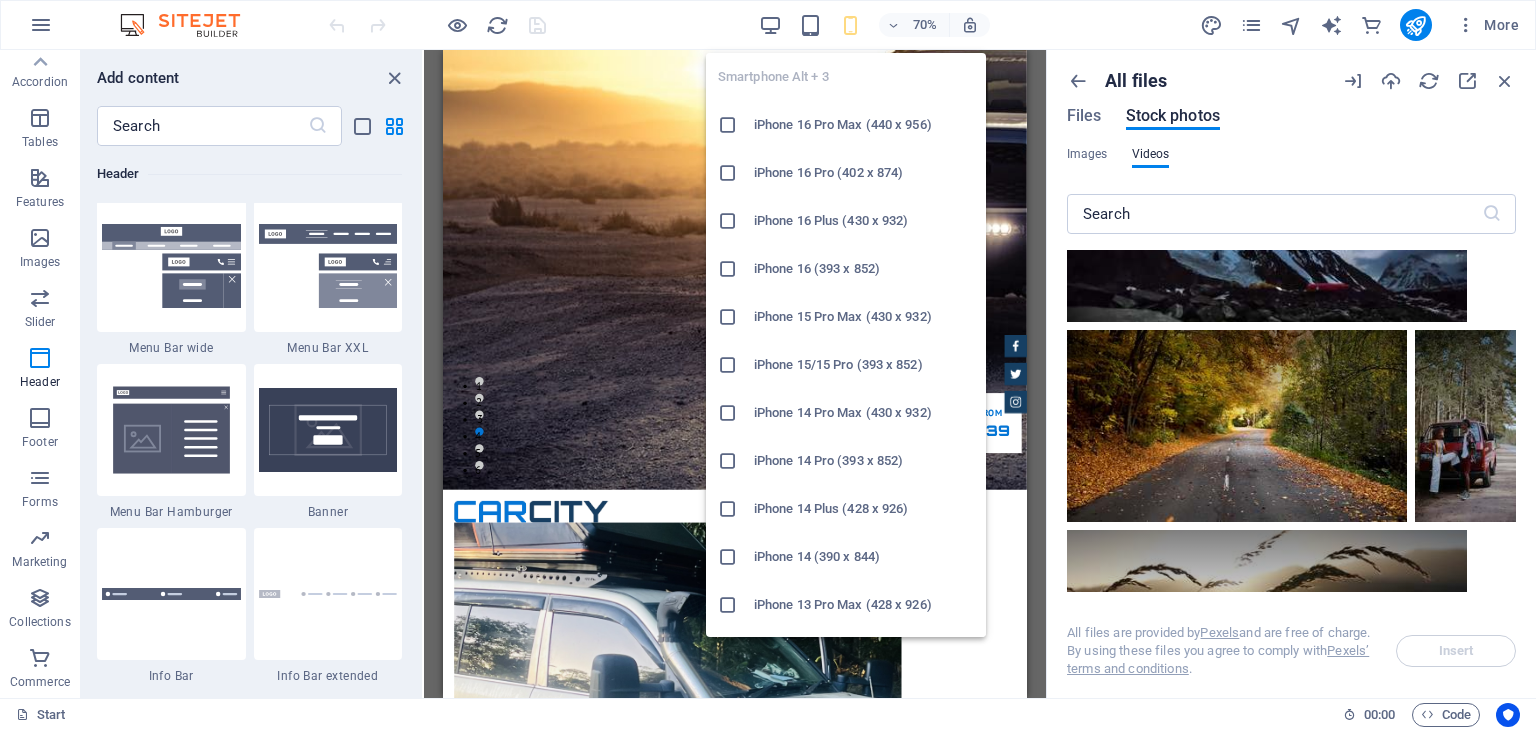 click on "iPhone 16 Pro Max (440 x 956)" at bounding box center [864, 125] 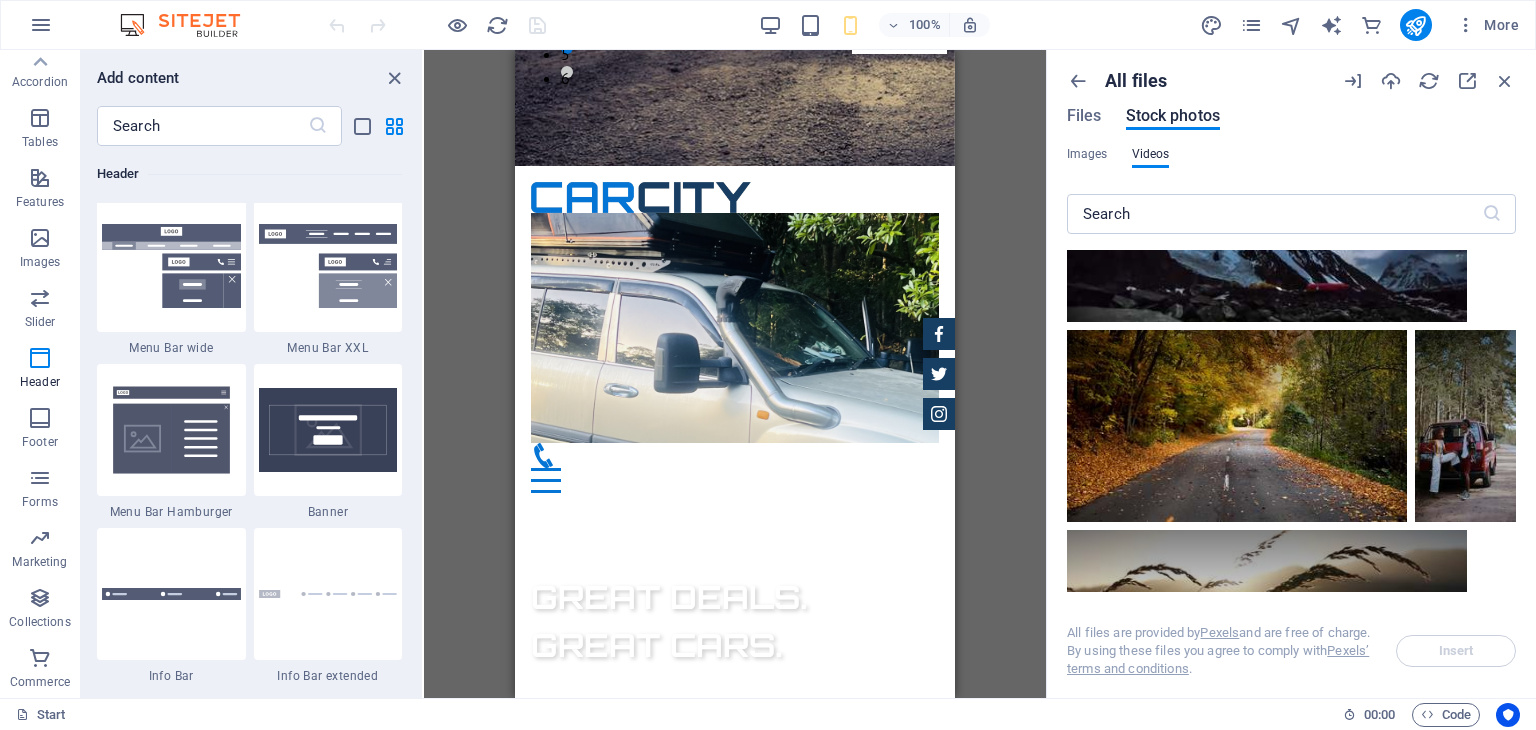 scroll, scrollTop: 443, scrollLeft: 0, axis: vertical 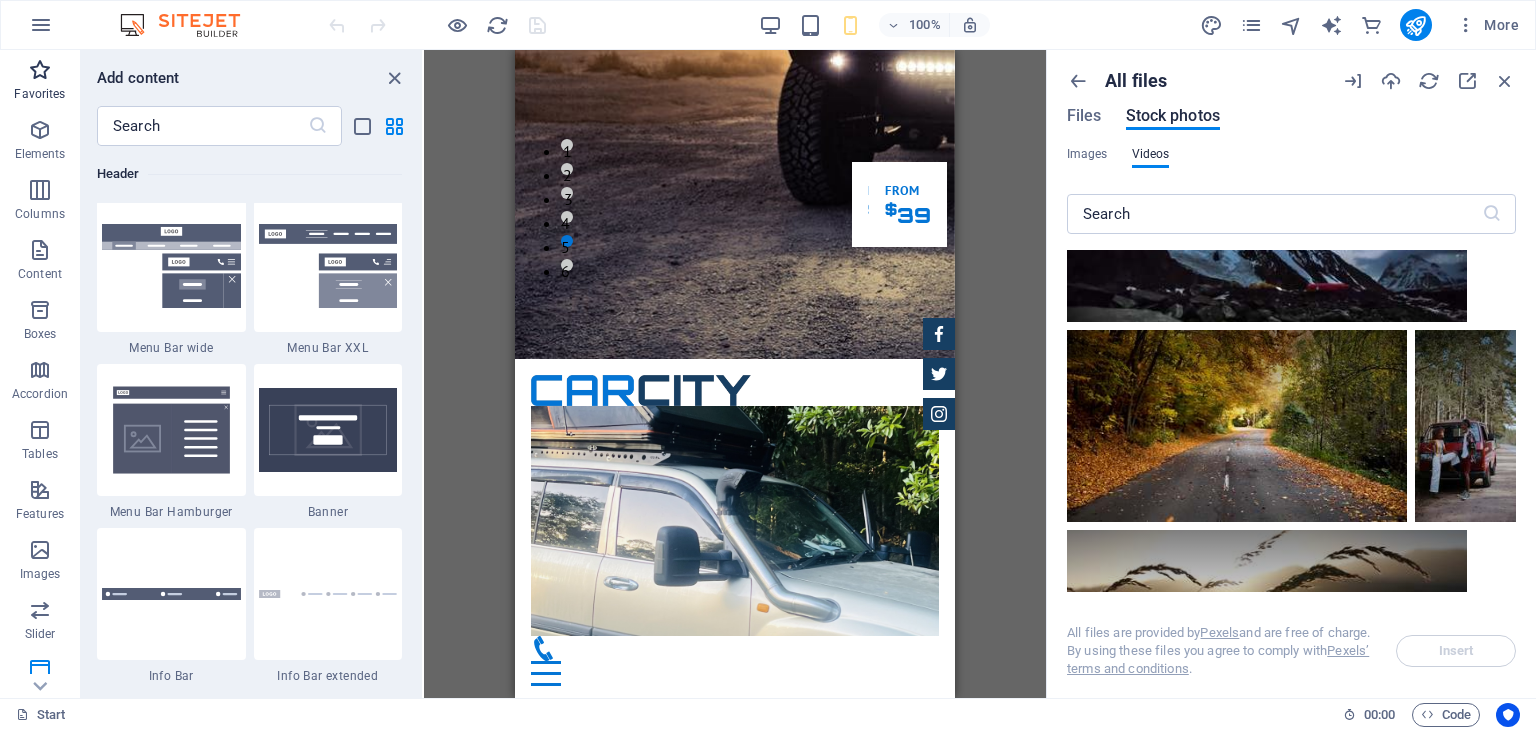 drag, startPoint x: 30, startPoint y: 89, endPoint x: 27, endPoint y: 78, distance: 11.401754 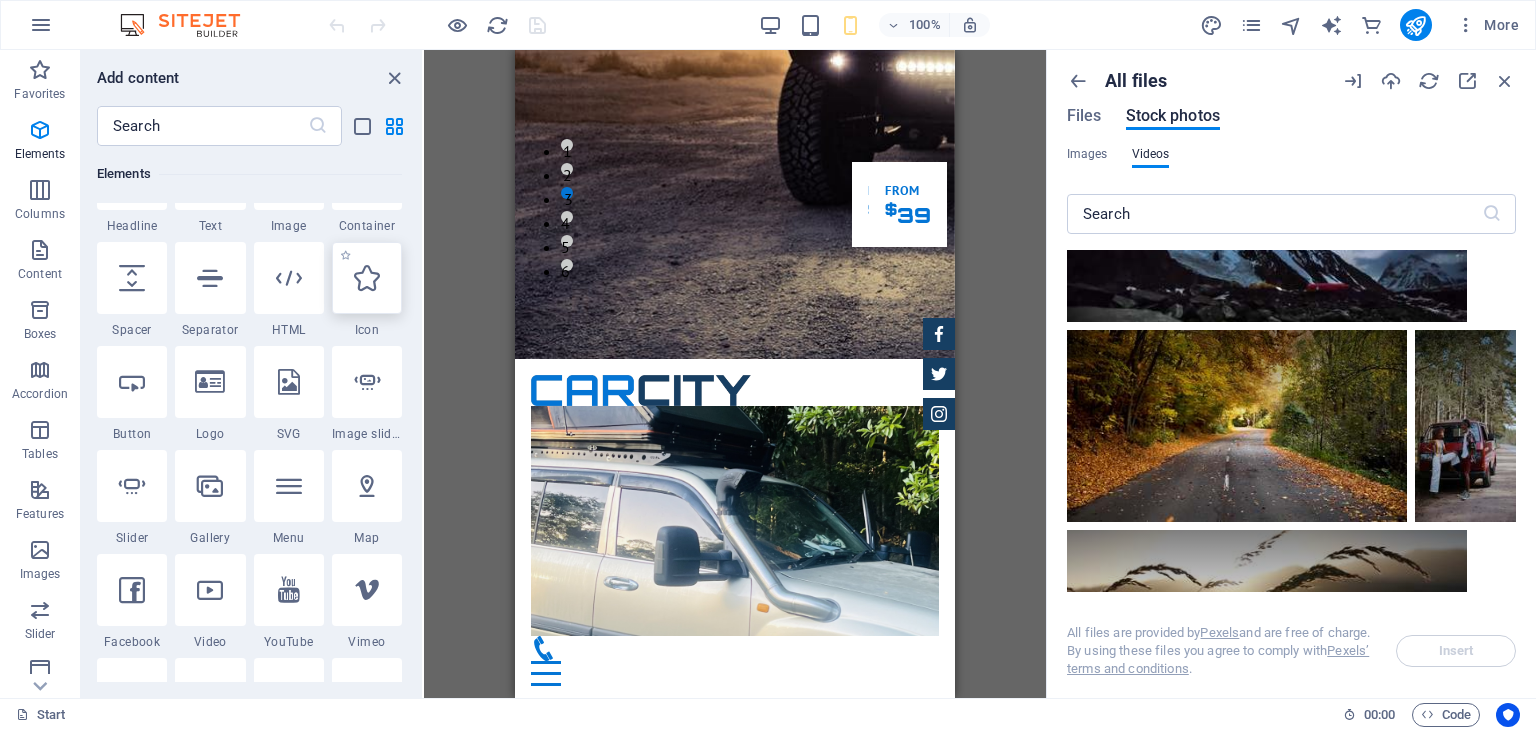 scroll, scrollTop: 300, scrollLeft: 0, axis: vertical 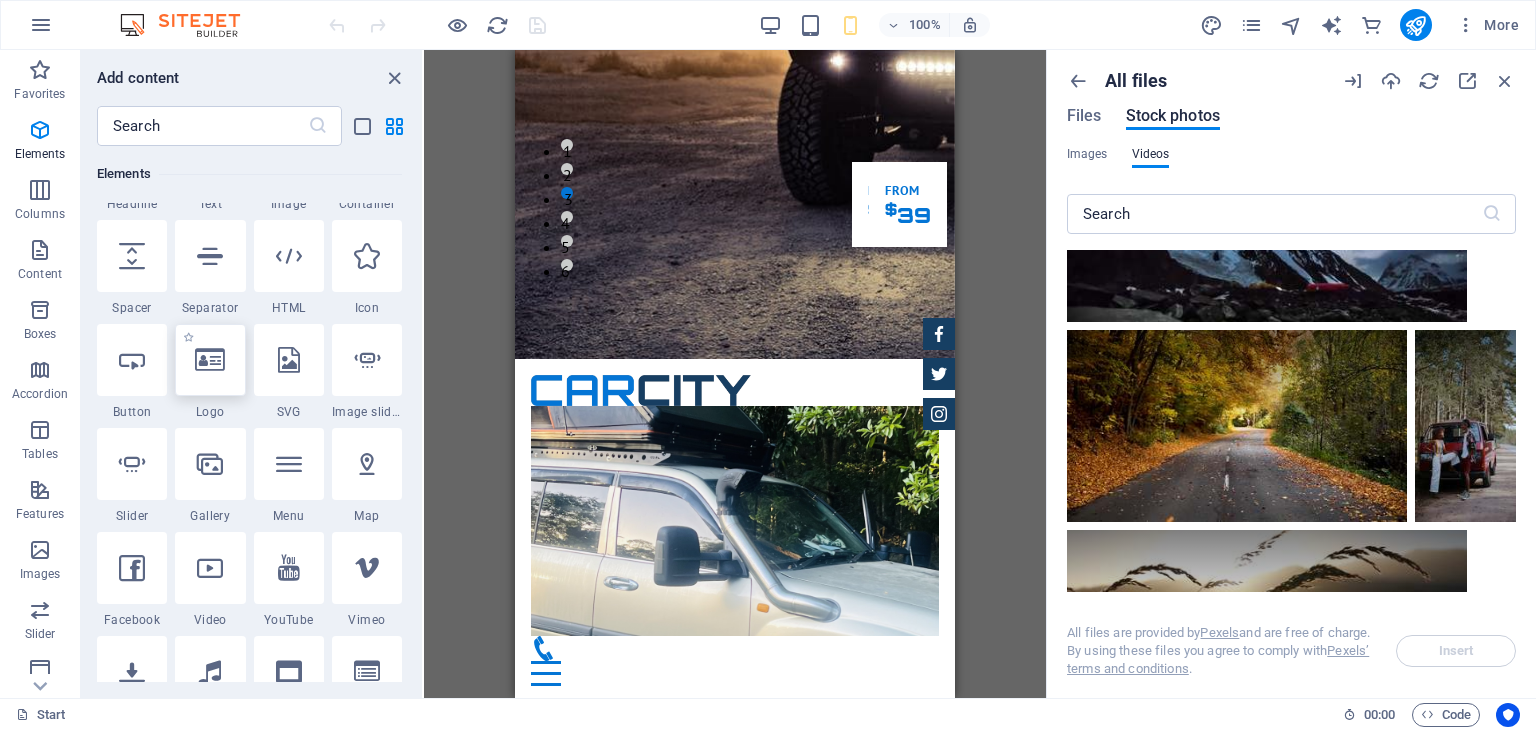 click at bounding box center [210, 360] 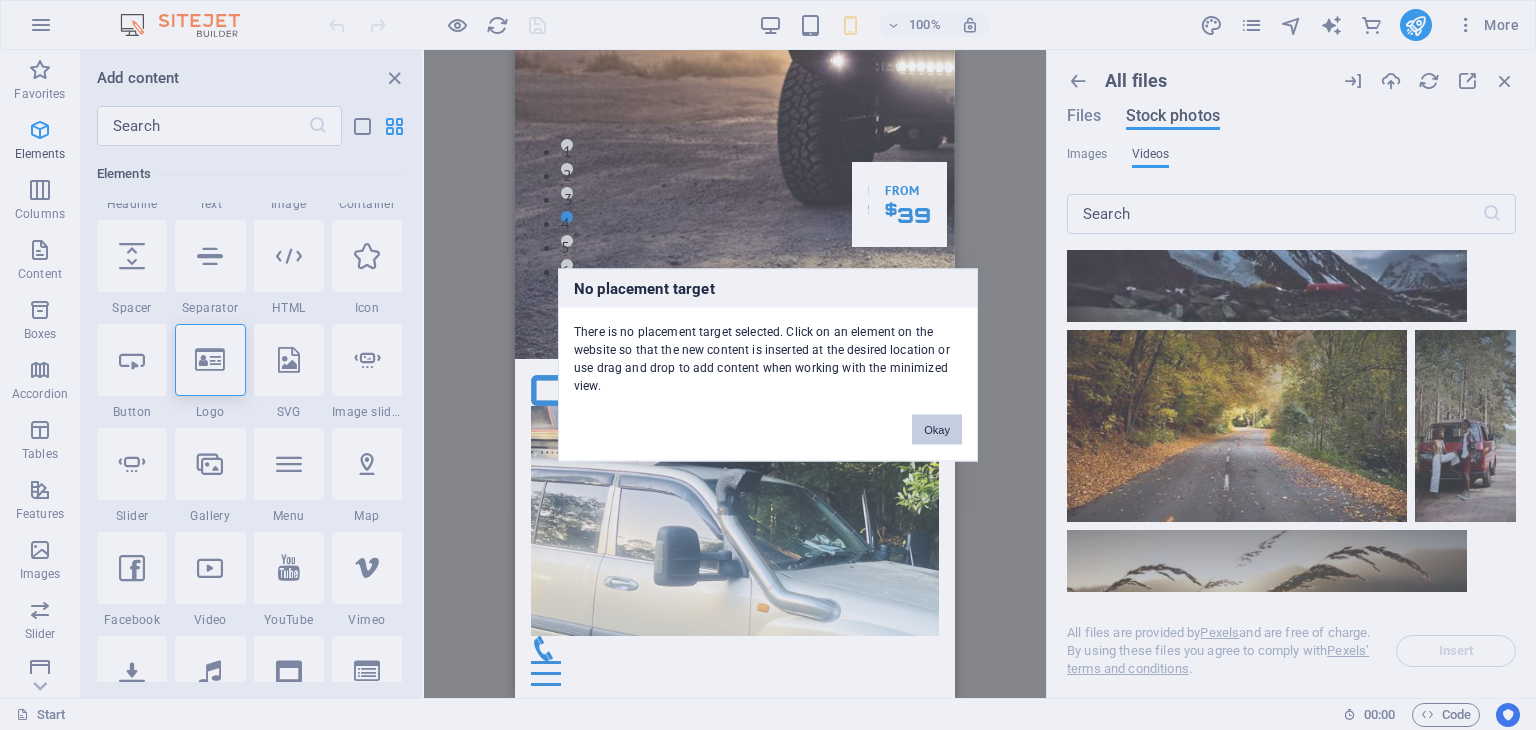 drag, startPoint x: 211, startPoint y: 372, endPoint x: 422, endPoint y: 376, distance: 211.03792 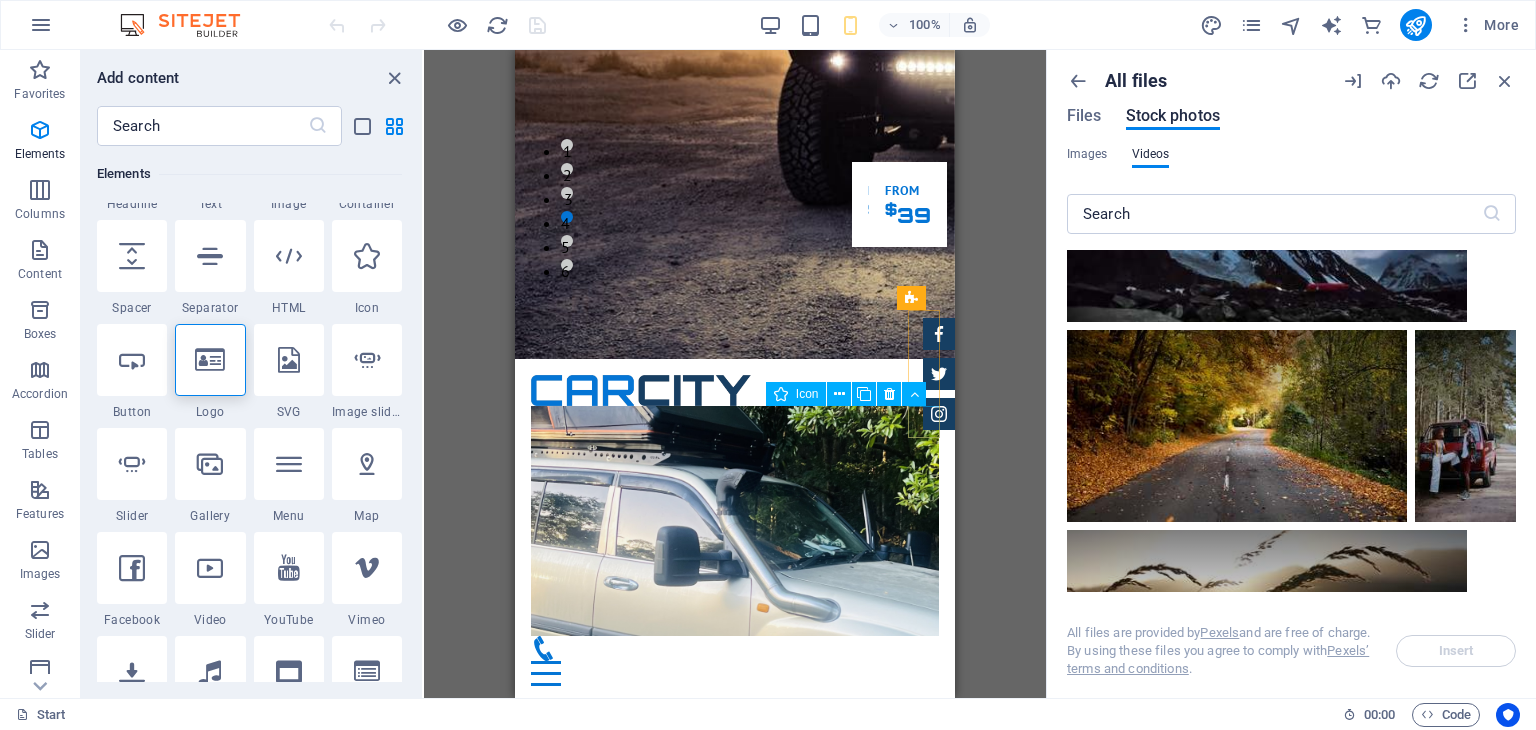 click at bounding box center [939, 414] 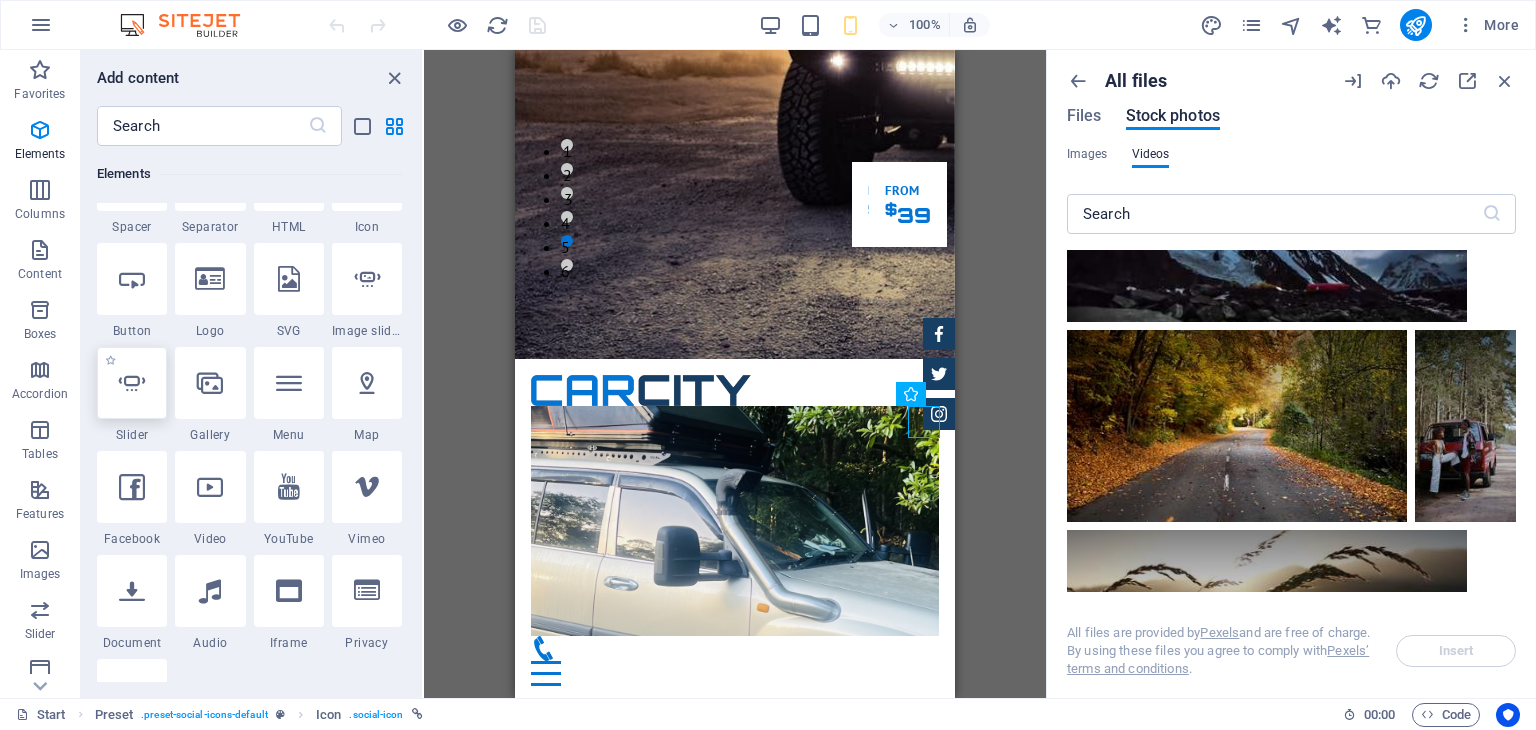 scroll, scrollTop: 400, scrollLeft: 0, axis: vertical 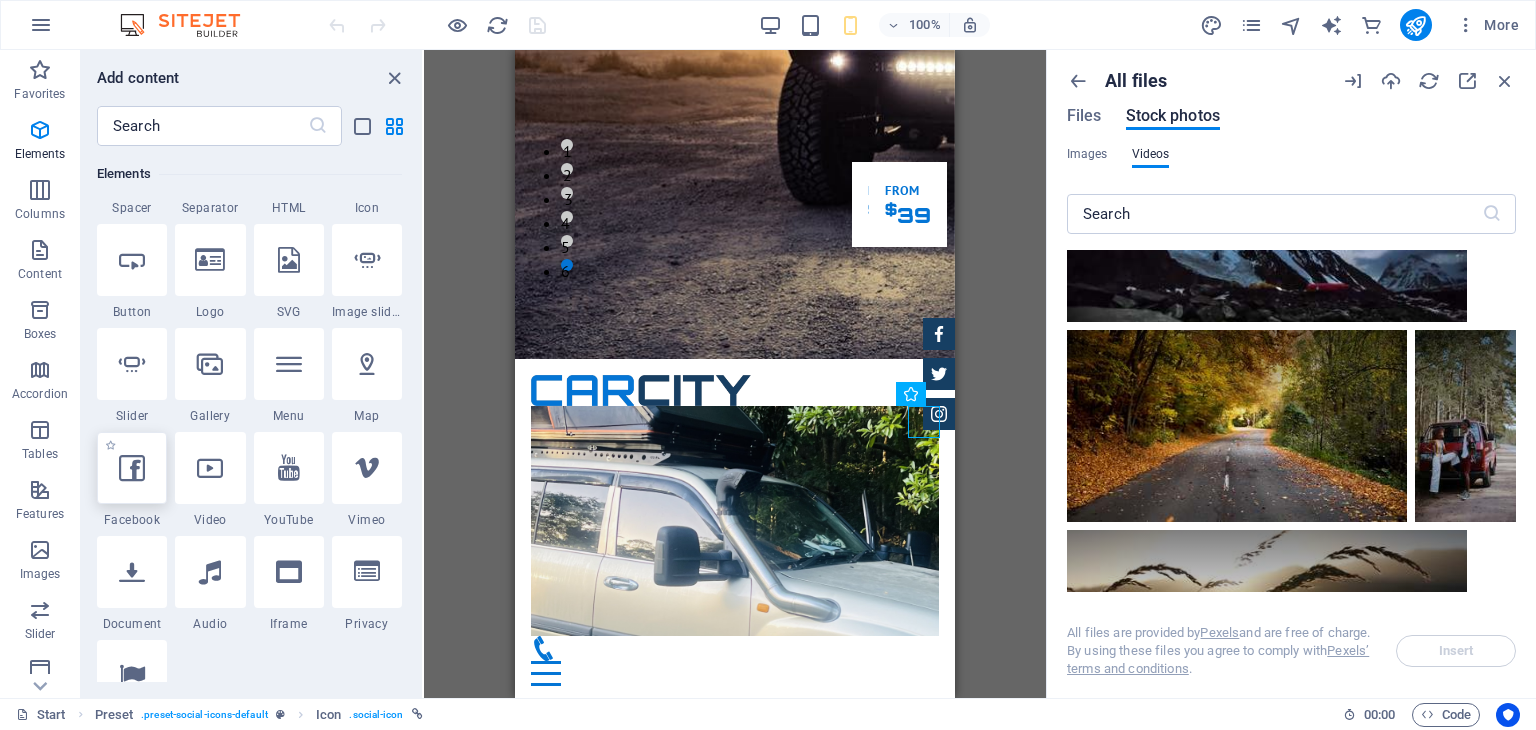 click at bounding box center [132, 468] 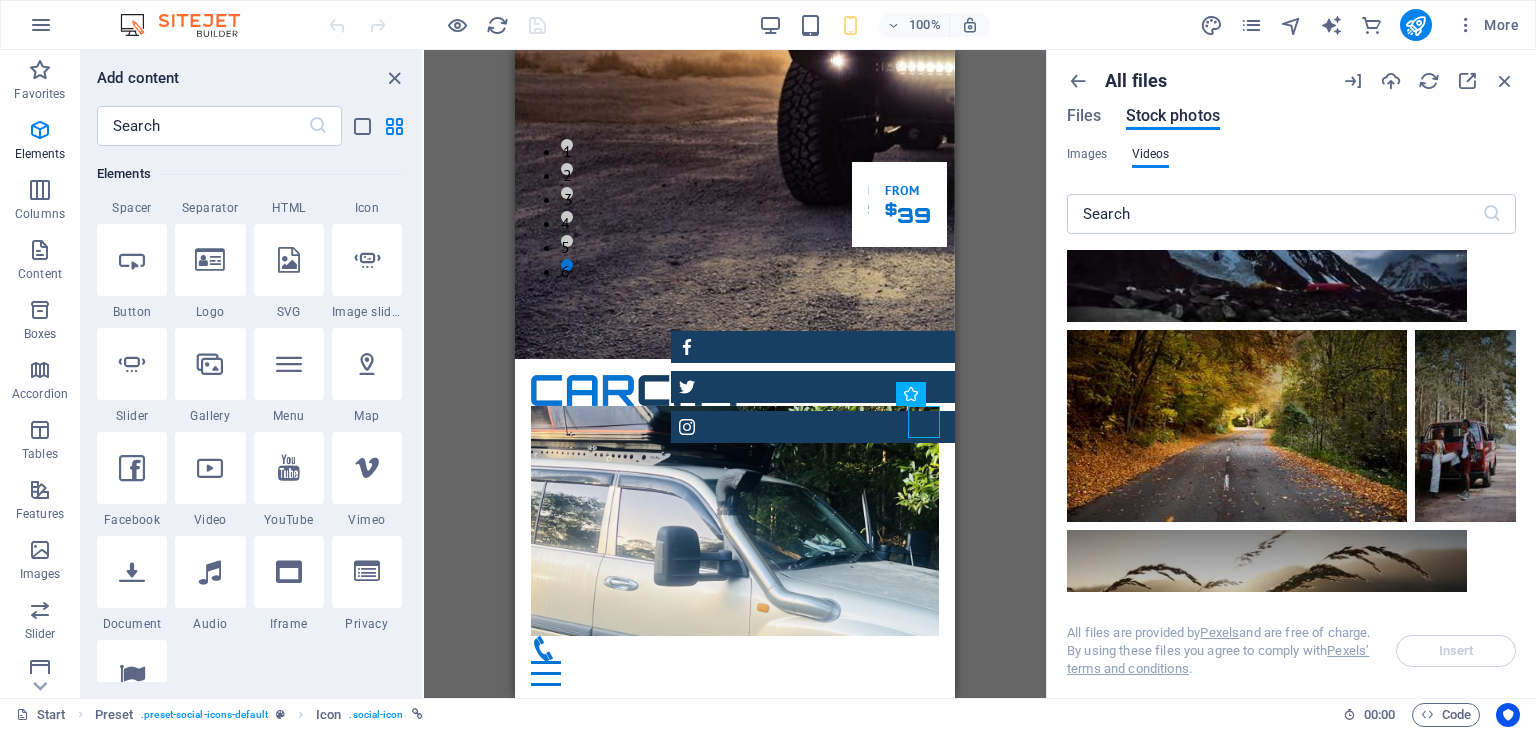 select on "%" 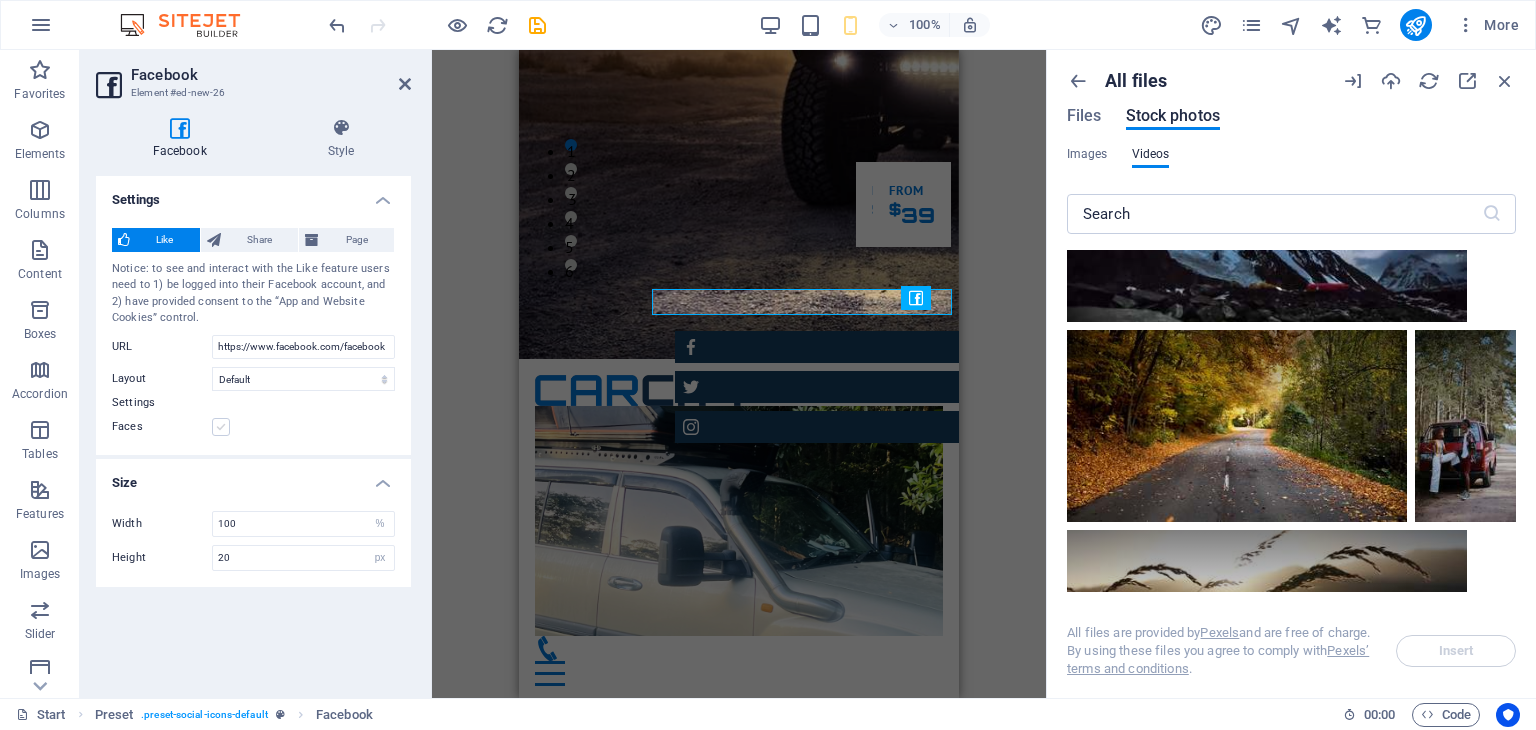 click at bounding box center [221, 427] 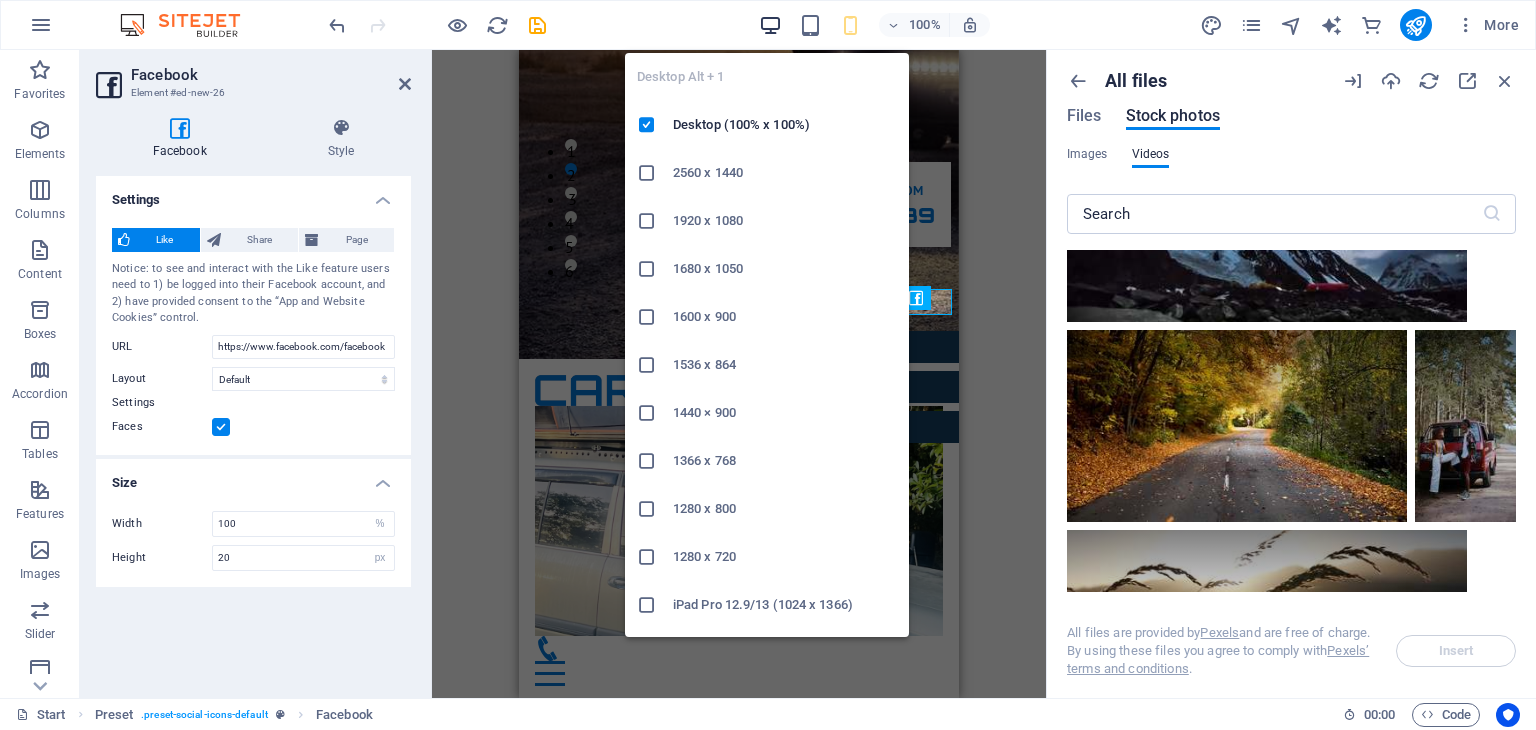 click at bounding box center [770, 25] 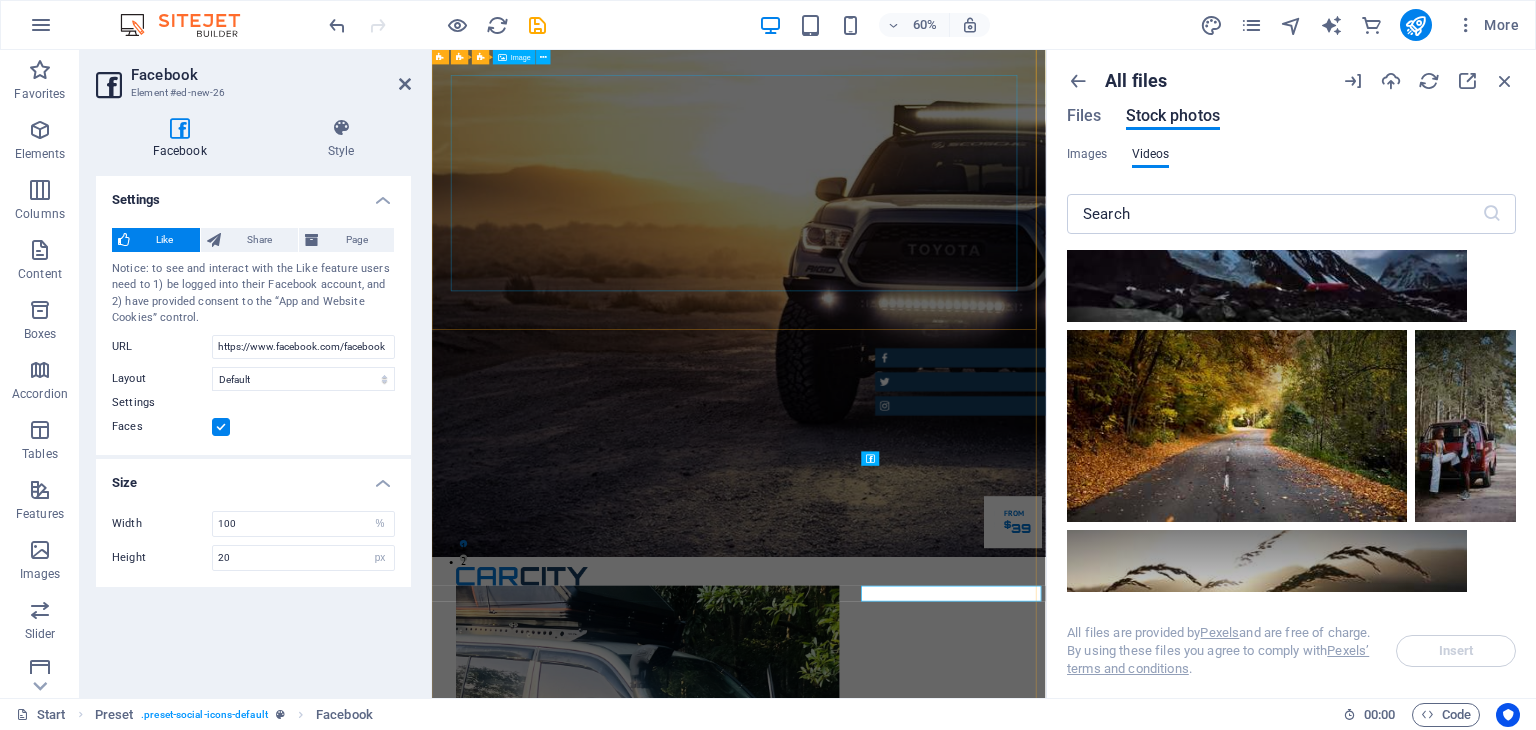 scroll, scrollTop: 0, scrollLeft: 0, axis: both 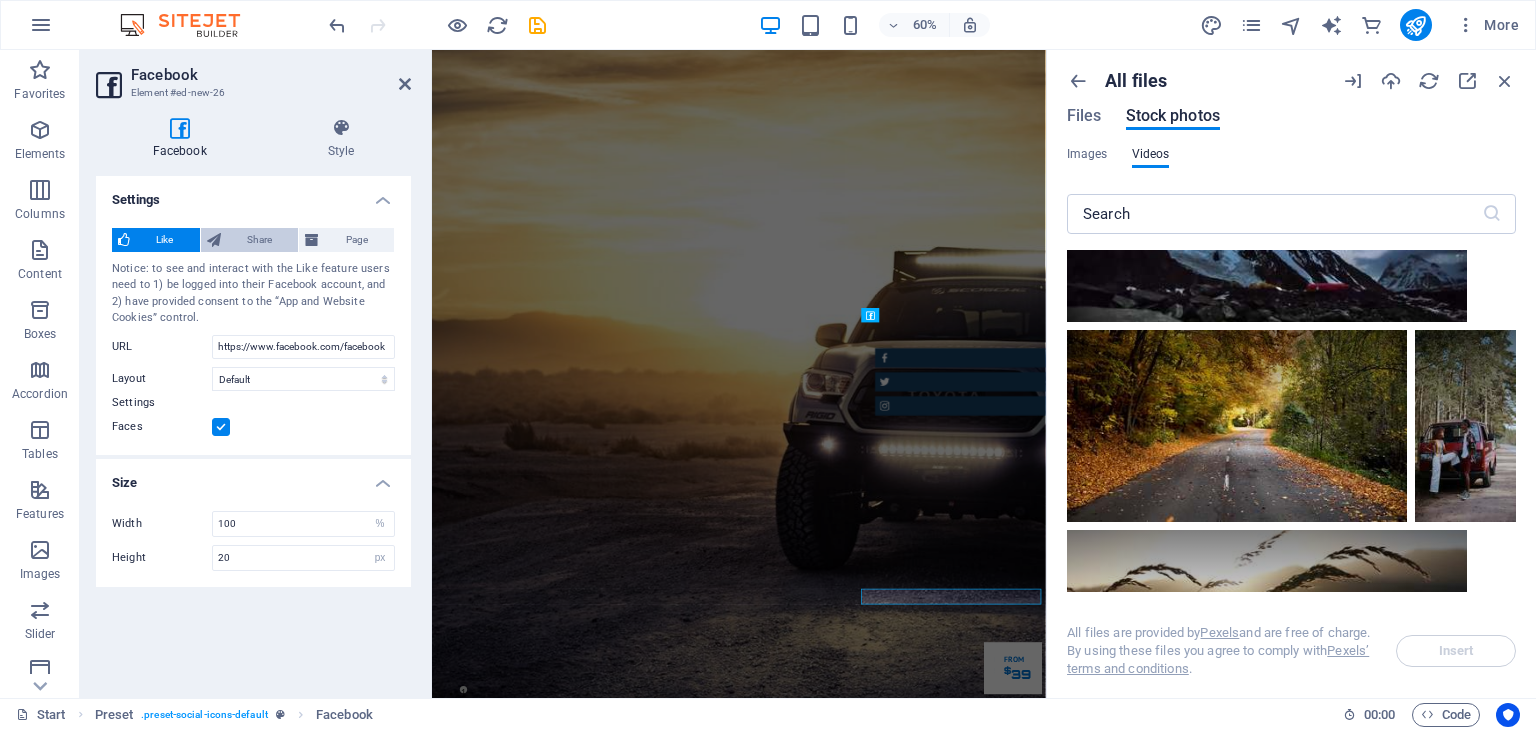 click on "Share" at bounding box center [260, 240] 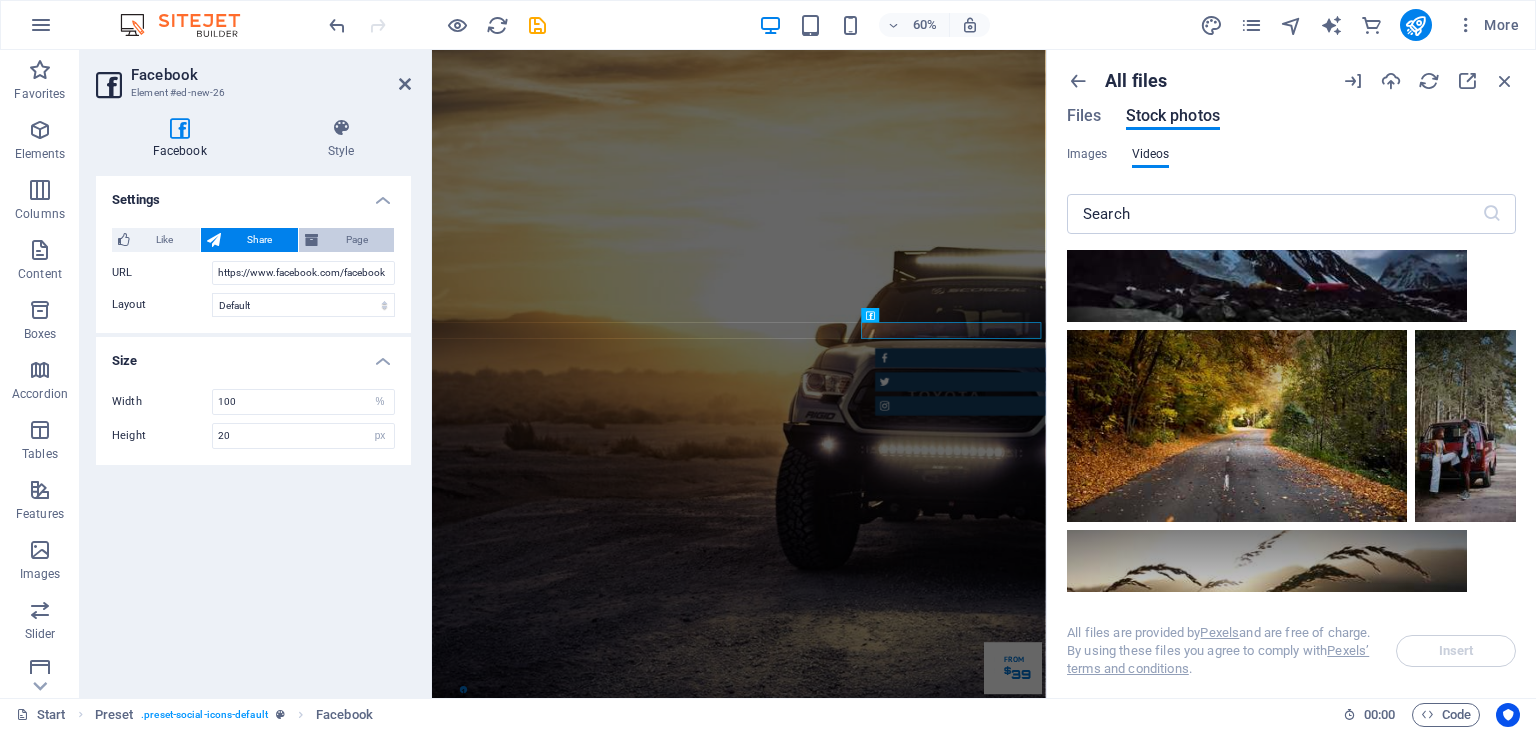 click on "Page" at bounding box center (356, 240) 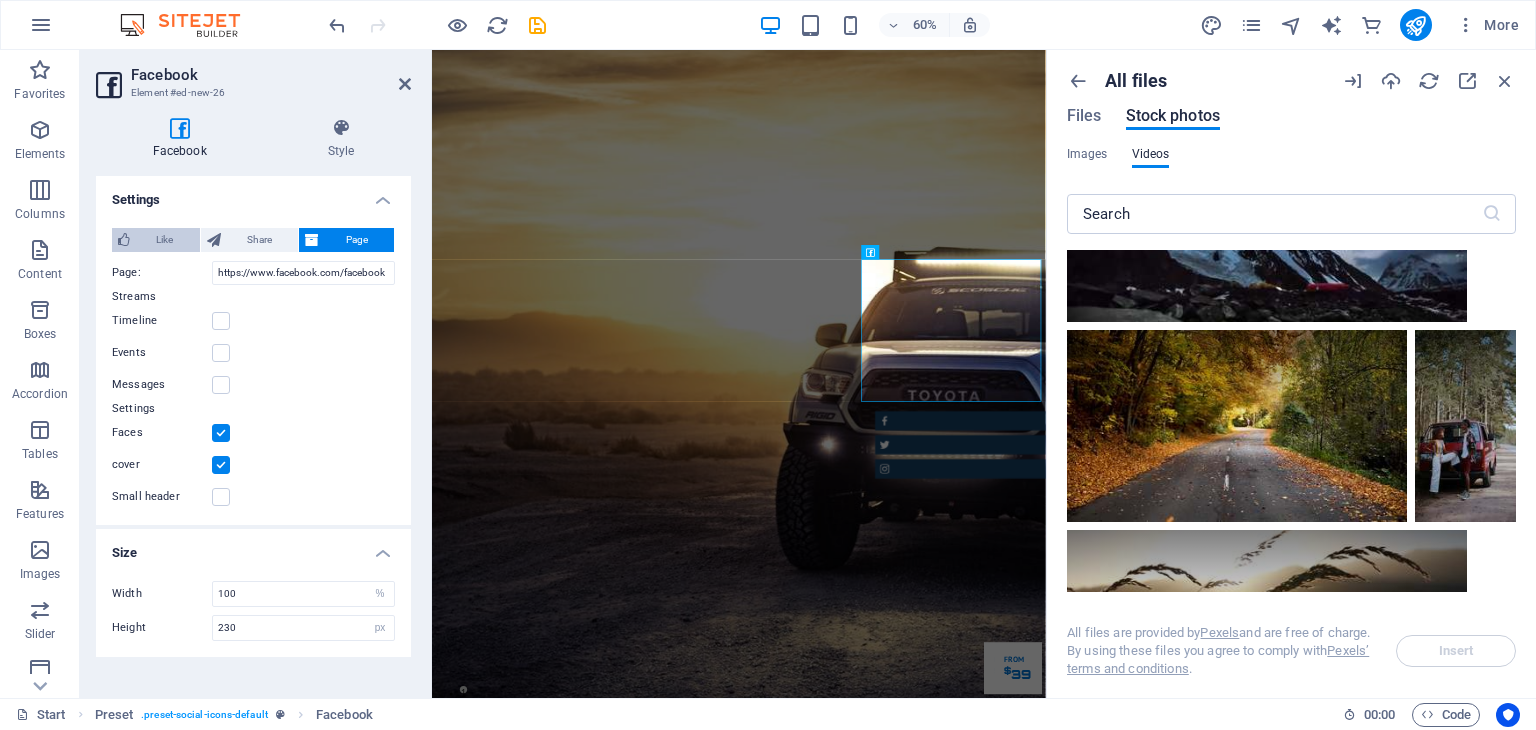 click on "Like" at bounding box center [165, 240] 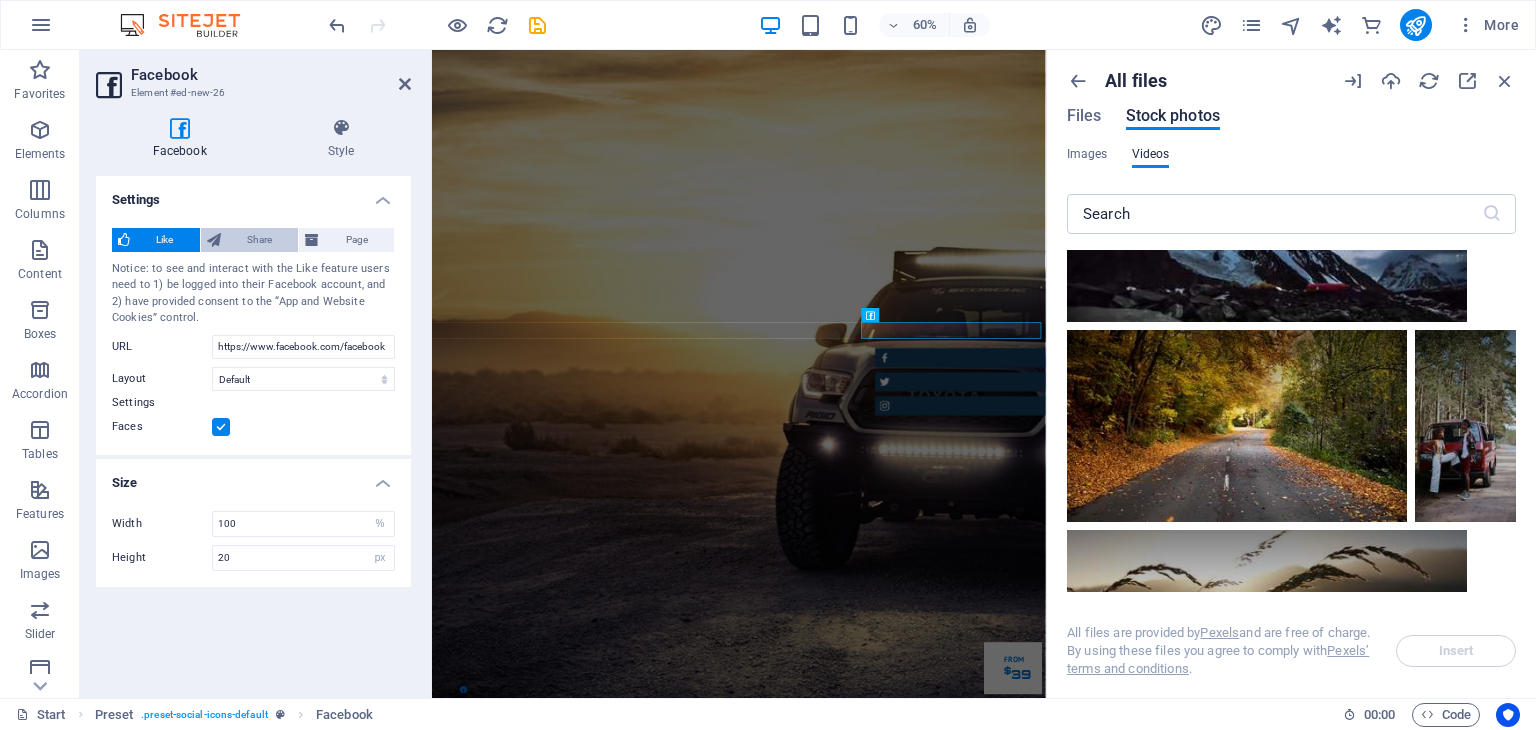 click on "Share" at bounding box center [260, 240] 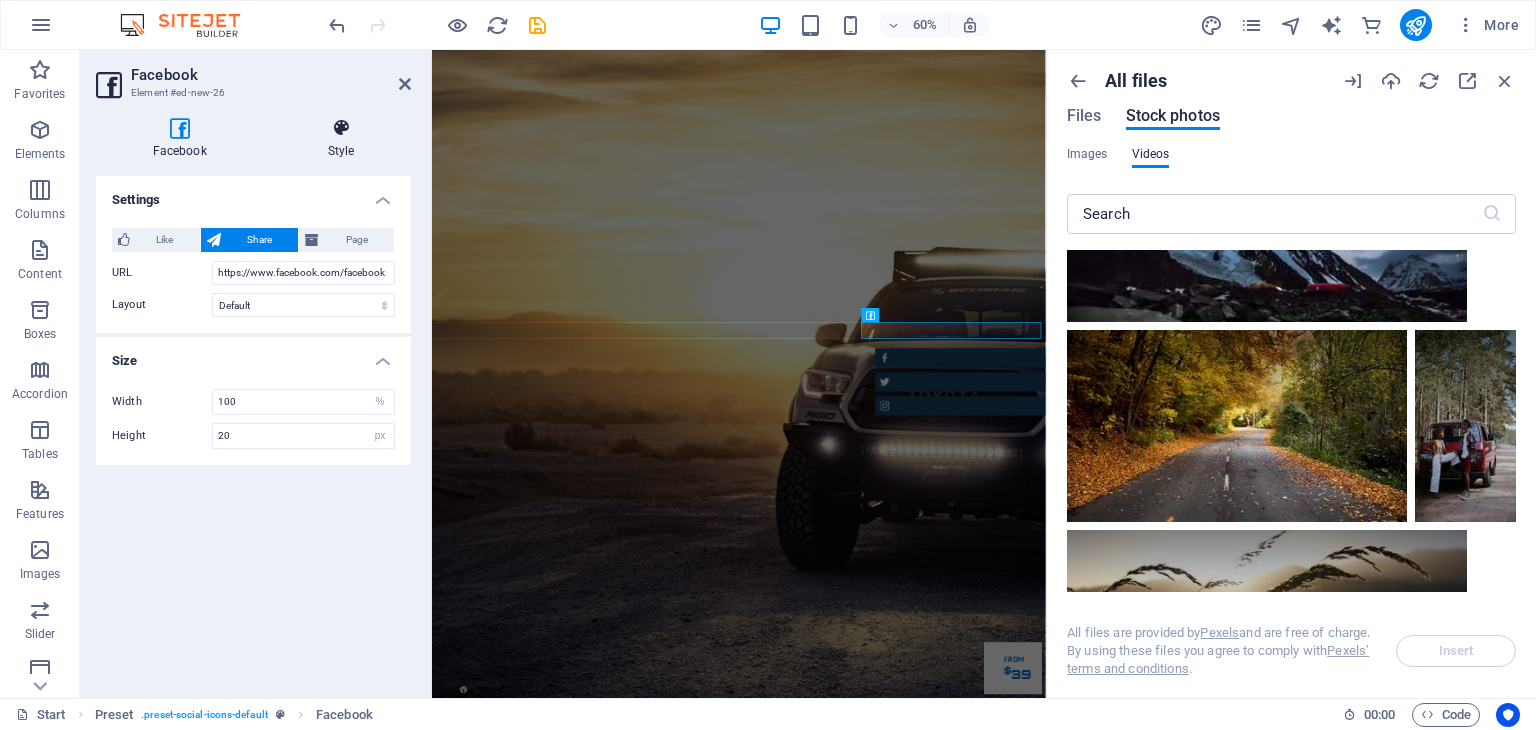 click at bounding box center [341, 128] 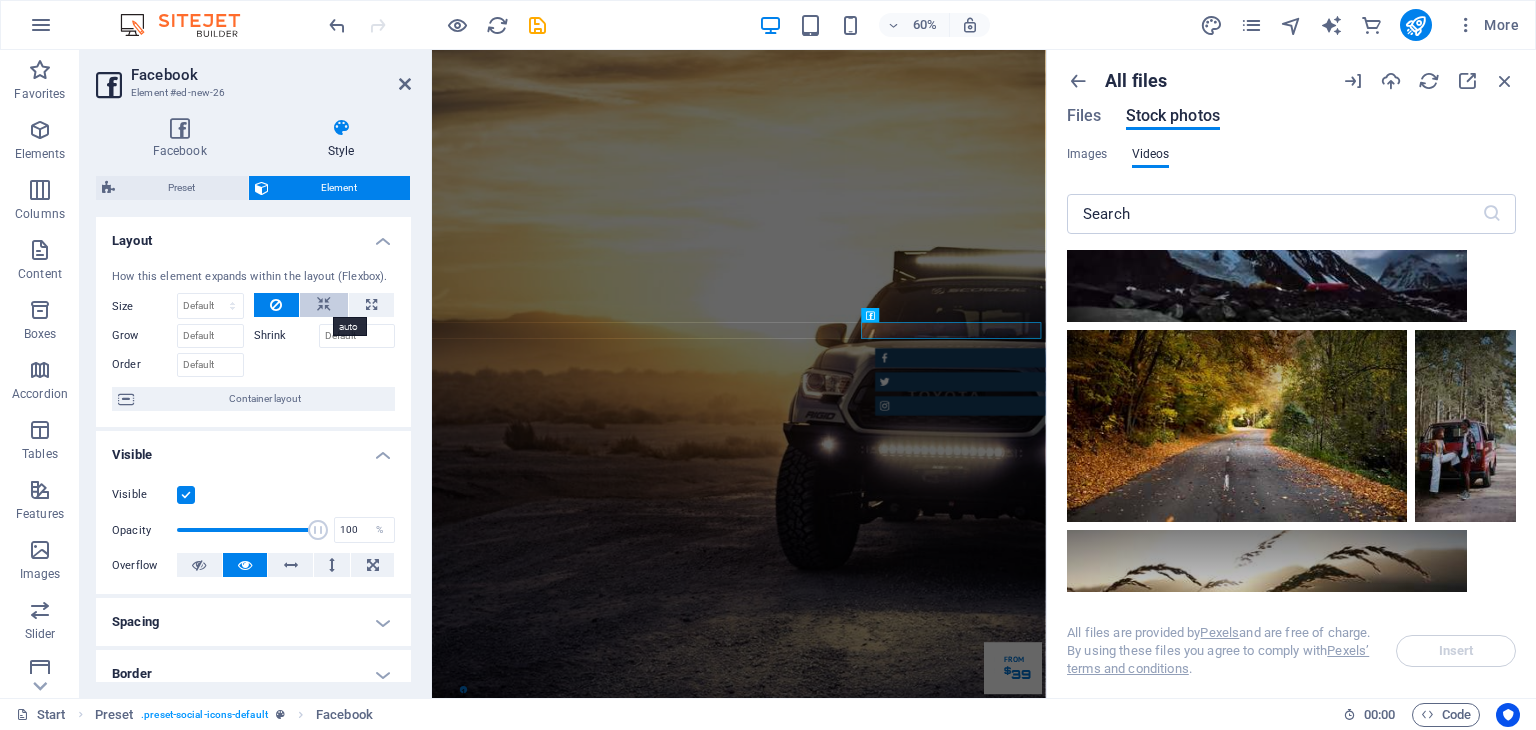 click at bounding box center (324, 305) 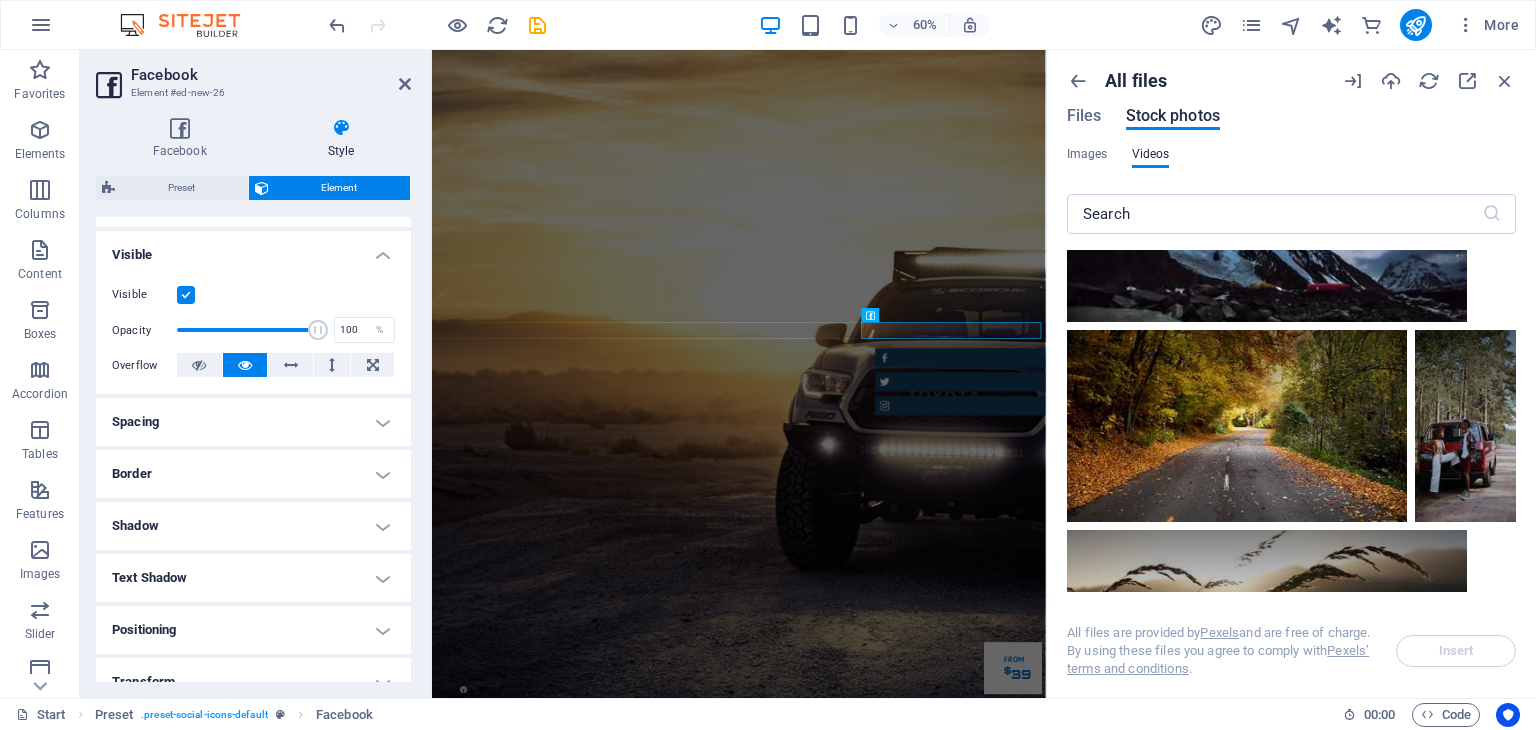 scroll, scrollTop: 0, scrollLeft: 0, axis: both 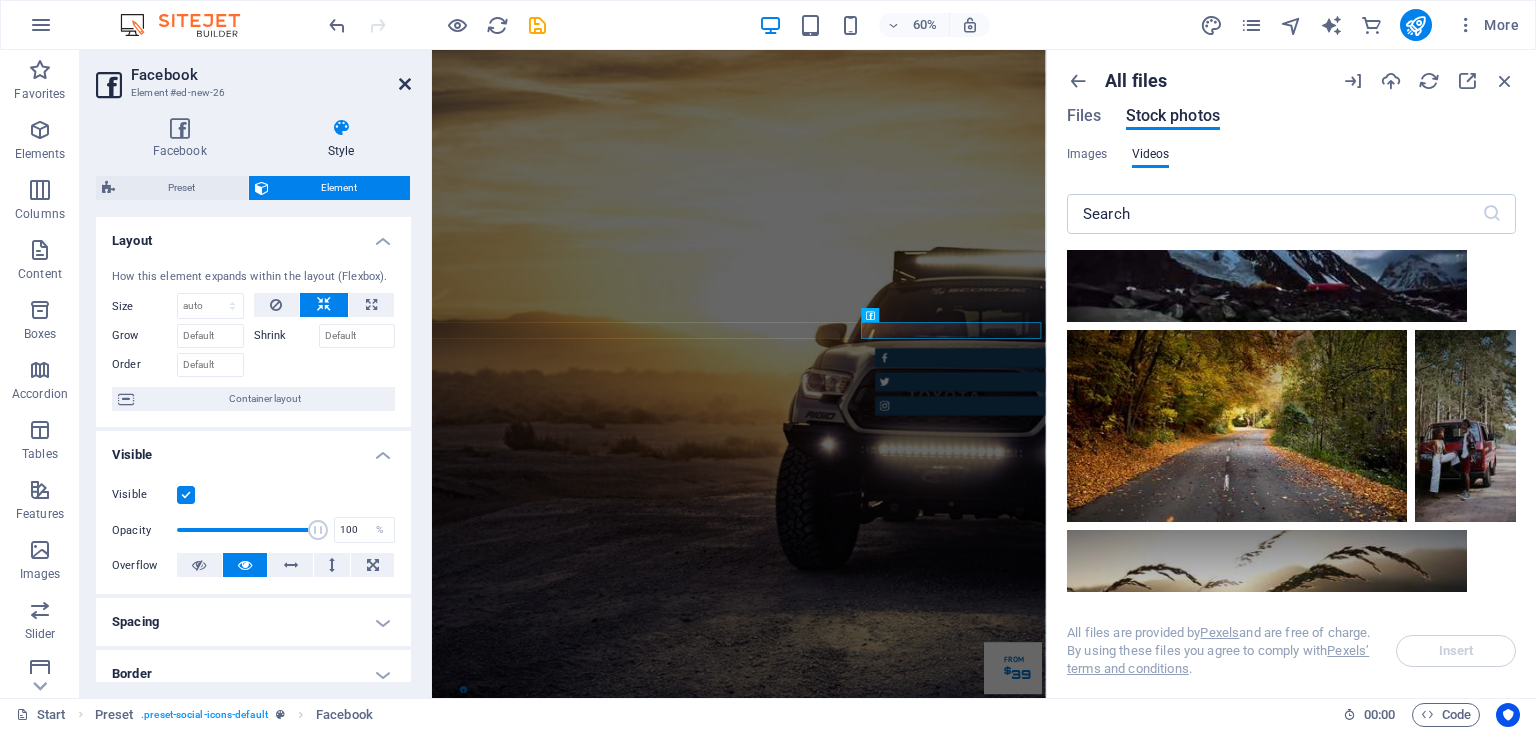 click at bounding box center [405, 84] 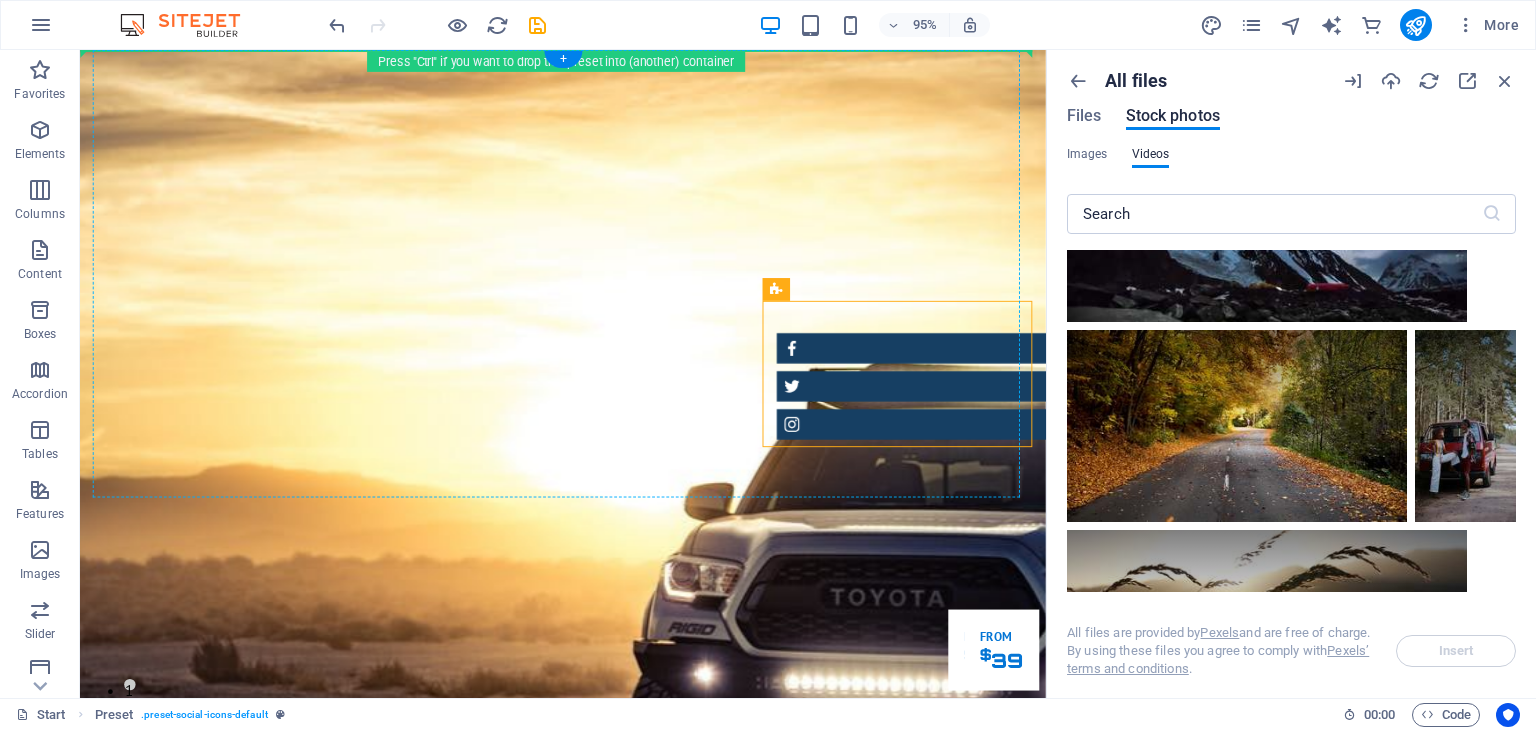 drag, startPoint x: 855, startPoint y: 339, endPoint x: 793, endPoint y: 288, distance: 80.280754 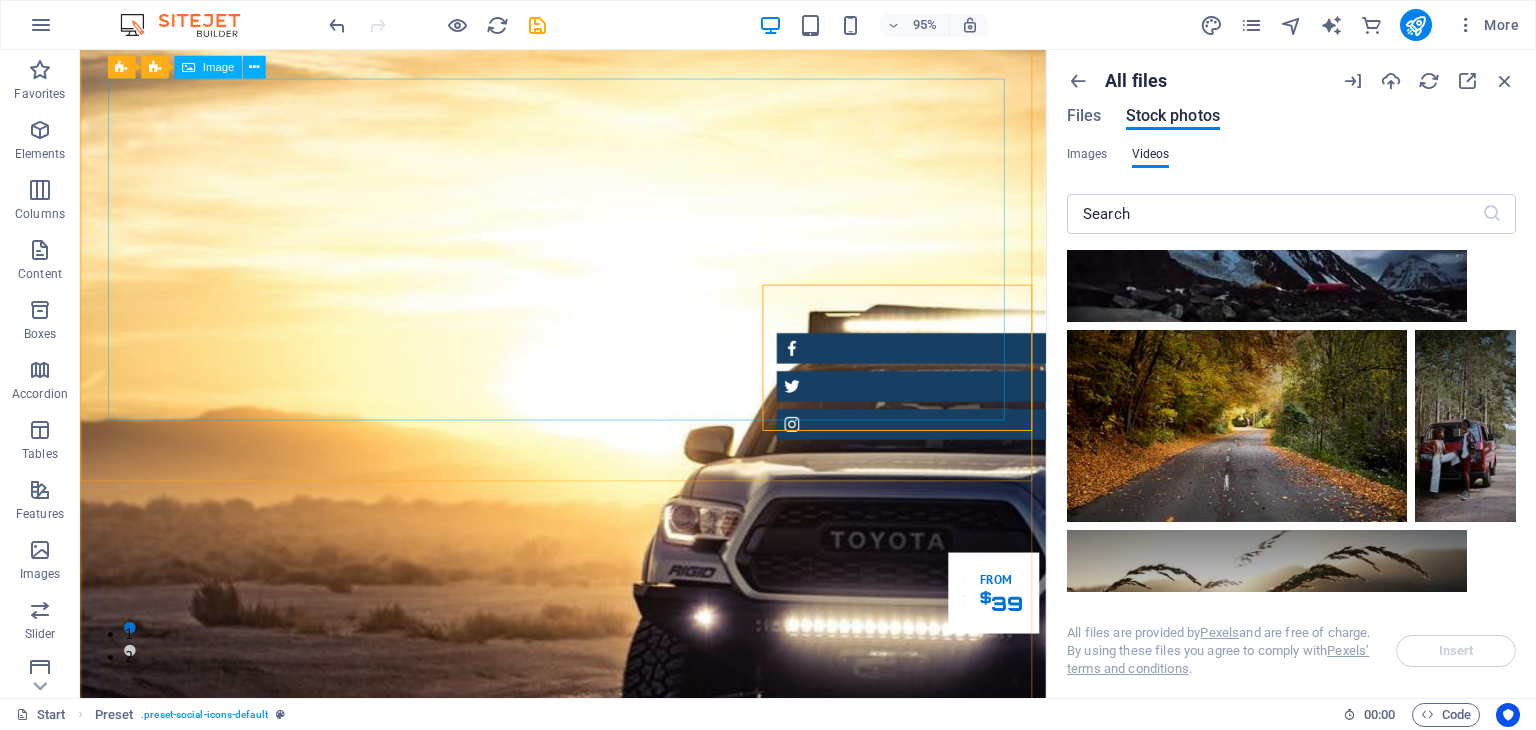 scroll, scrollTop: 100, scrollLeft: 0, axis: vertical 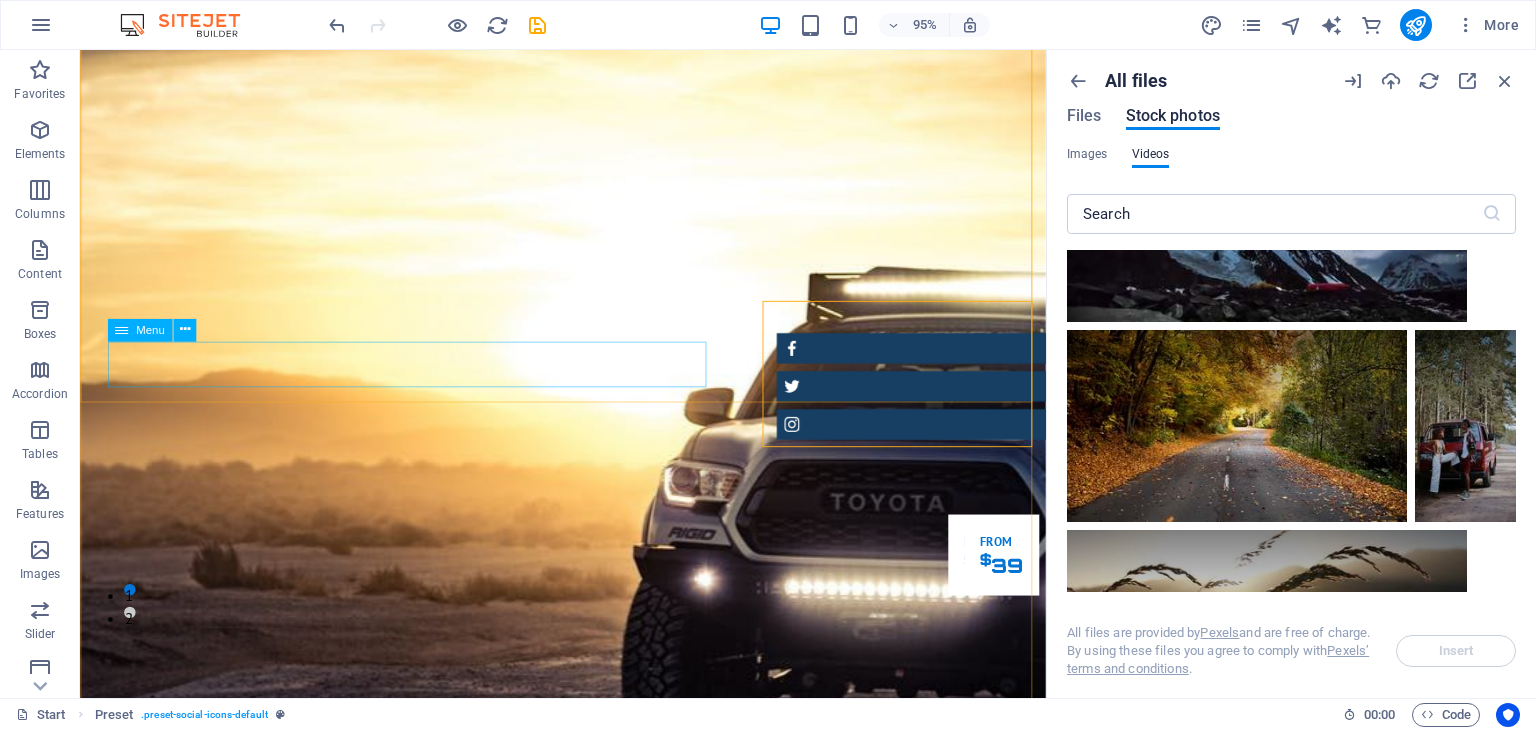 click on "Home About us Services Inventory Feedback Contact" at bounding box center [589, 1470] 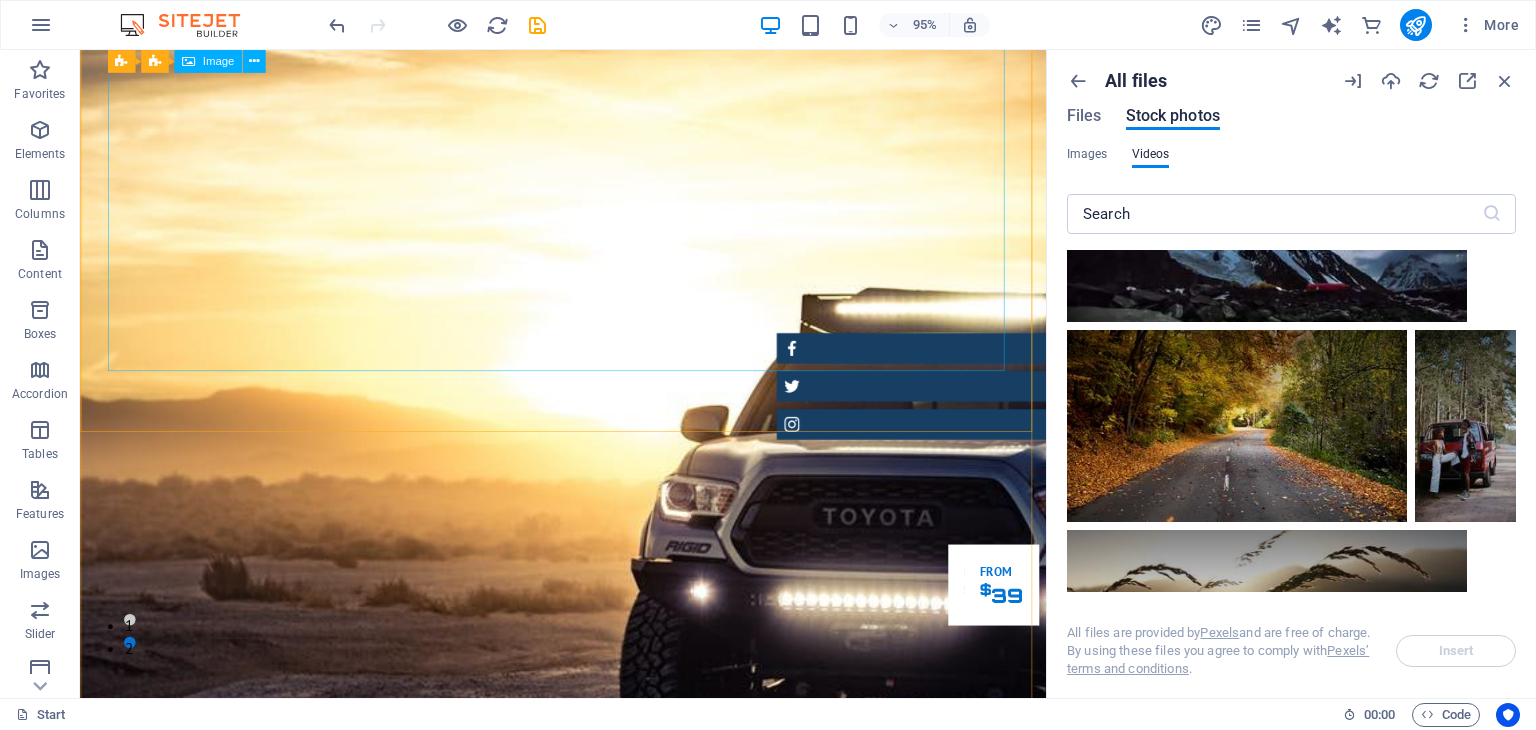 scroll, scrollTop: 0, scrollLeft: 0, axis: both 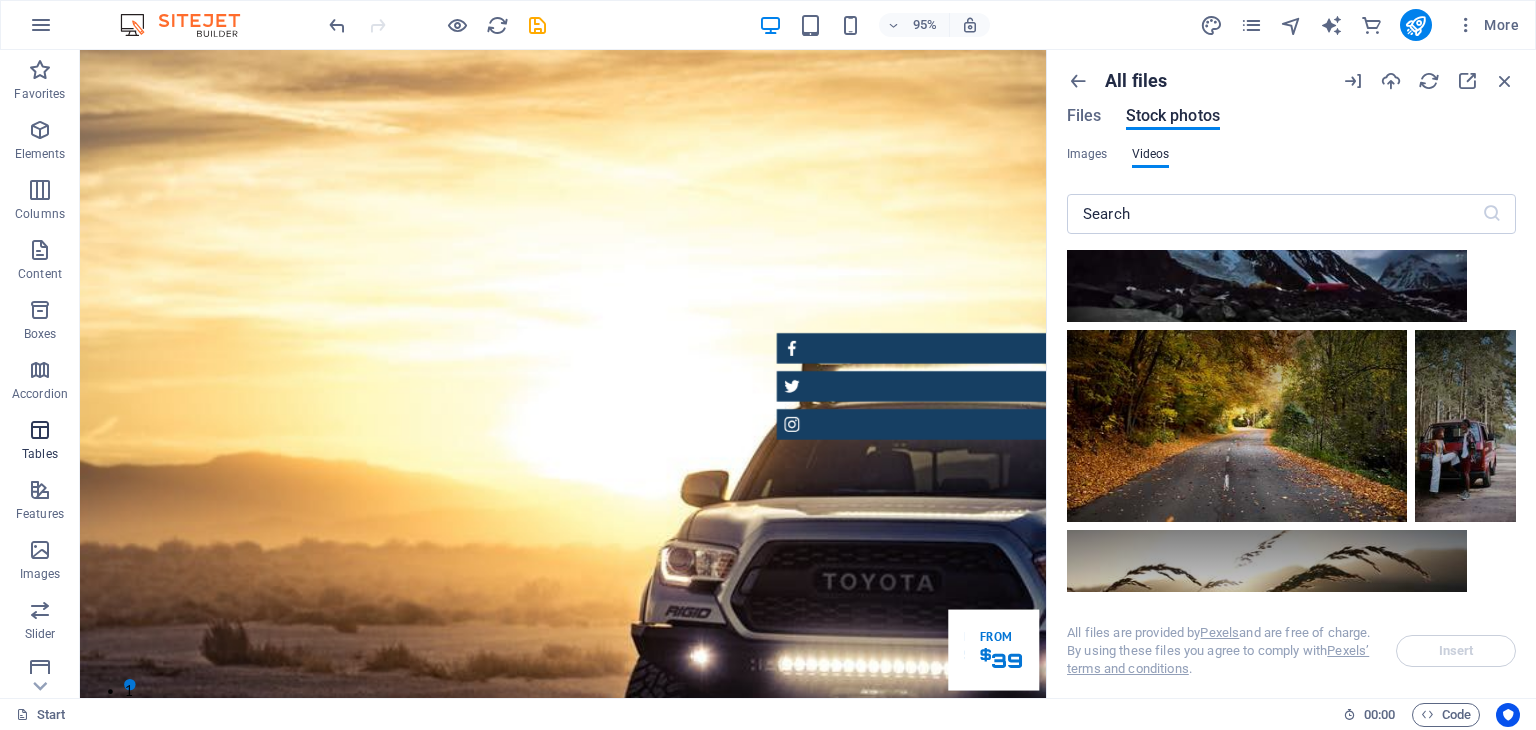 click at bounding box center (40, 430) 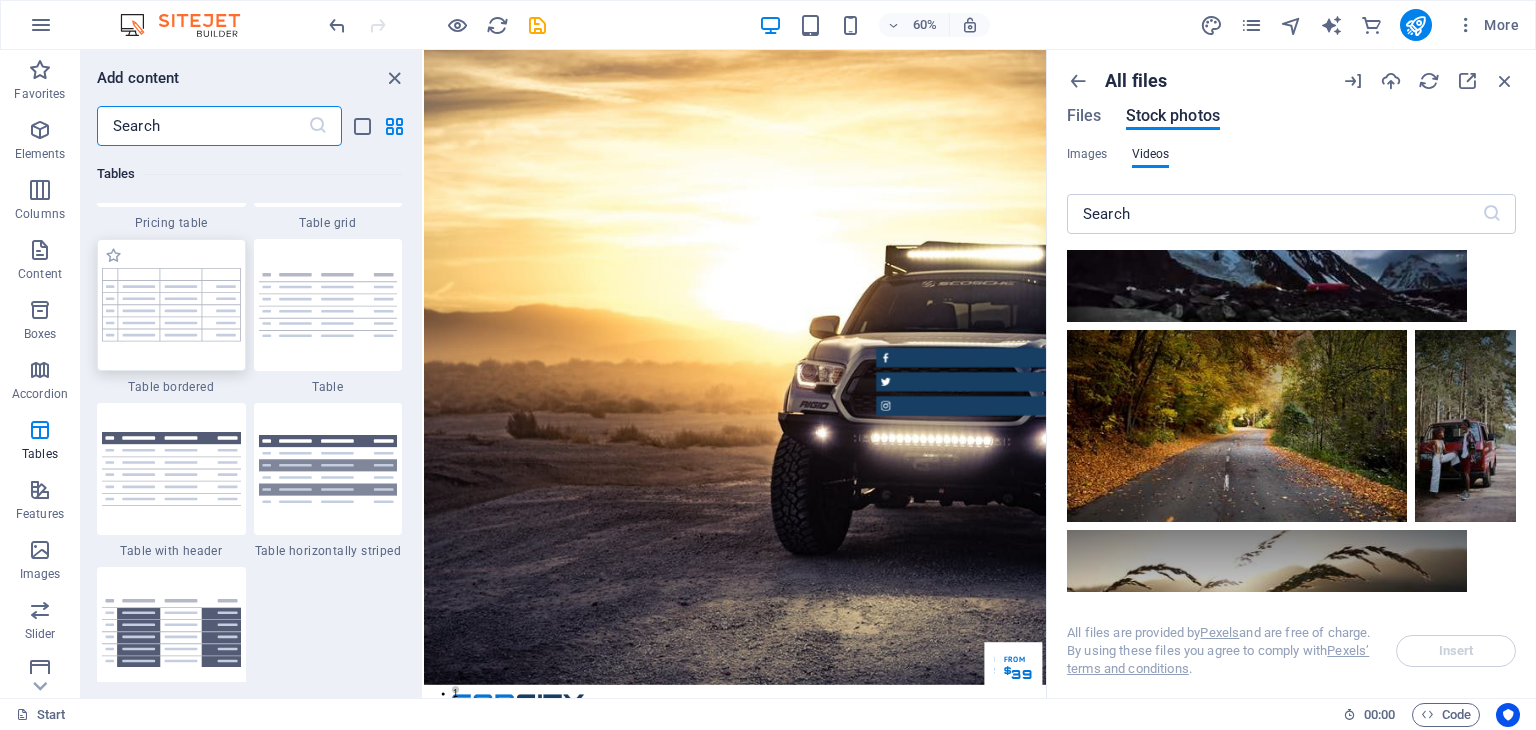 scroll, scrollTop: 7226, scrollLeft: 0, axis: vertical 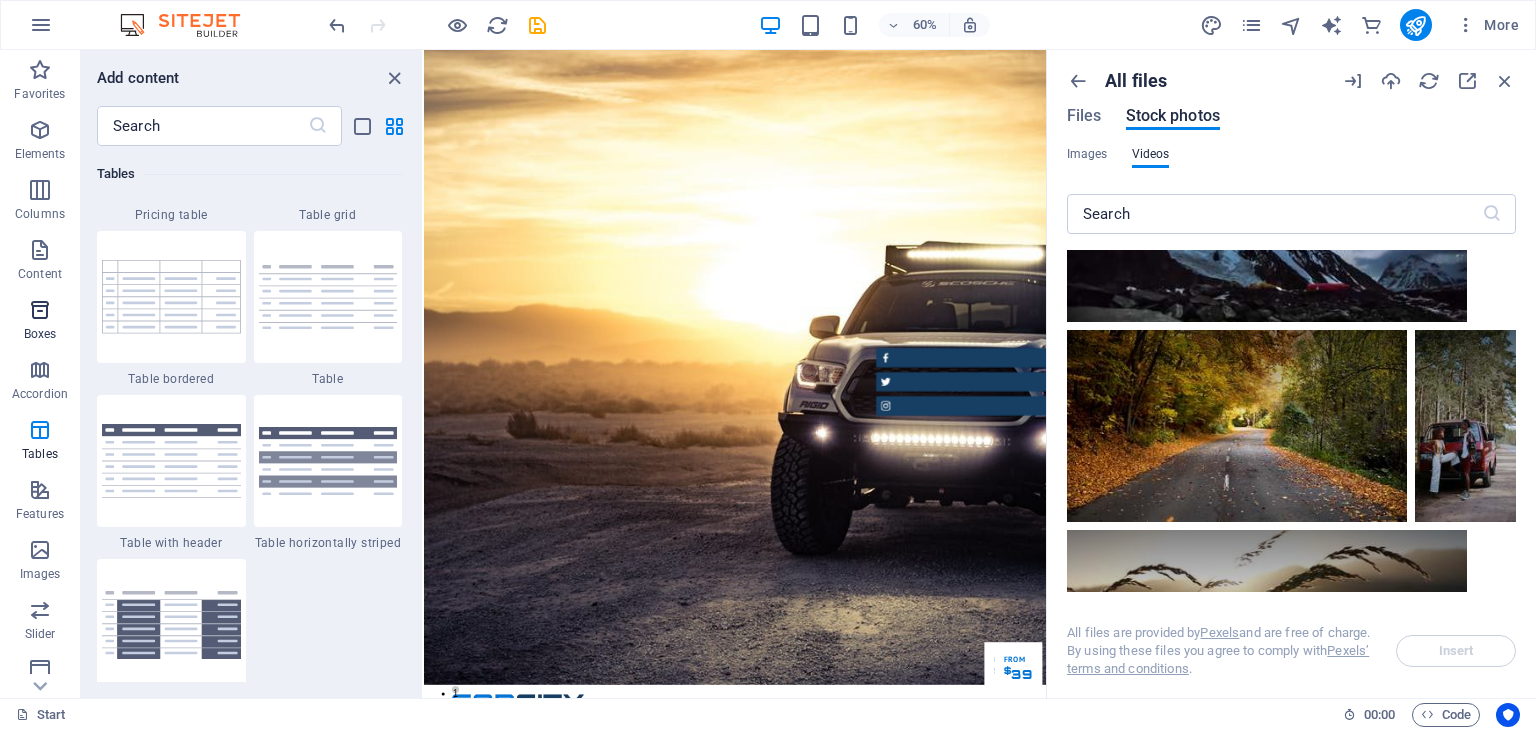 click at bounding box center [40, 310] 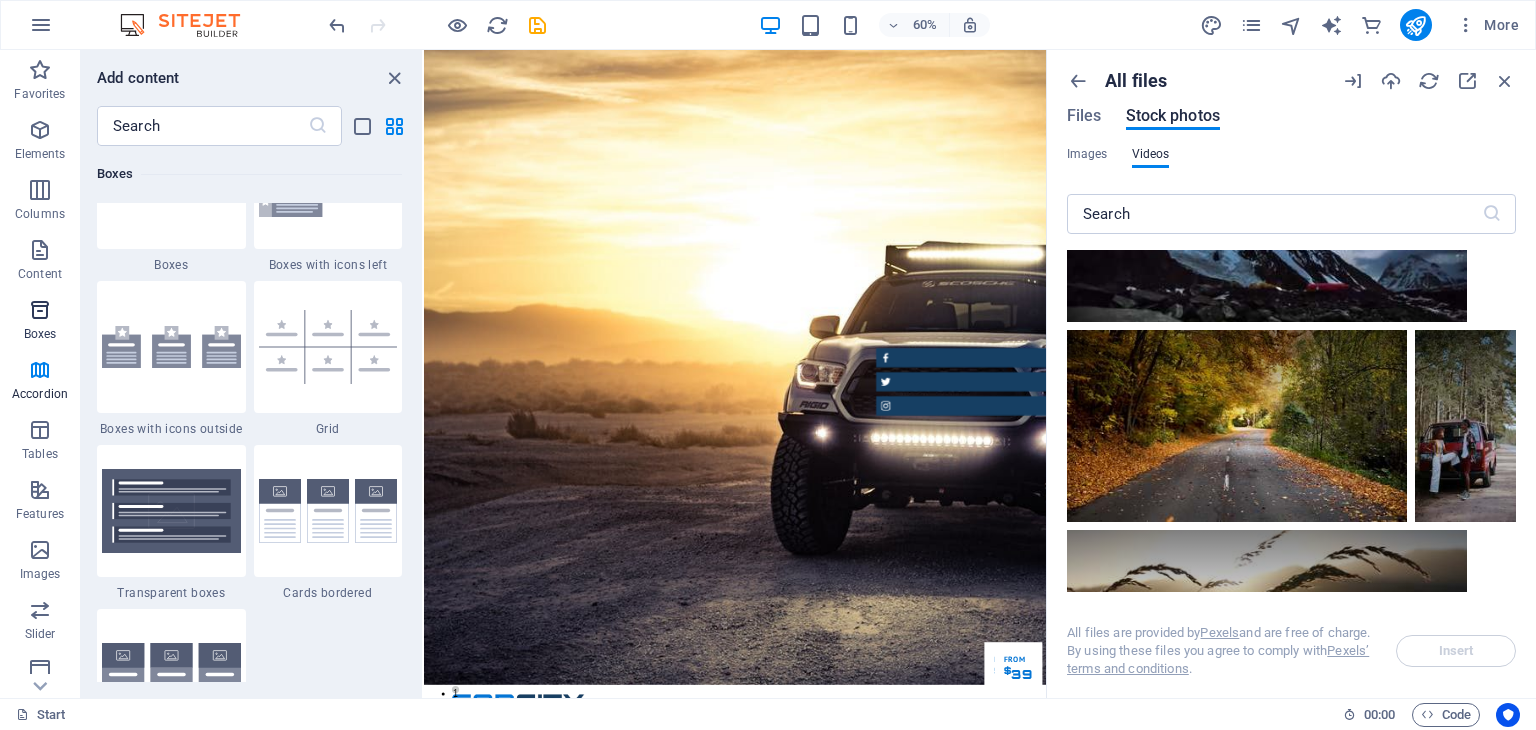 scroll, scrollTop: 5516, scrollLeft: 0, axis: vertical 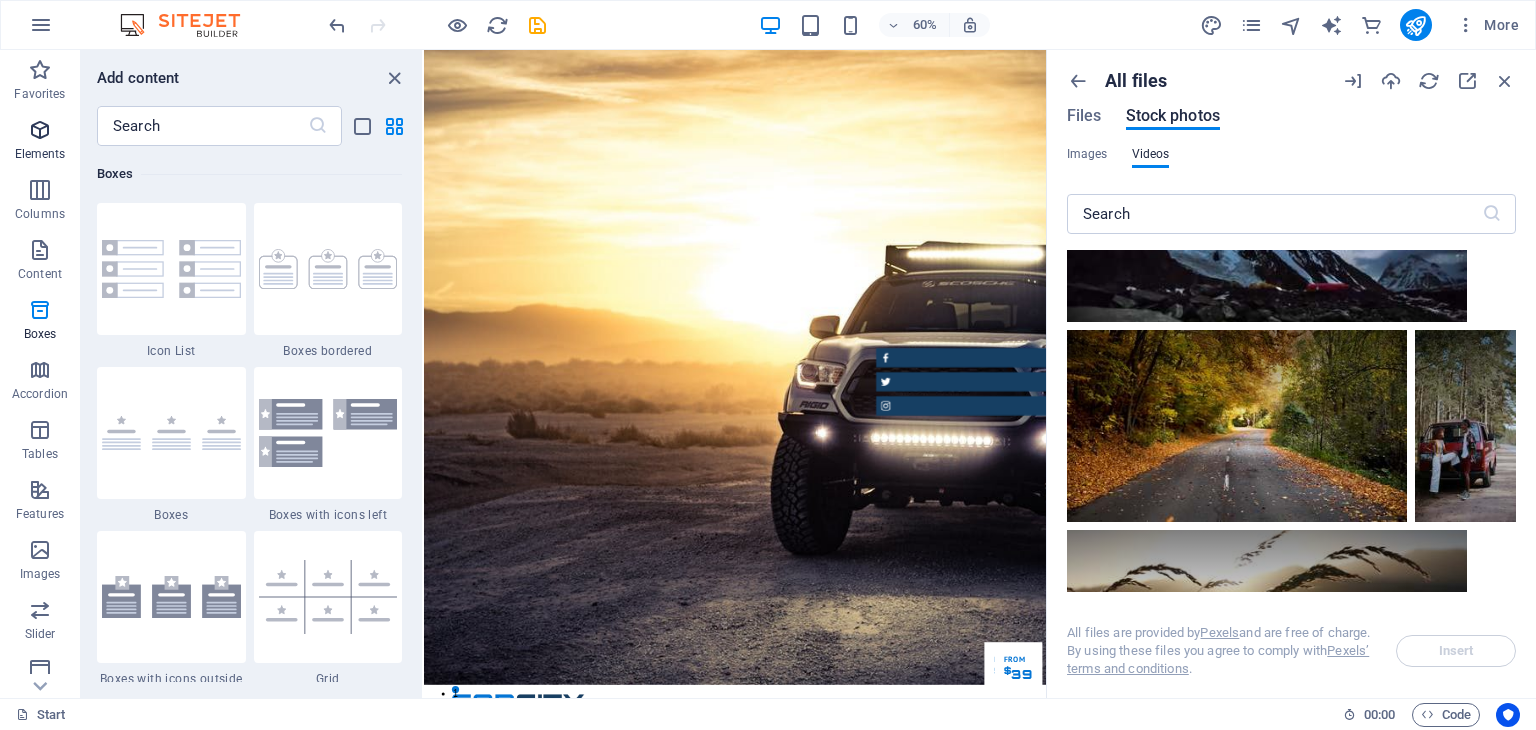 click at bounding box center (40, 130) 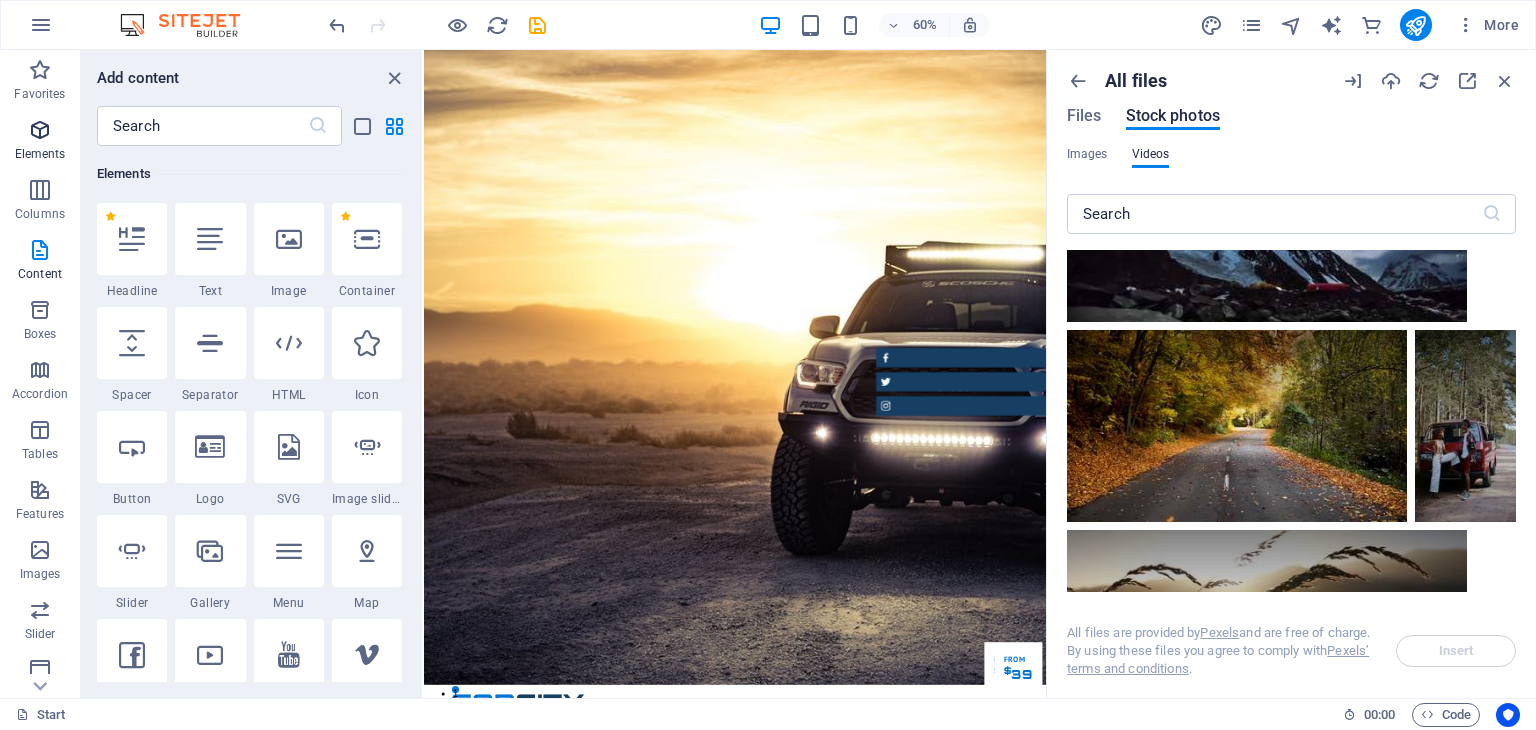 scroll, scrollTop: 212, scrollLeft: 0, axis: vertical 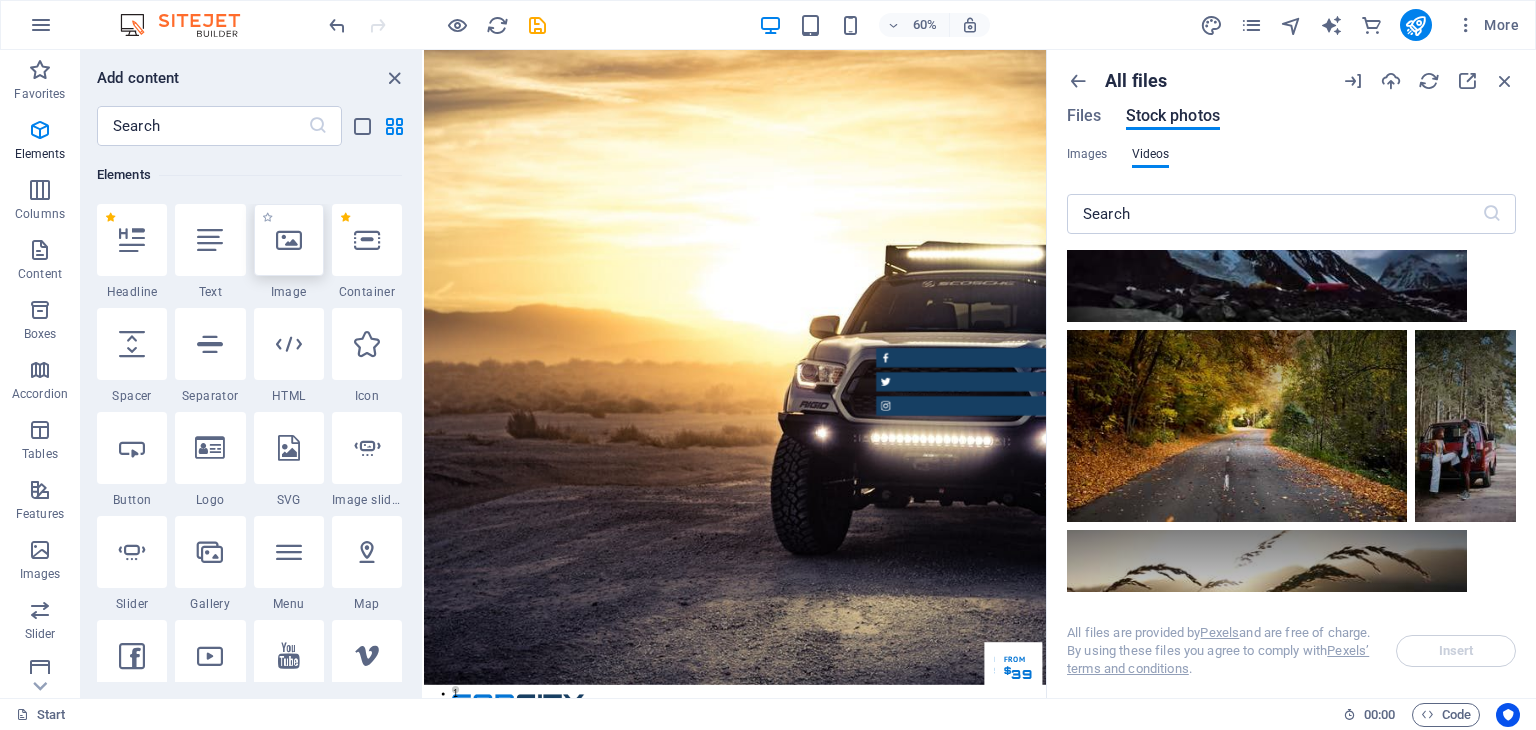 click at bounding box center [289, 240] 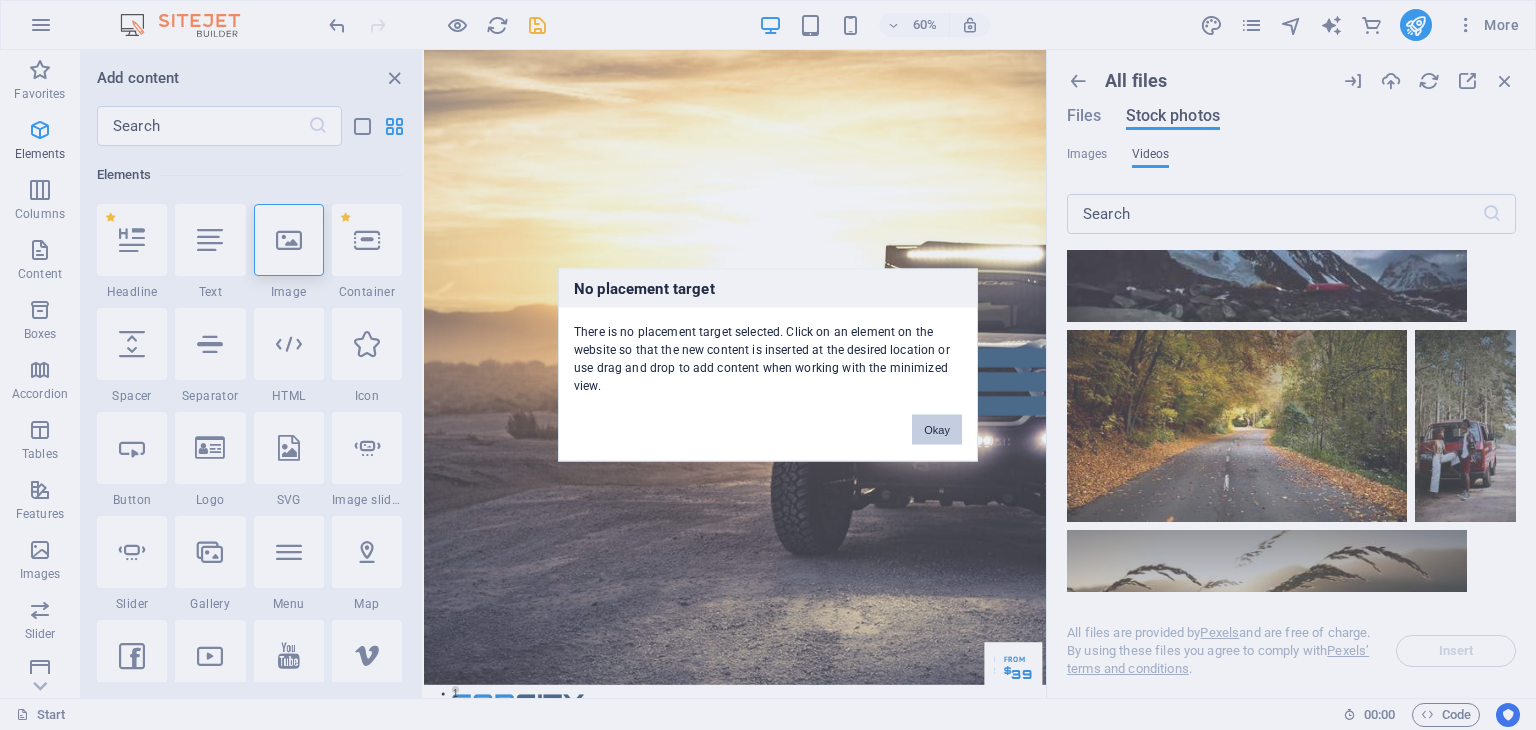 drag, startPoint x: 941, startPoint y: 427, endPoint x: 855, endPoint y: 626, distance: 216.78792 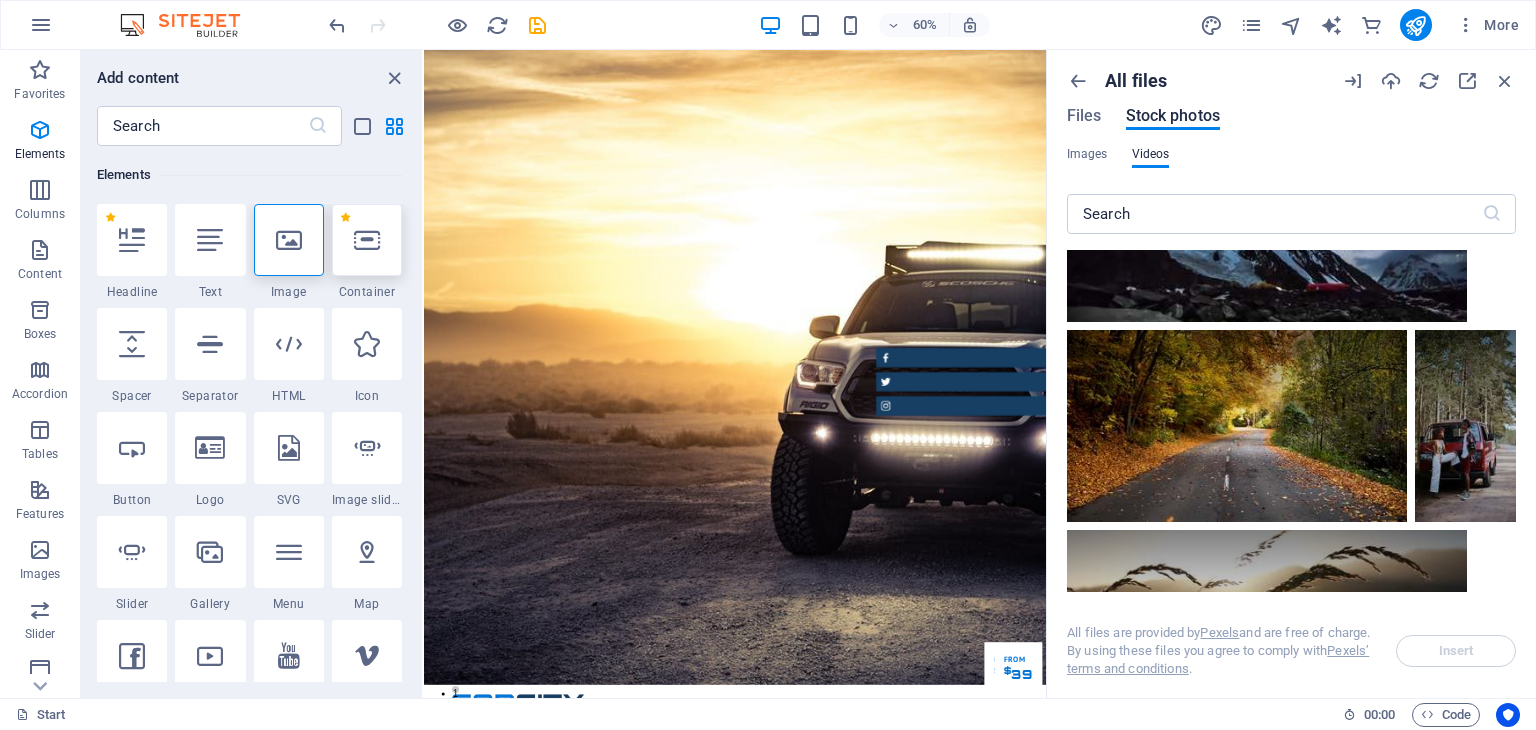 click at bounding box center (367, 240) 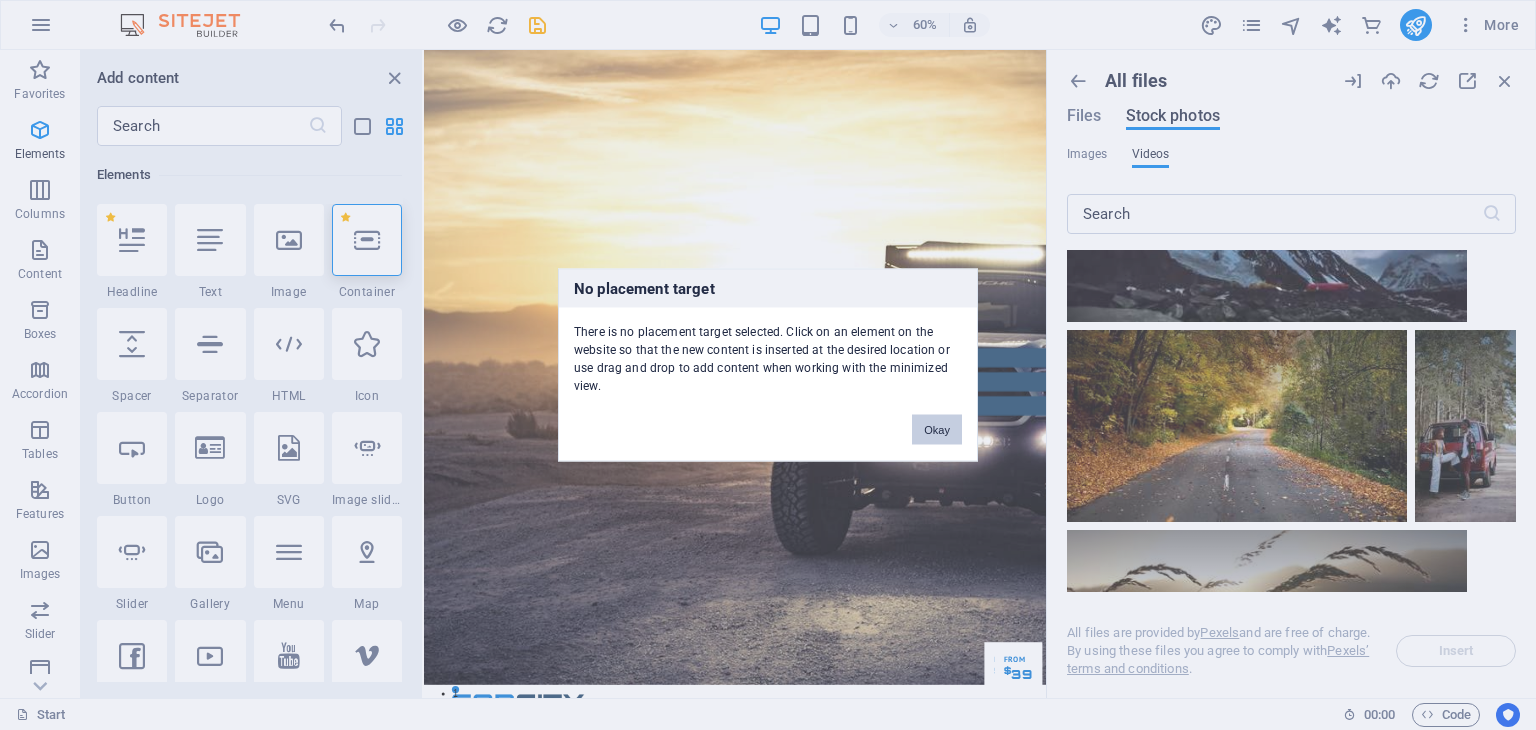 drag, startPoint x: 943, startPoint y: 433, endPoint x: 865, endPoint y: 632, distance: 213.7405 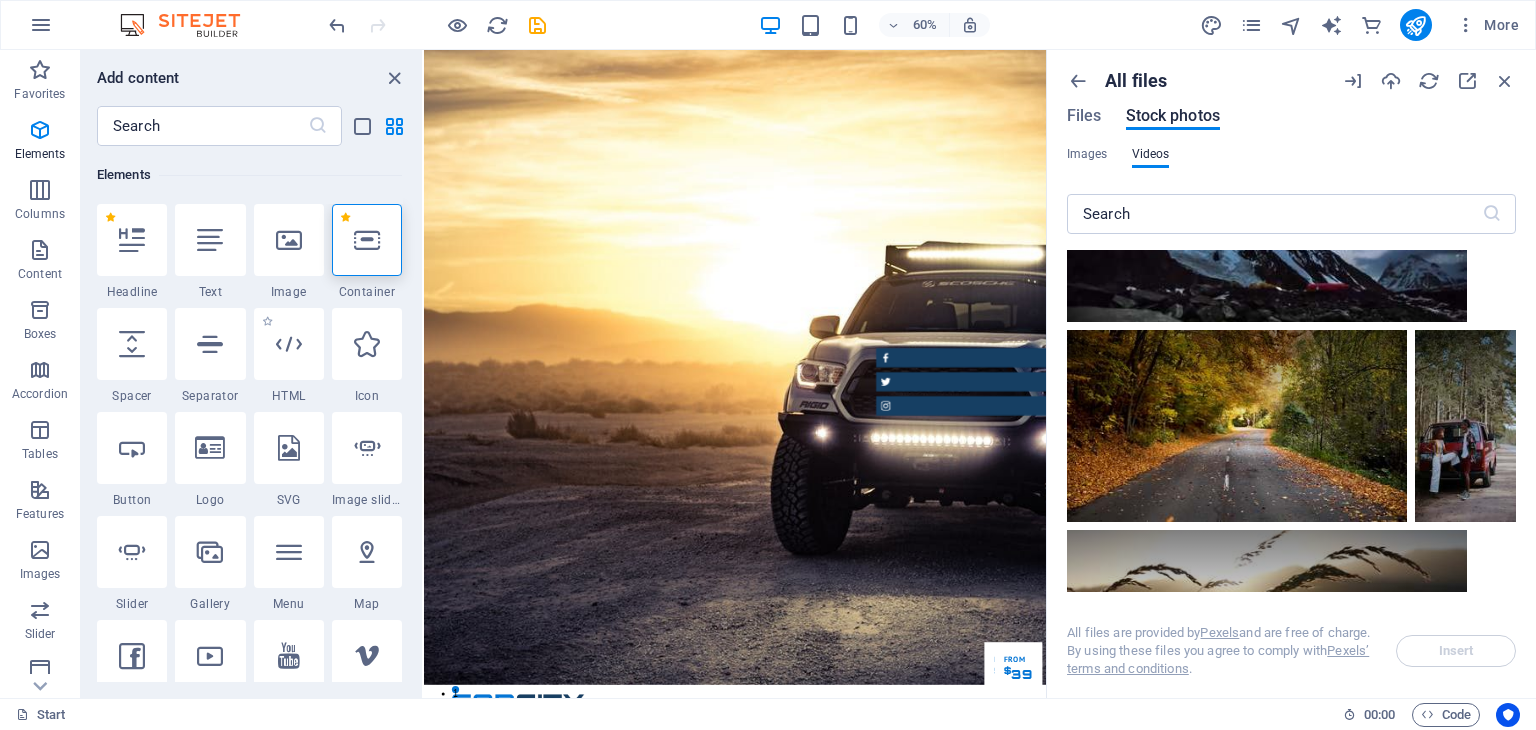 scroll, scrollTop: 312, scrollLeft: 0, axis: vertical 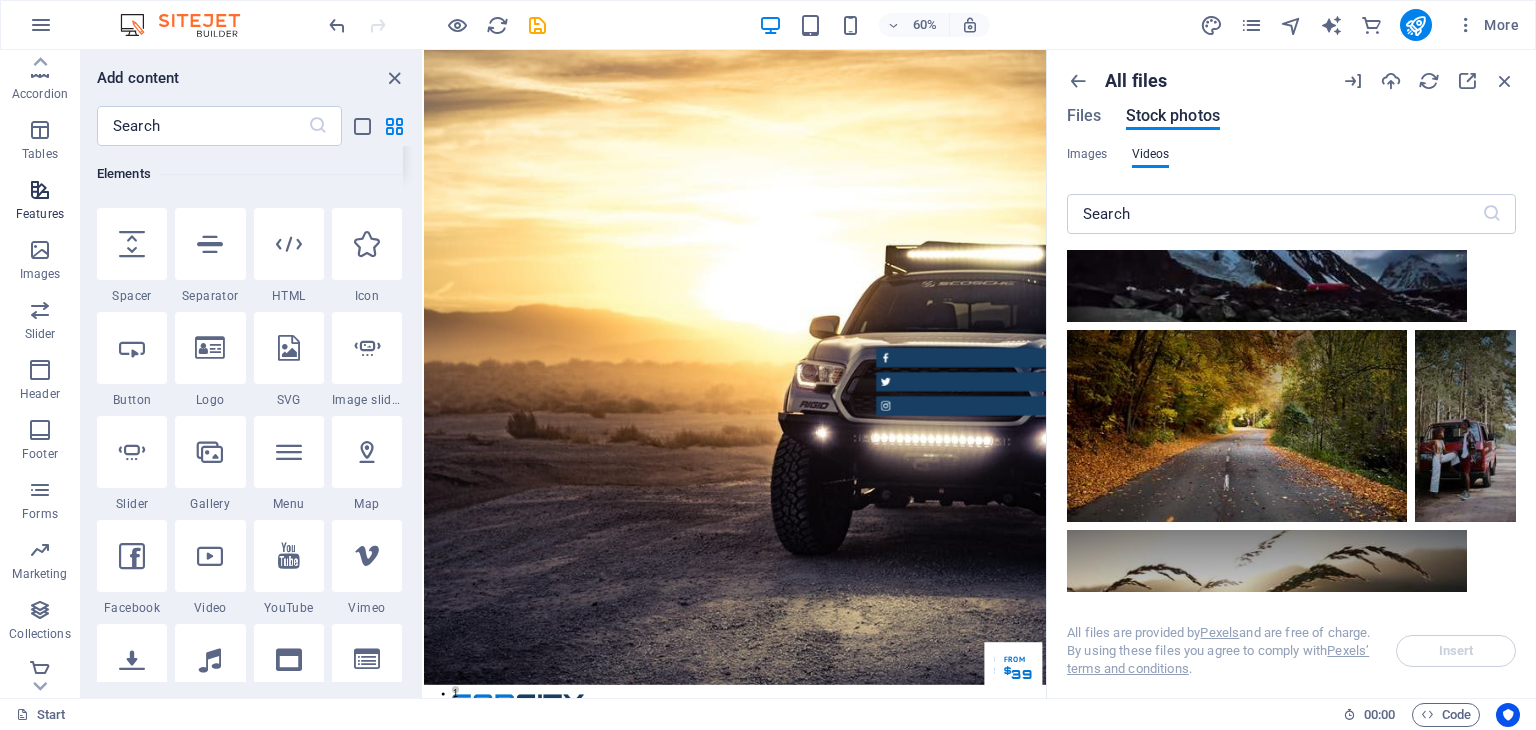 click at bounding box center [40, 190] 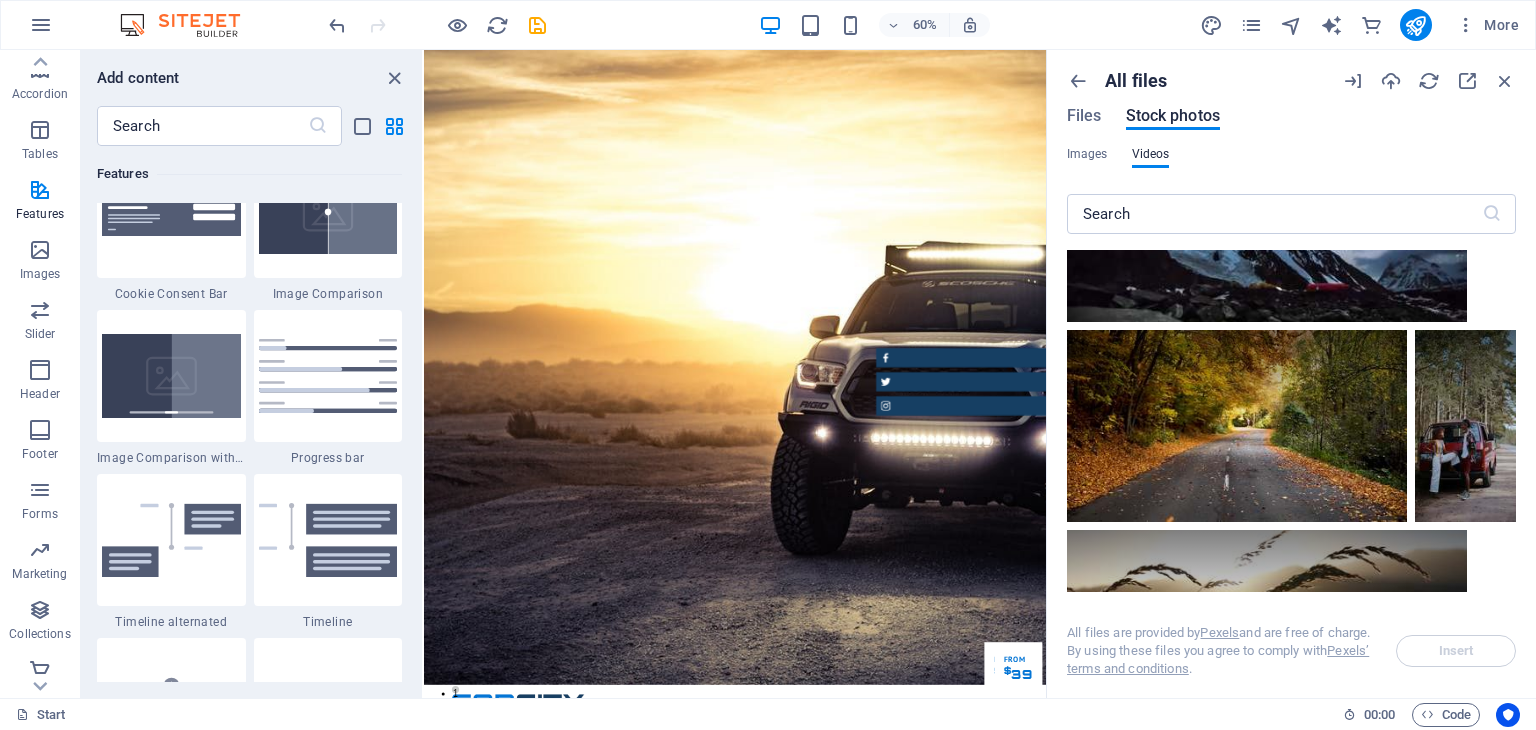 scroll, scrollTop: 8295, scrollLeft: 0, axis: vertical 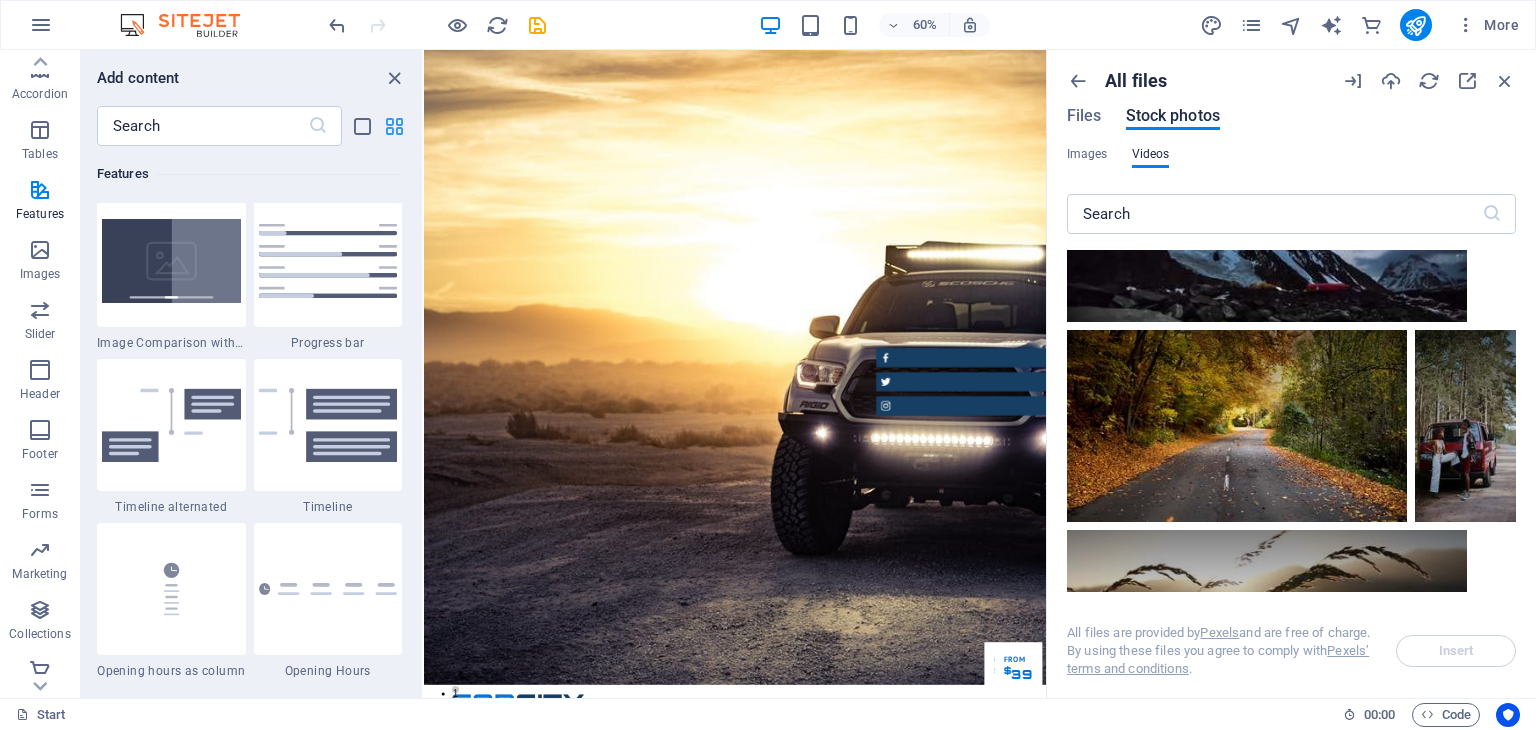 click at bounding box center (394, 126) 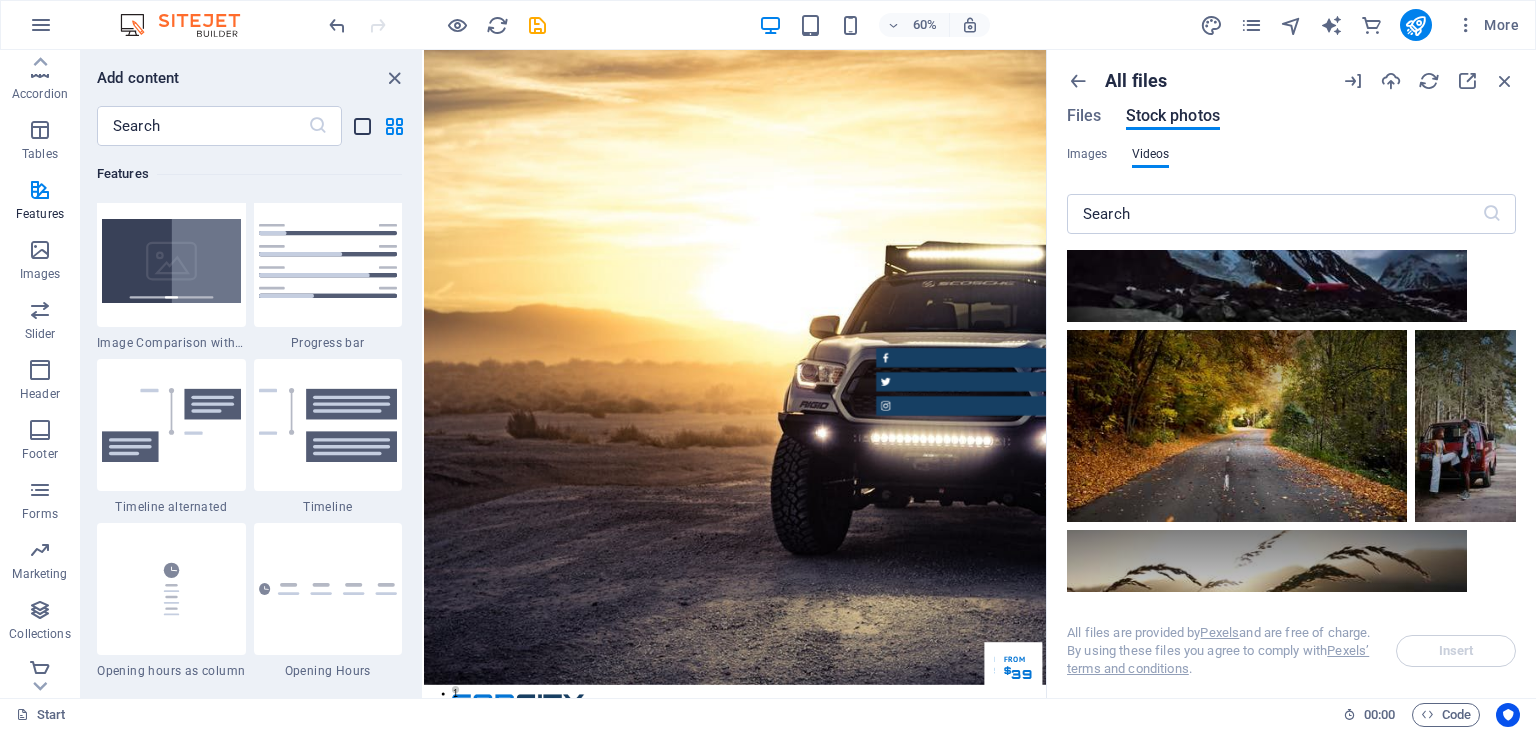 click at bounding box center (362, 126) 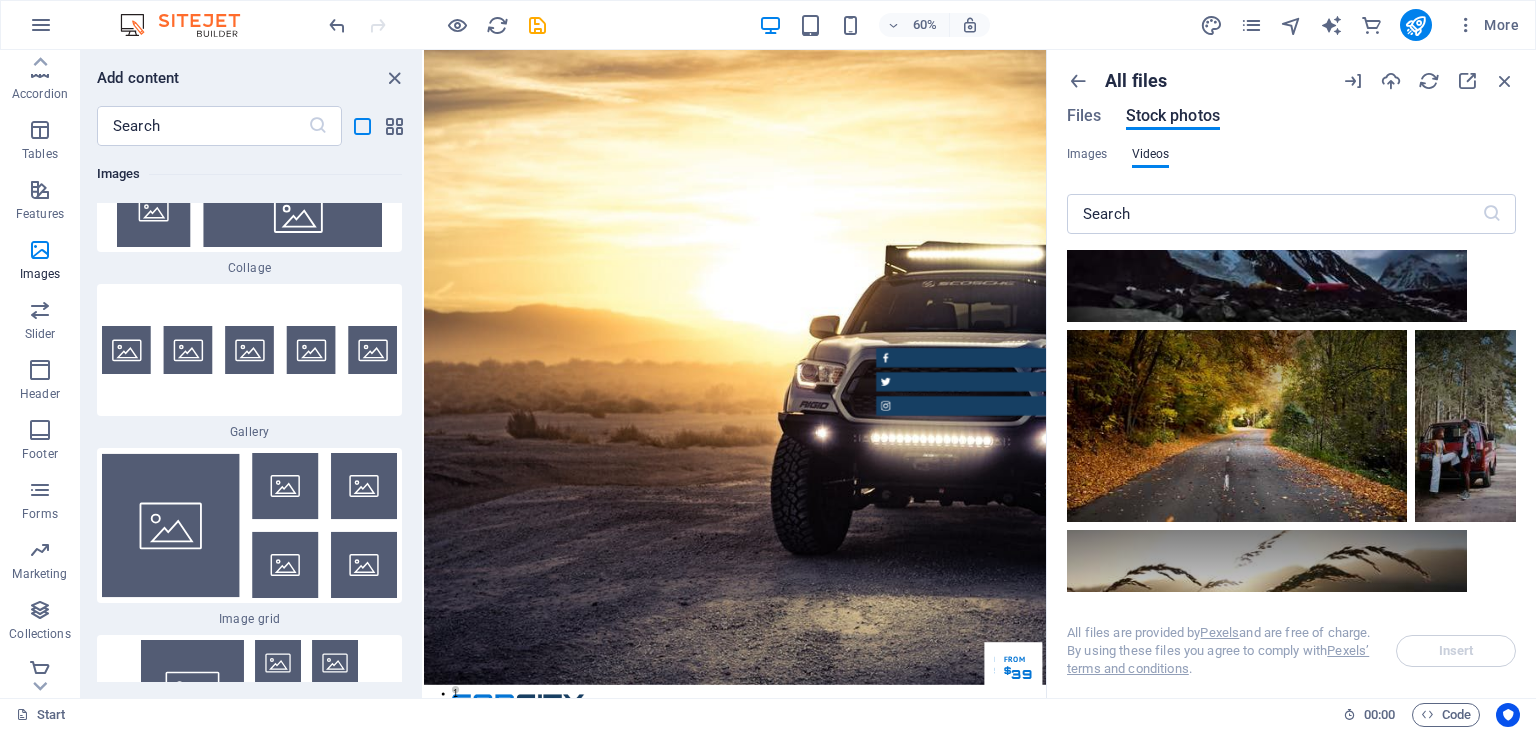 scroll, scrollTop: 24557, scrollLeft: 0, axis: vertical 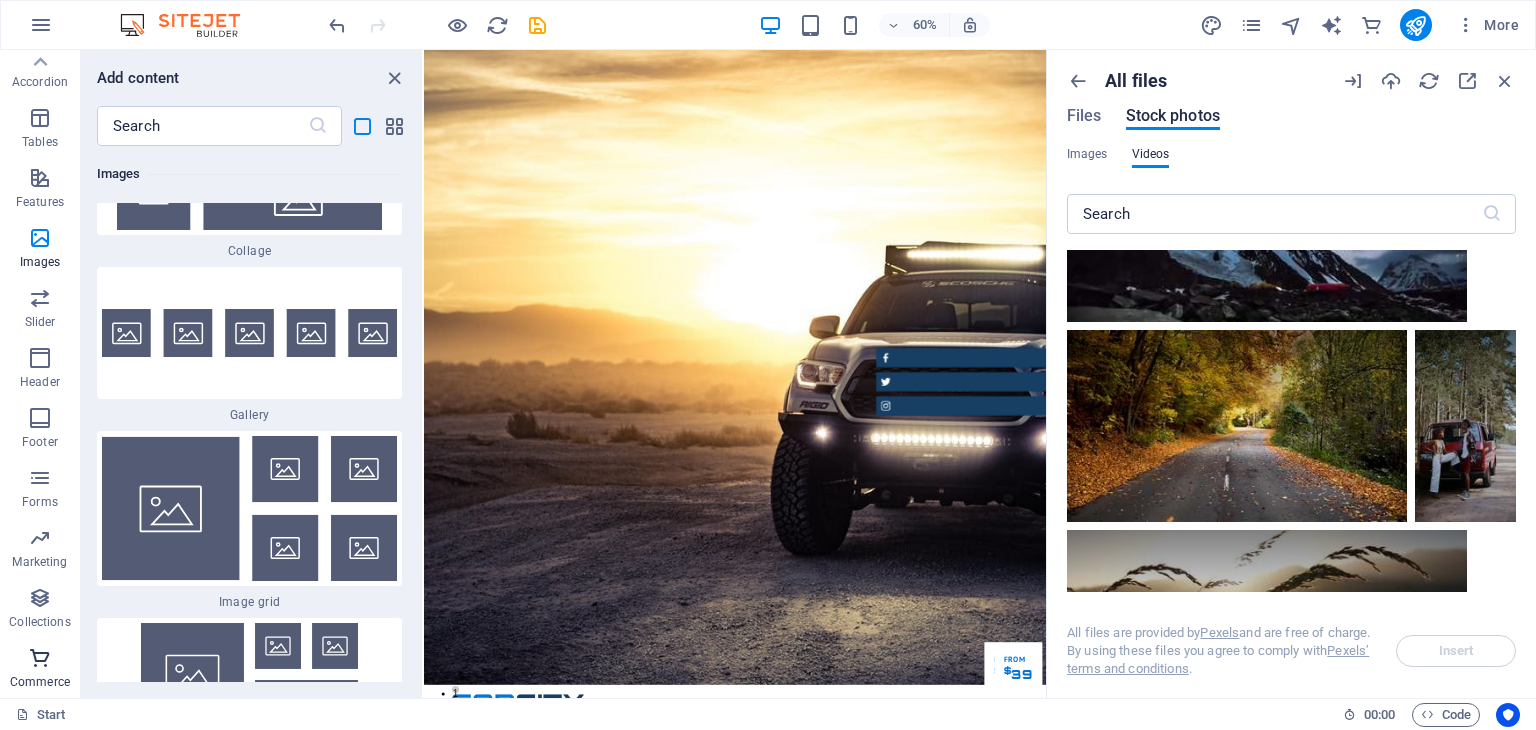 click at bounding box center (40, 658) 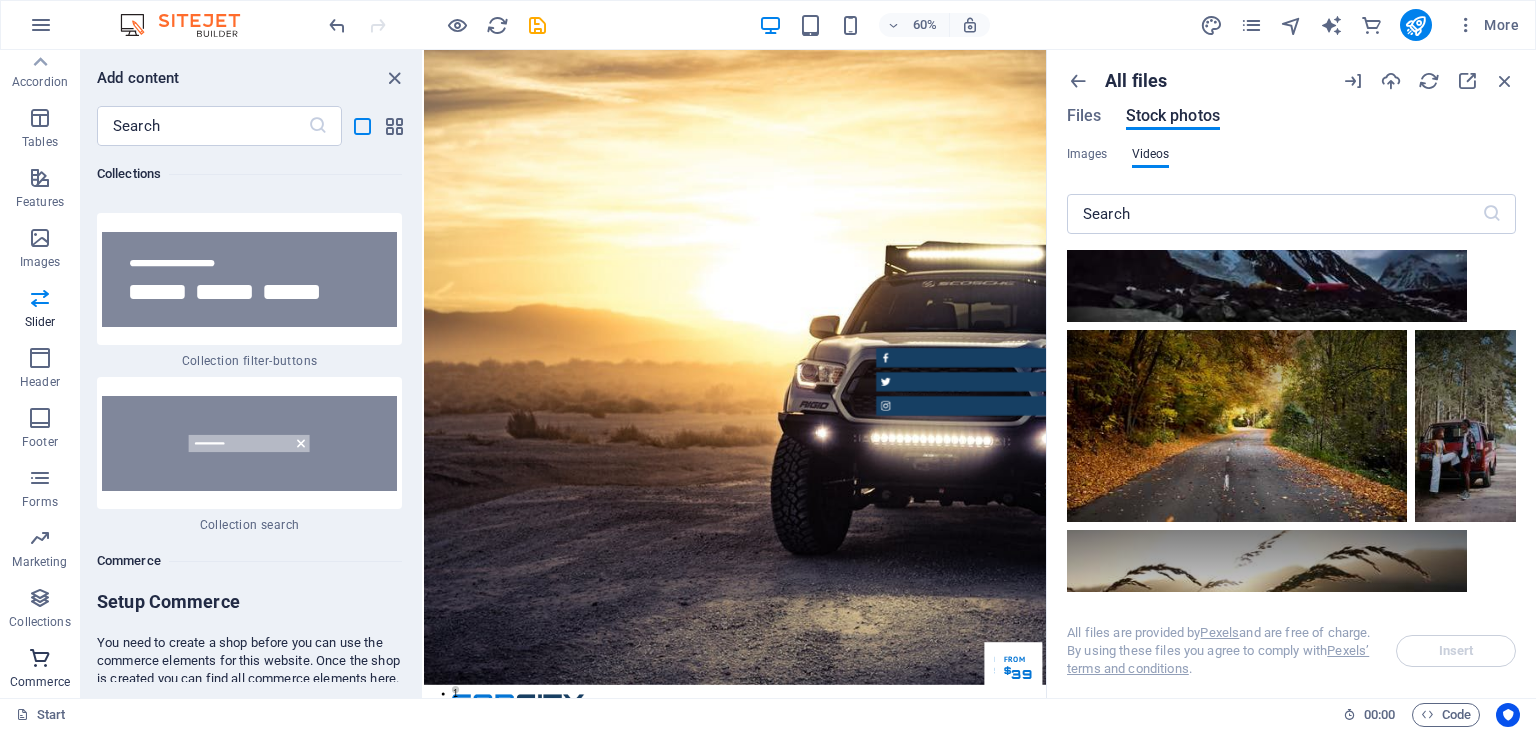 scroll, scrollTop: 43098, scrollLeft: 0, axis: vertical 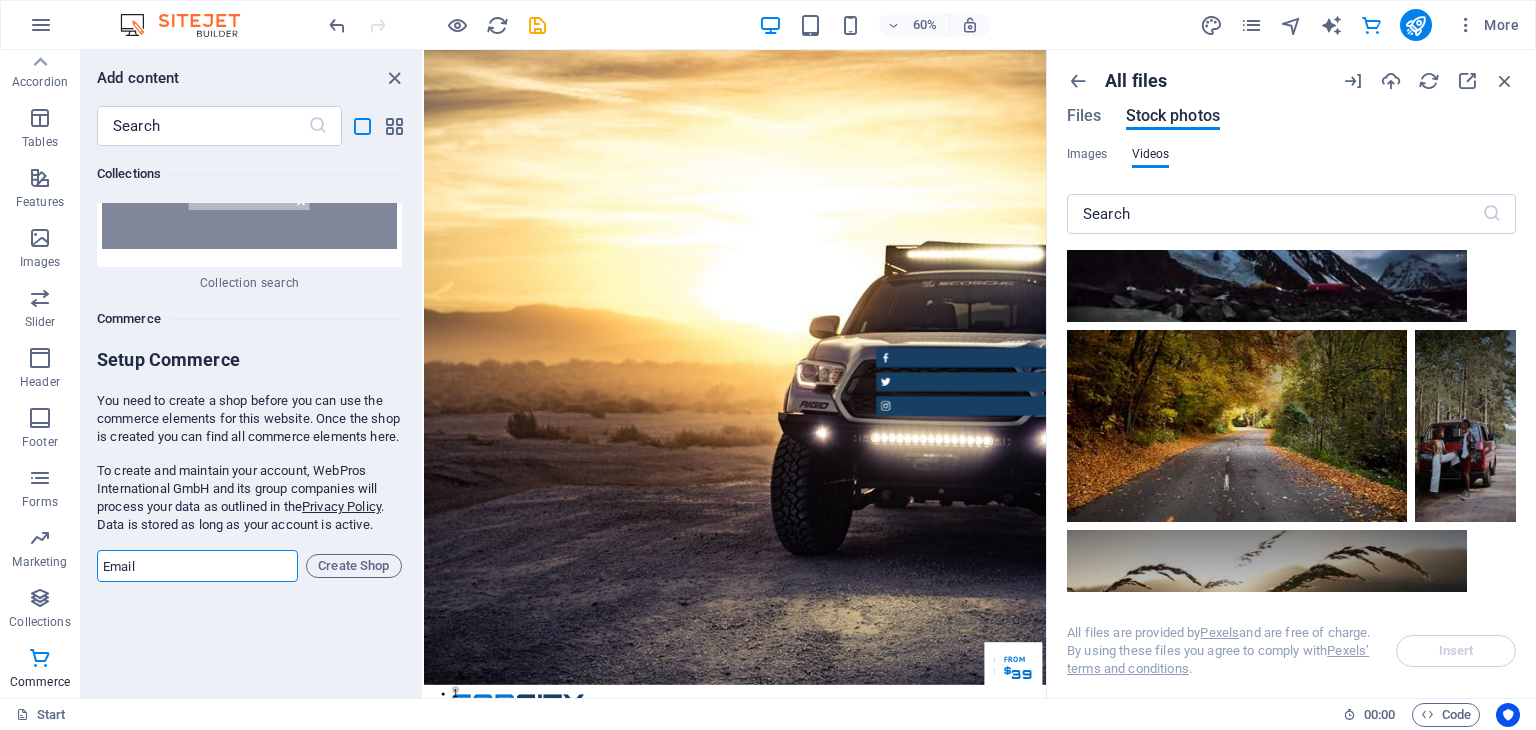 click at bounding box center [197, 566] 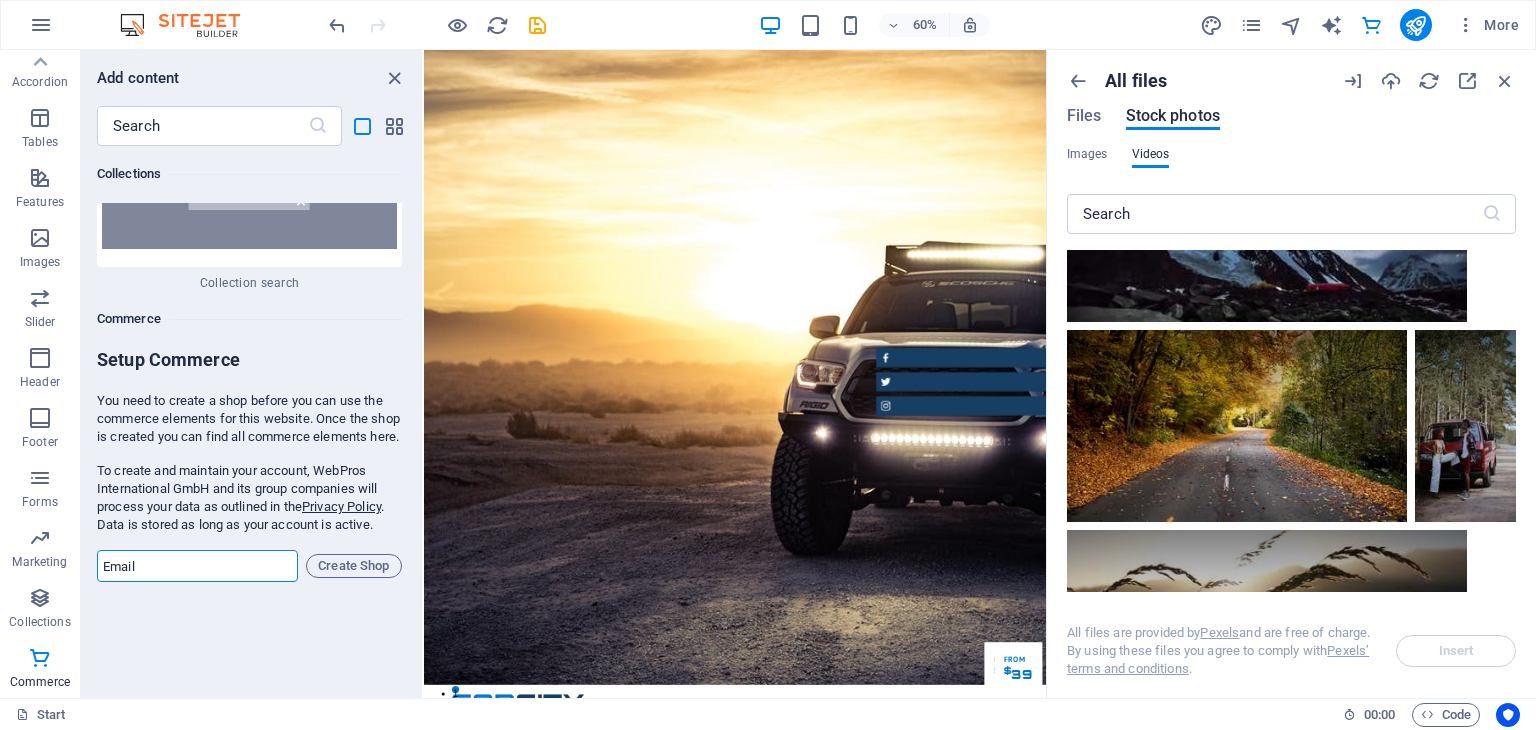 type on "admin@marvoz.com.au" 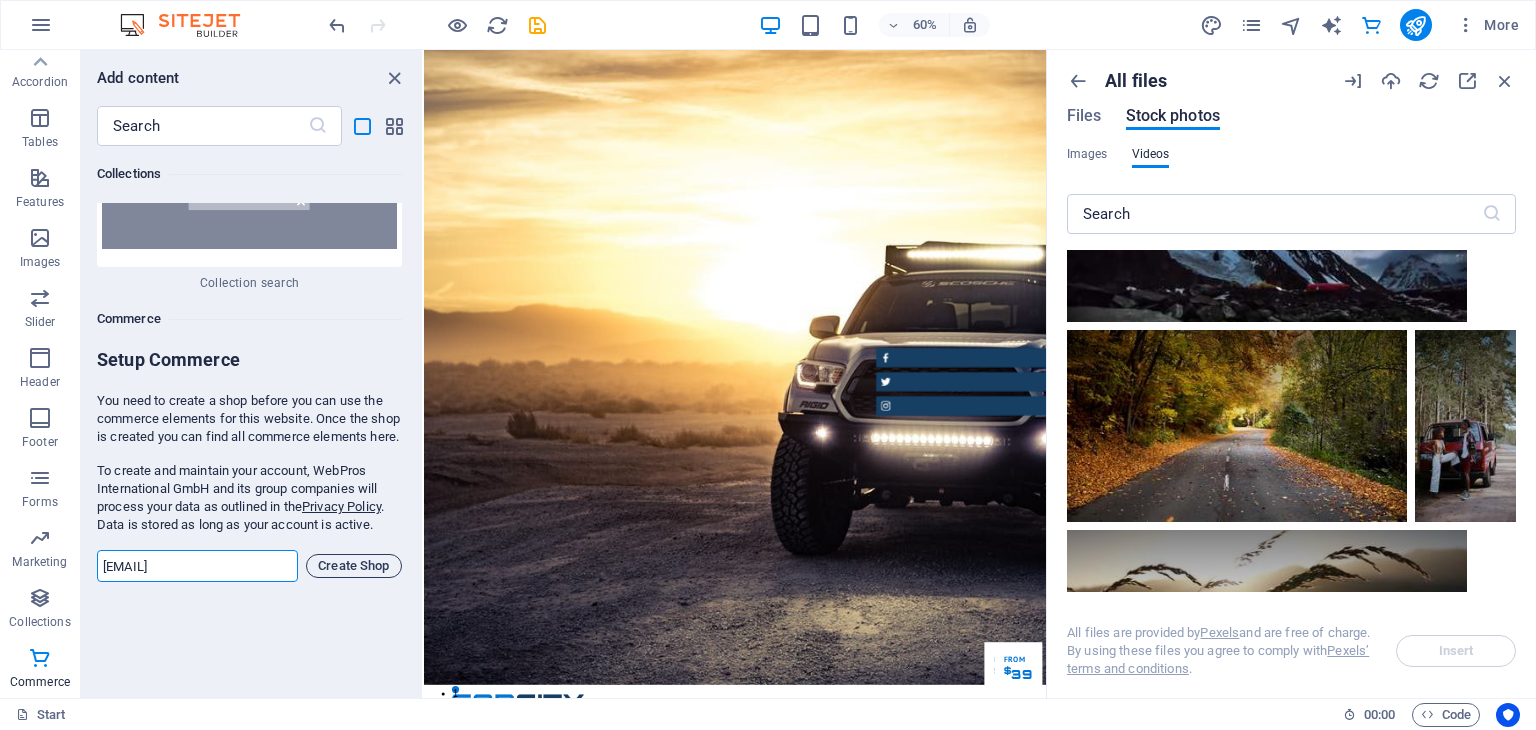 click on "Create Shop" at bounding box center [354, 566] 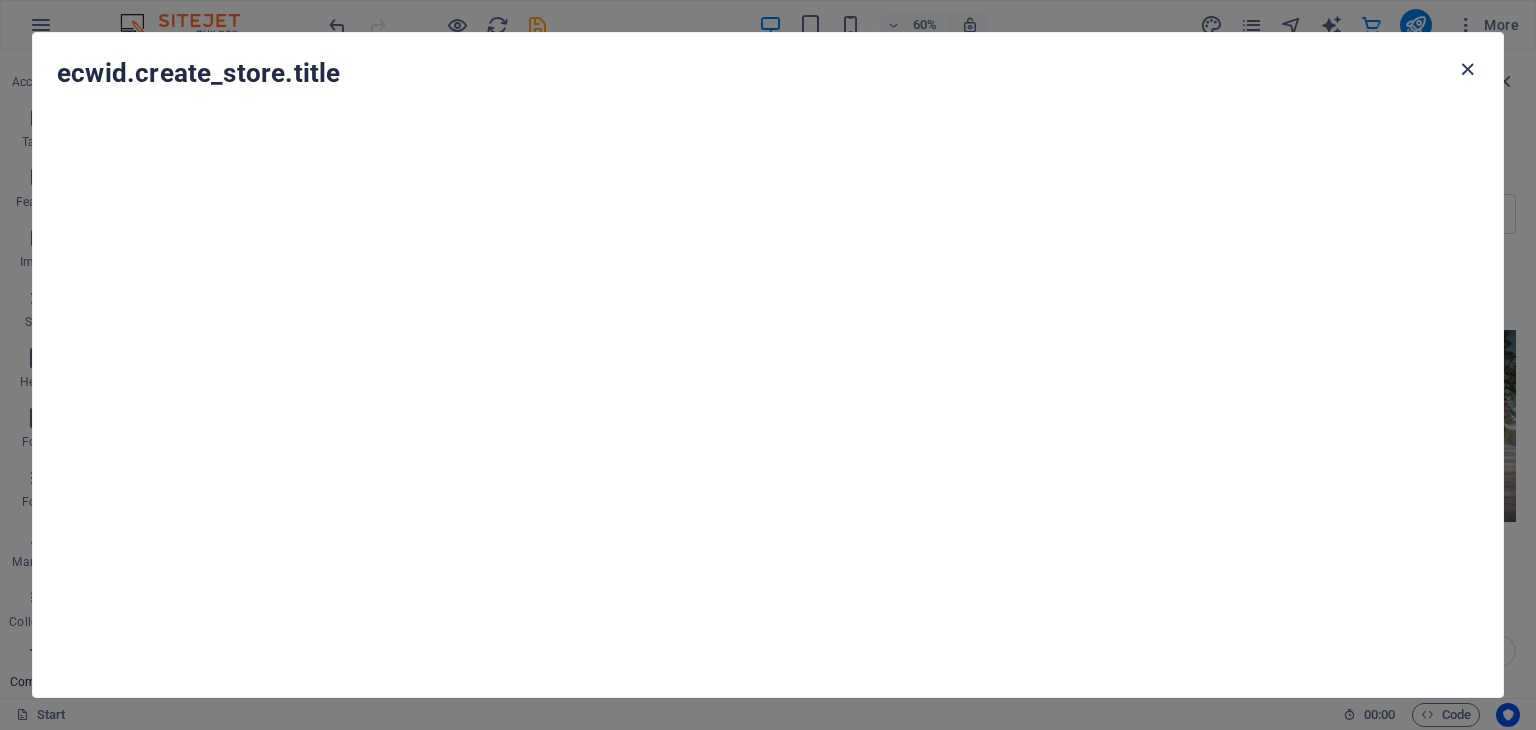 click at bounding box center [1467, 69] 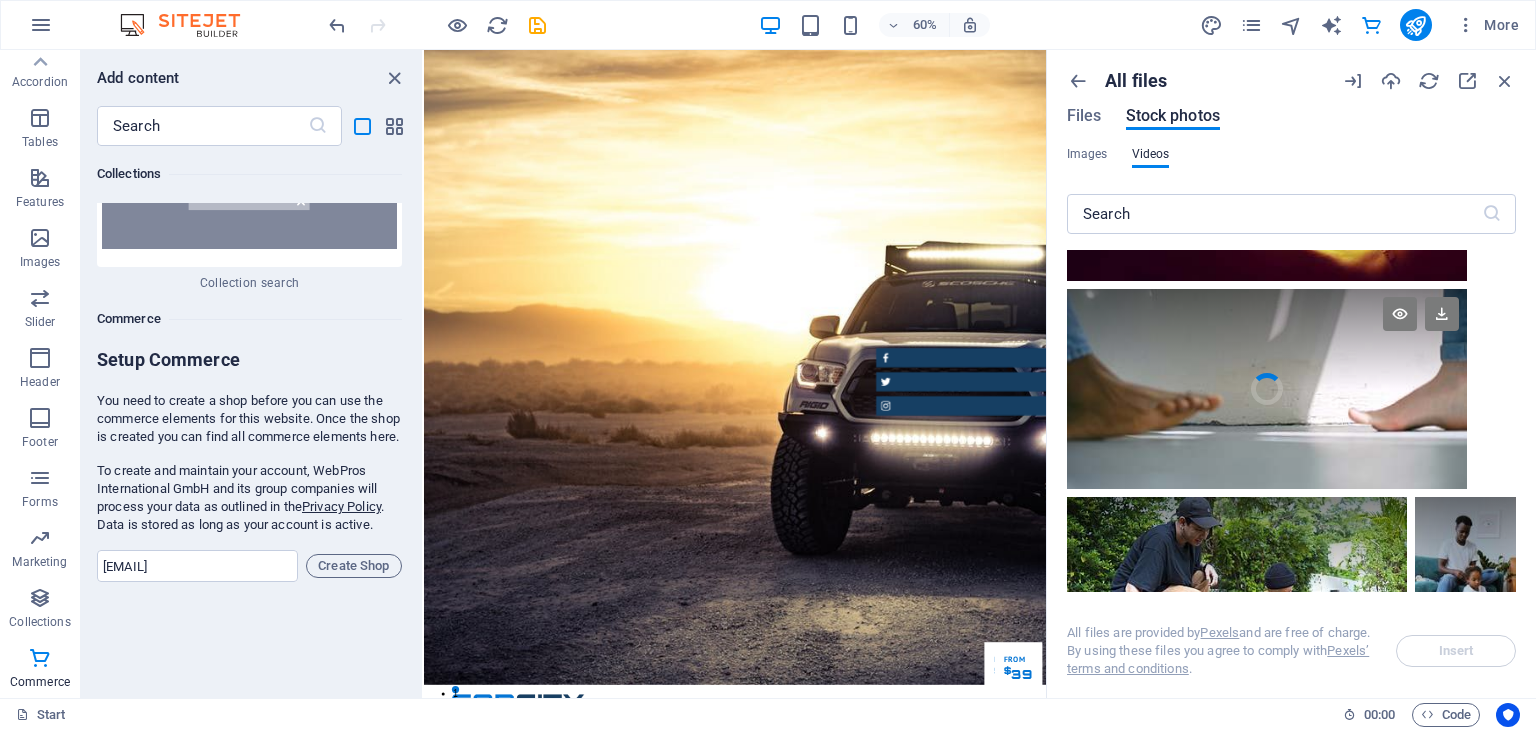scroll, scrollTop: 3100, scrollLeft: 0, axis: vertical 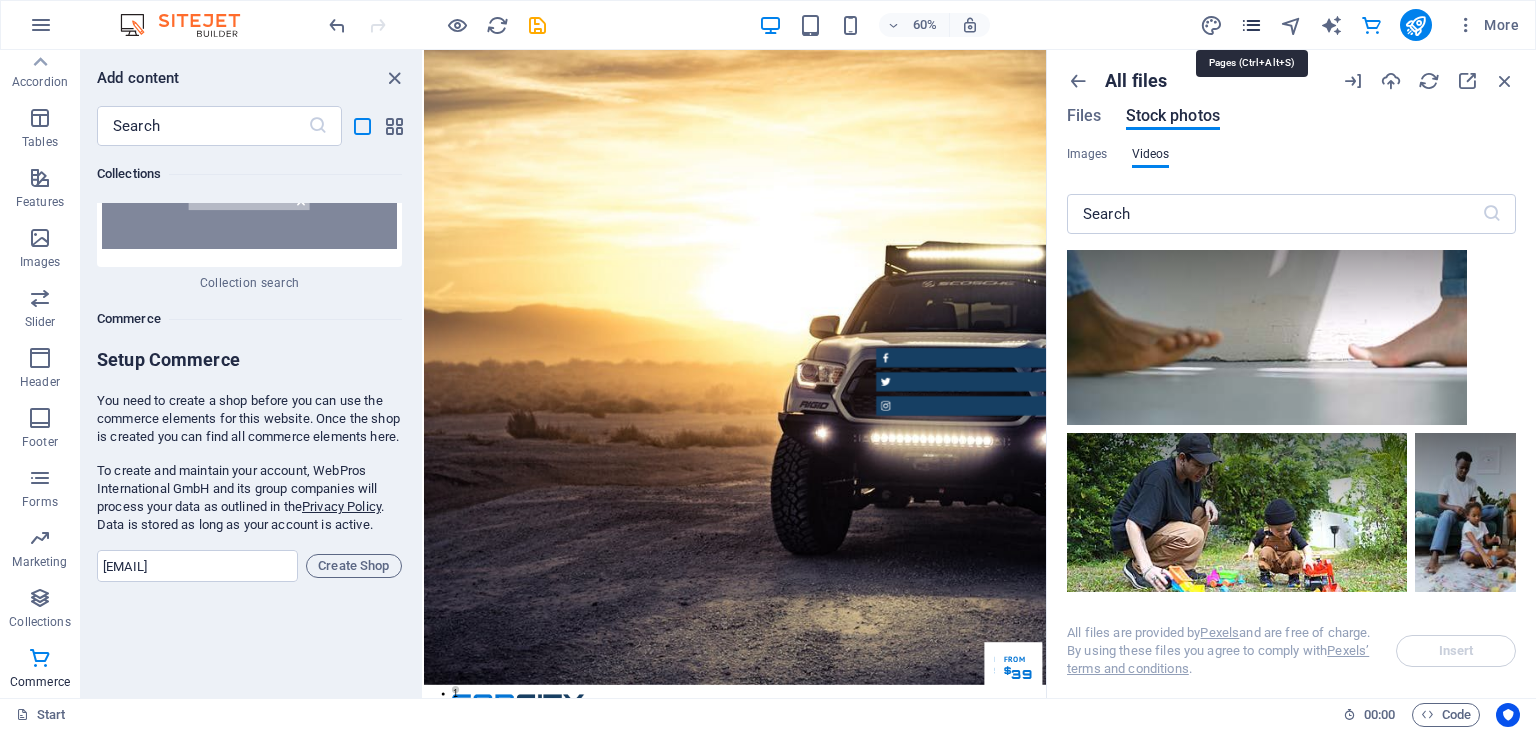 click at bounding box center (1251, 25) 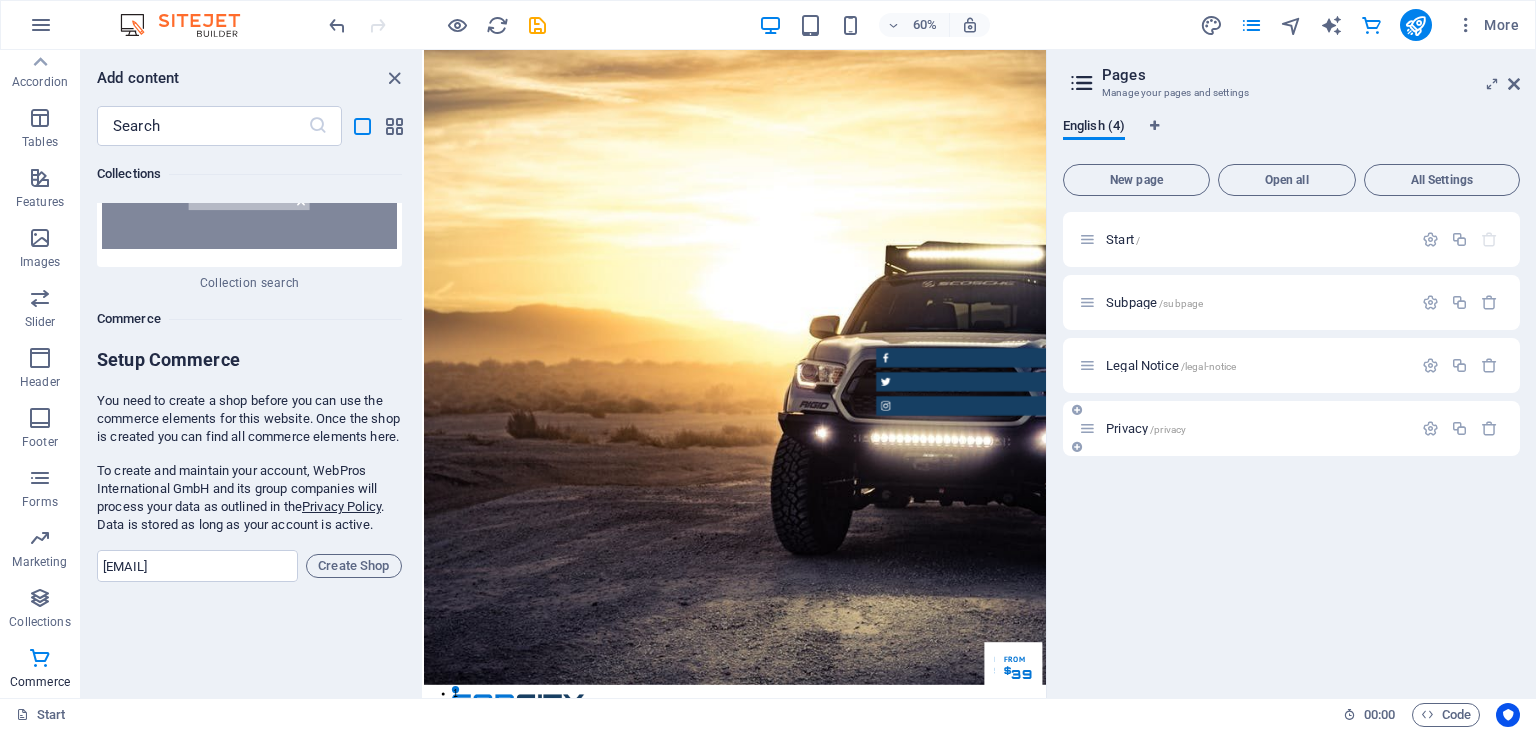 click on "/privacy" at bounding box center (1168, 429) 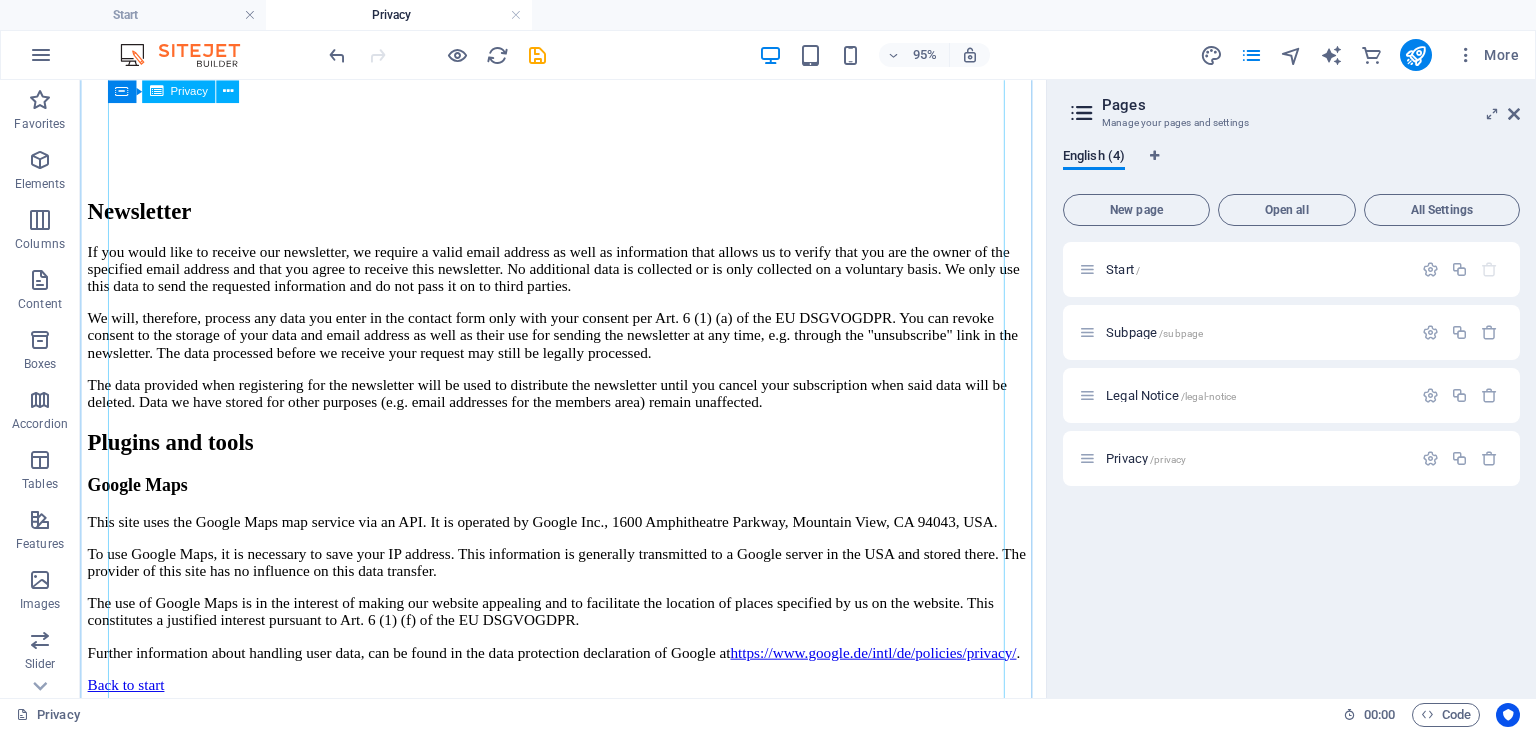 scroll, scrollTop: 3800, scrollLeft: 0, axis: vertical 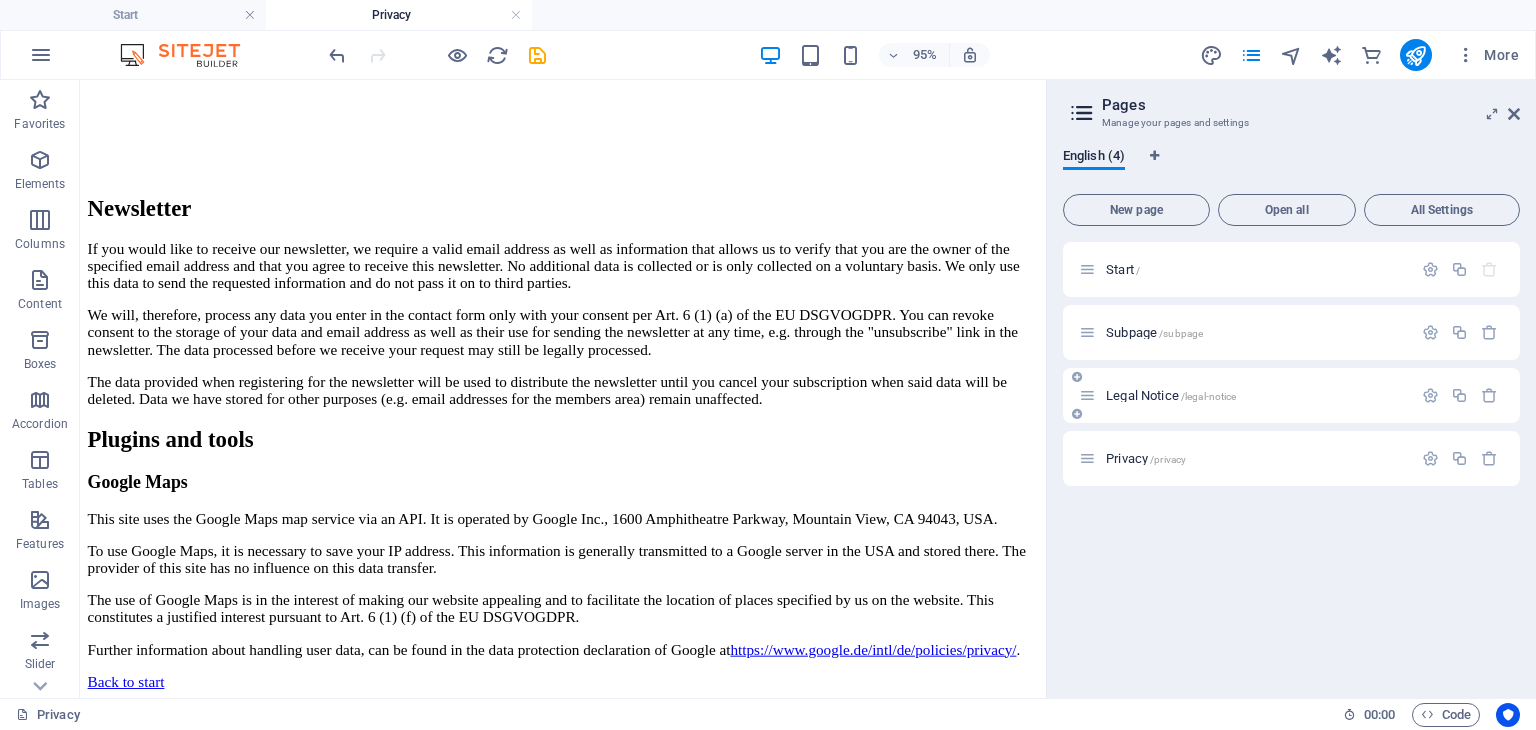 click on "Legal Notice /legal-notice" at bounding box center [1171, 395] 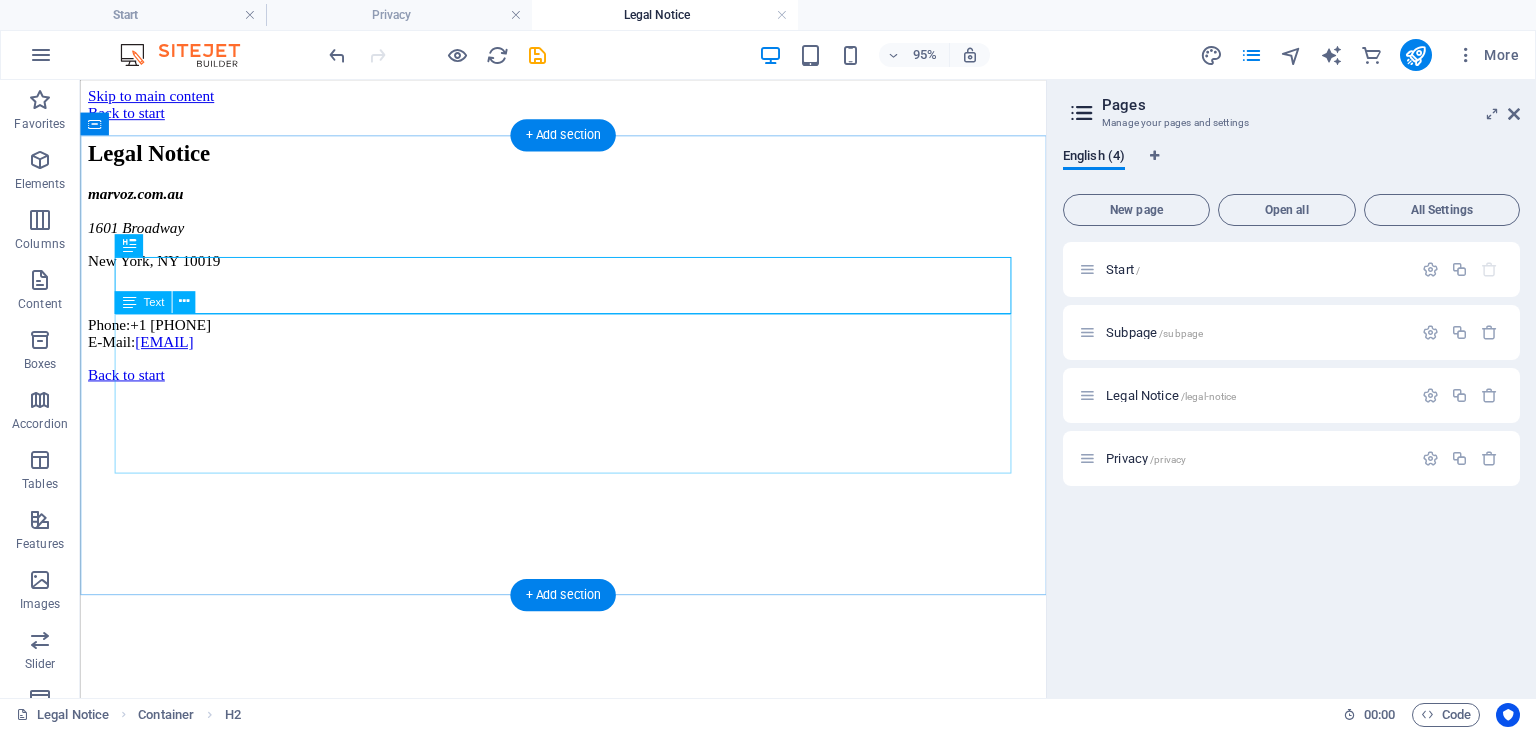 scroll, scrollTop: 0, scrollLeft: 0, axis: both 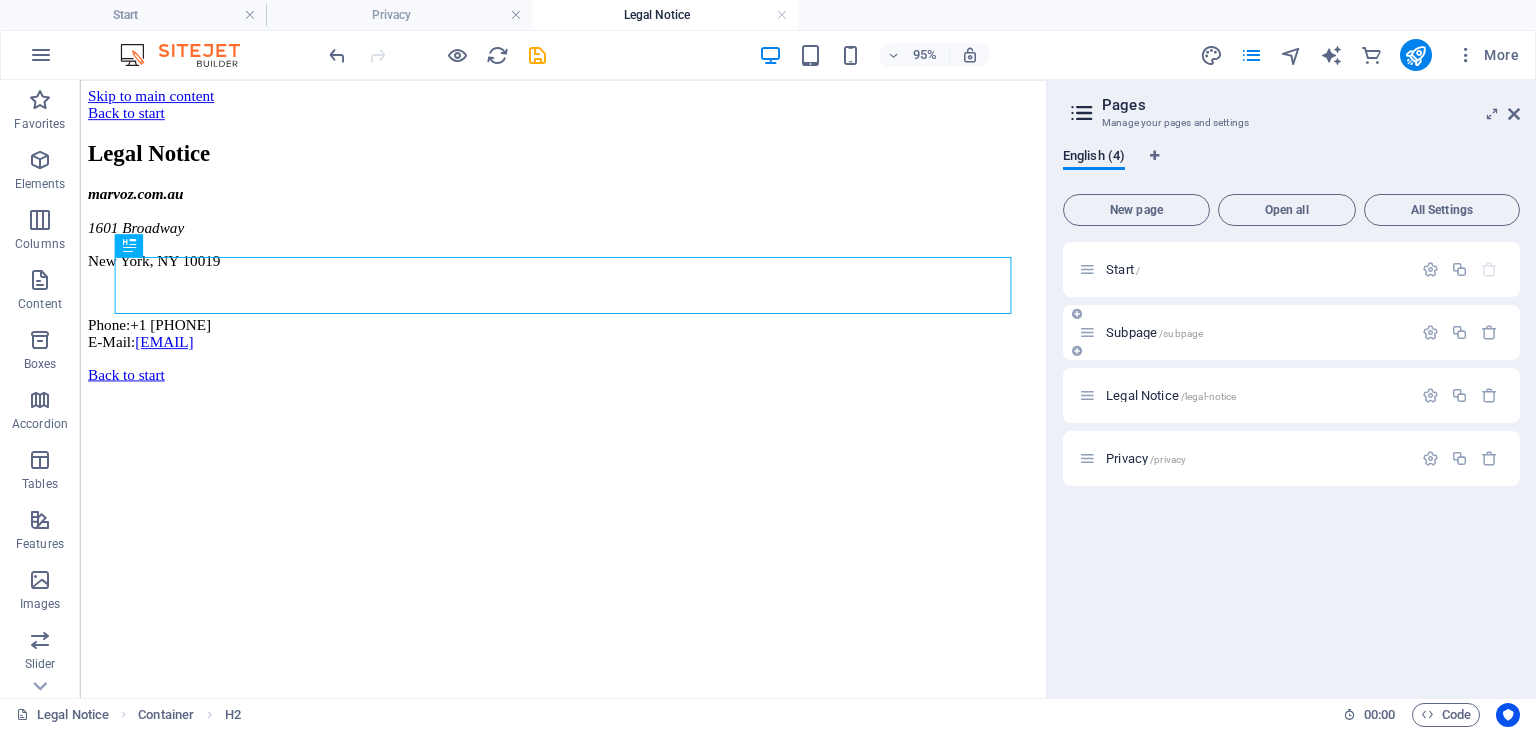 click on "Subpage /subpage" at bounding box center [1154, 332] 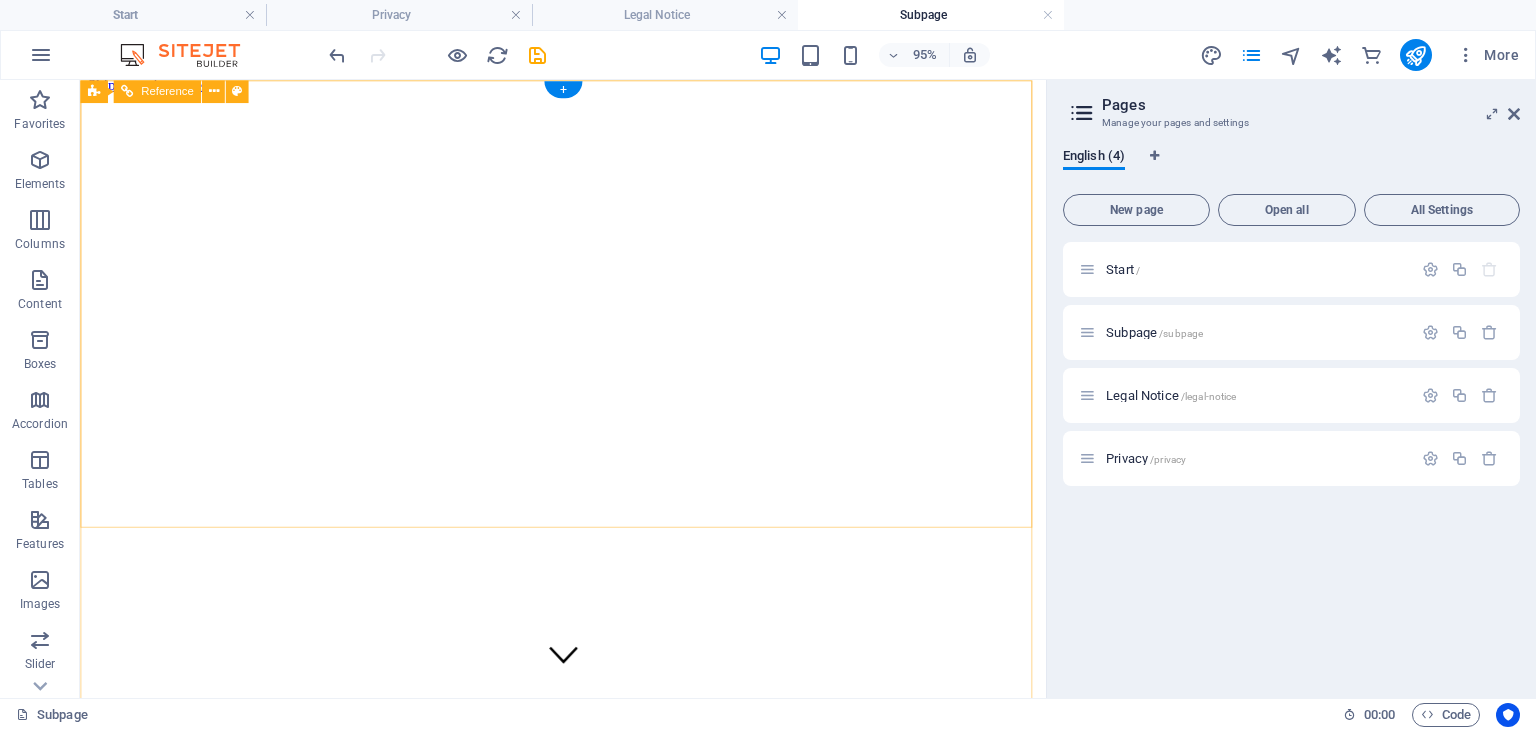 scroll, scrollTop: 0, scrollLeft: 0, axis: both 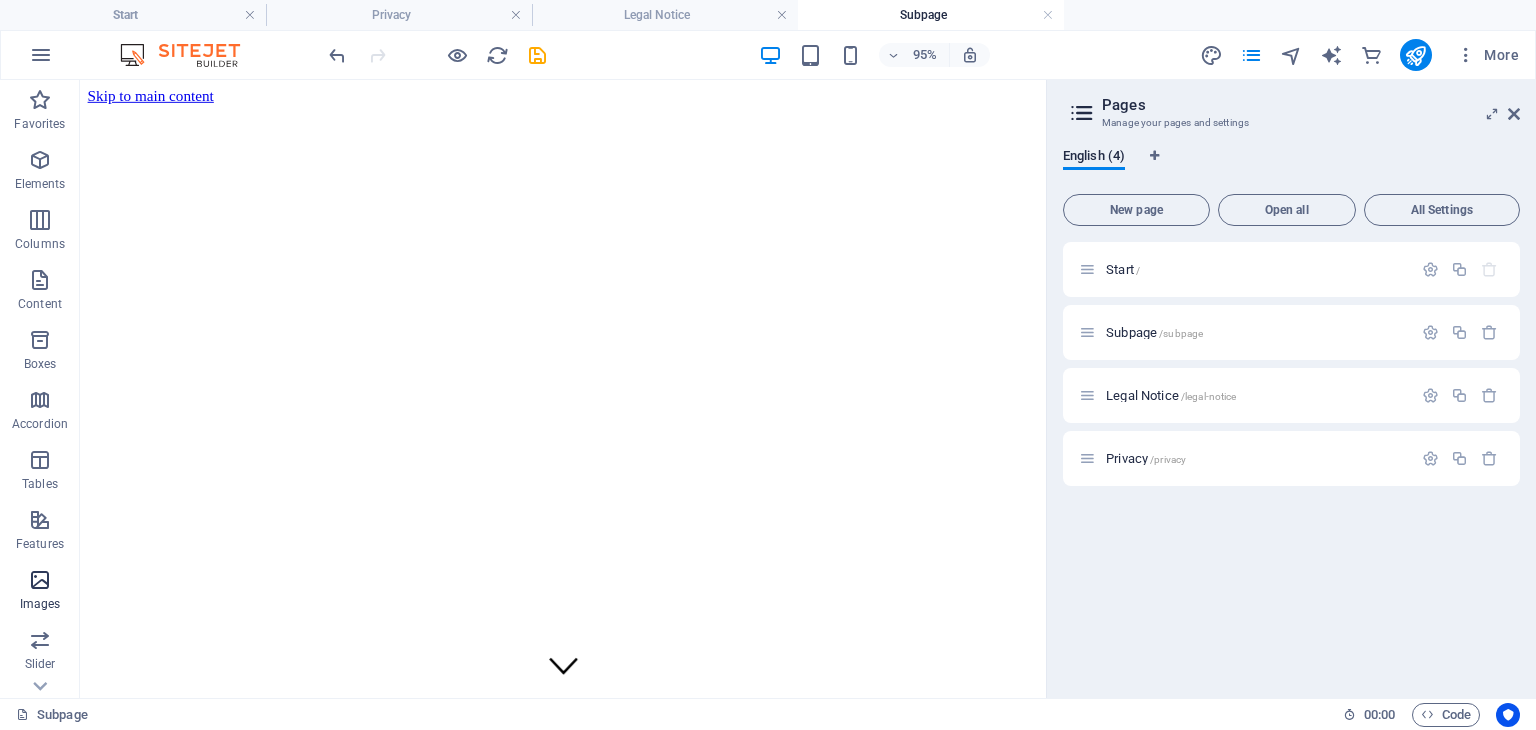 click at bounding box center (40, 580) 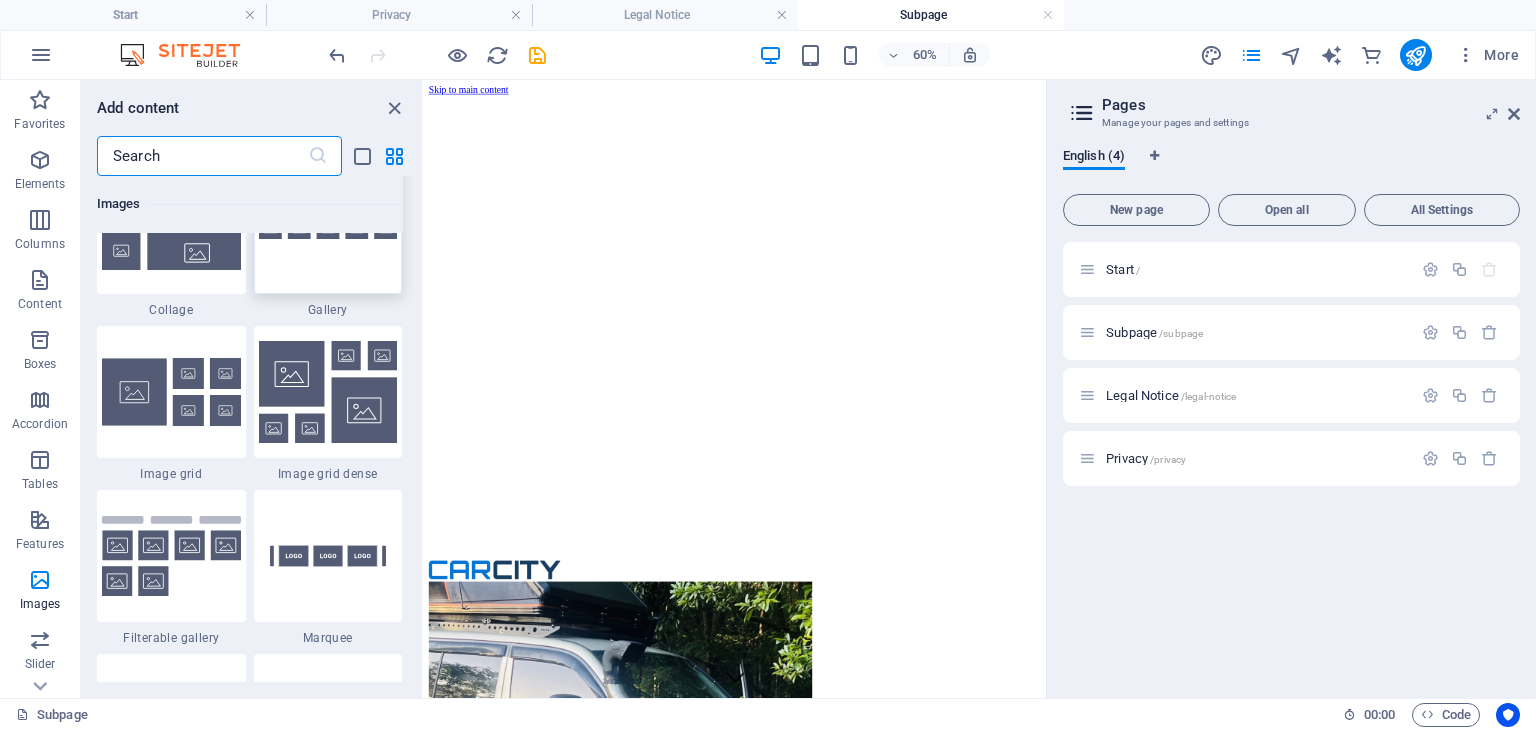 scroll, scrollTop: 10440, scrollLeft: 0, axis: vertical 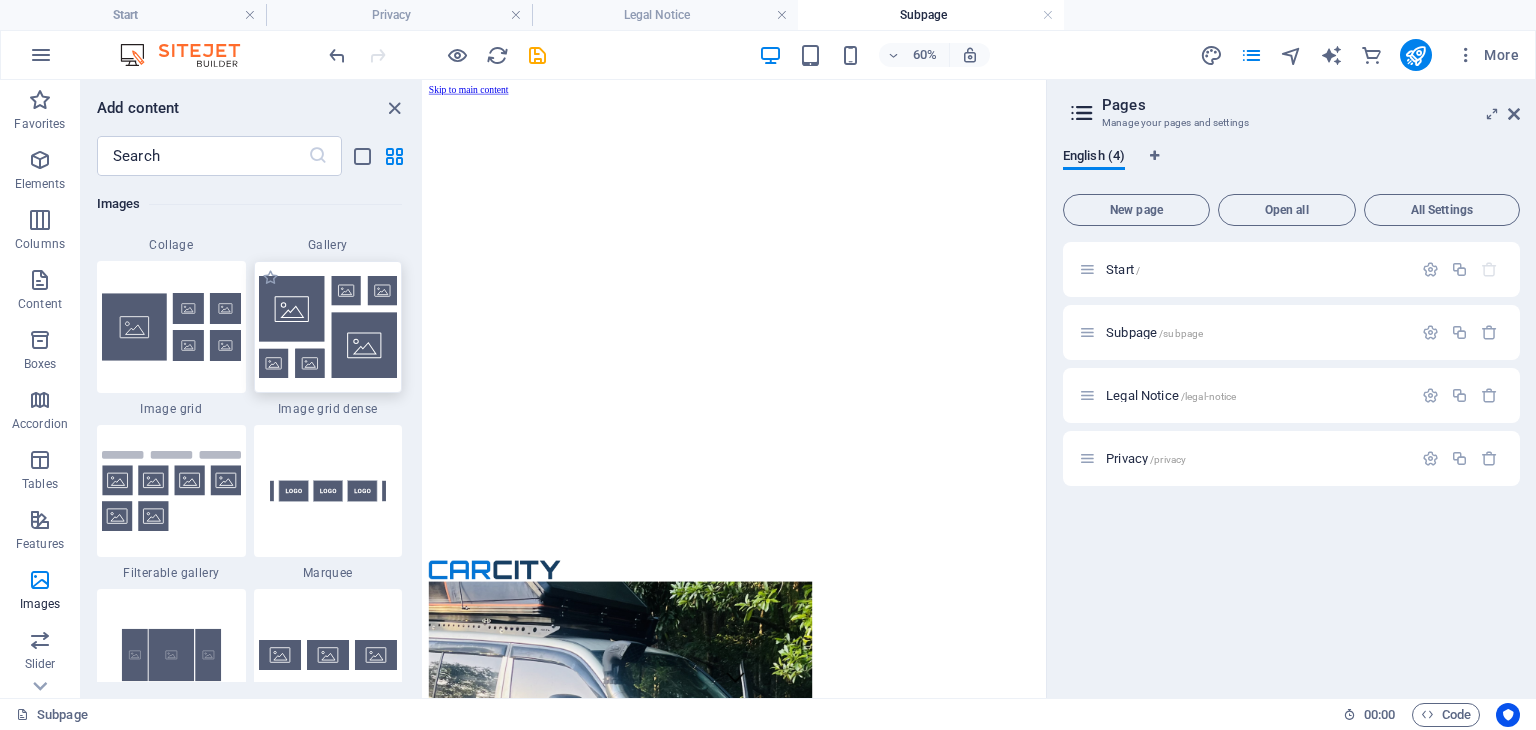click at bounding box center [328, 327] 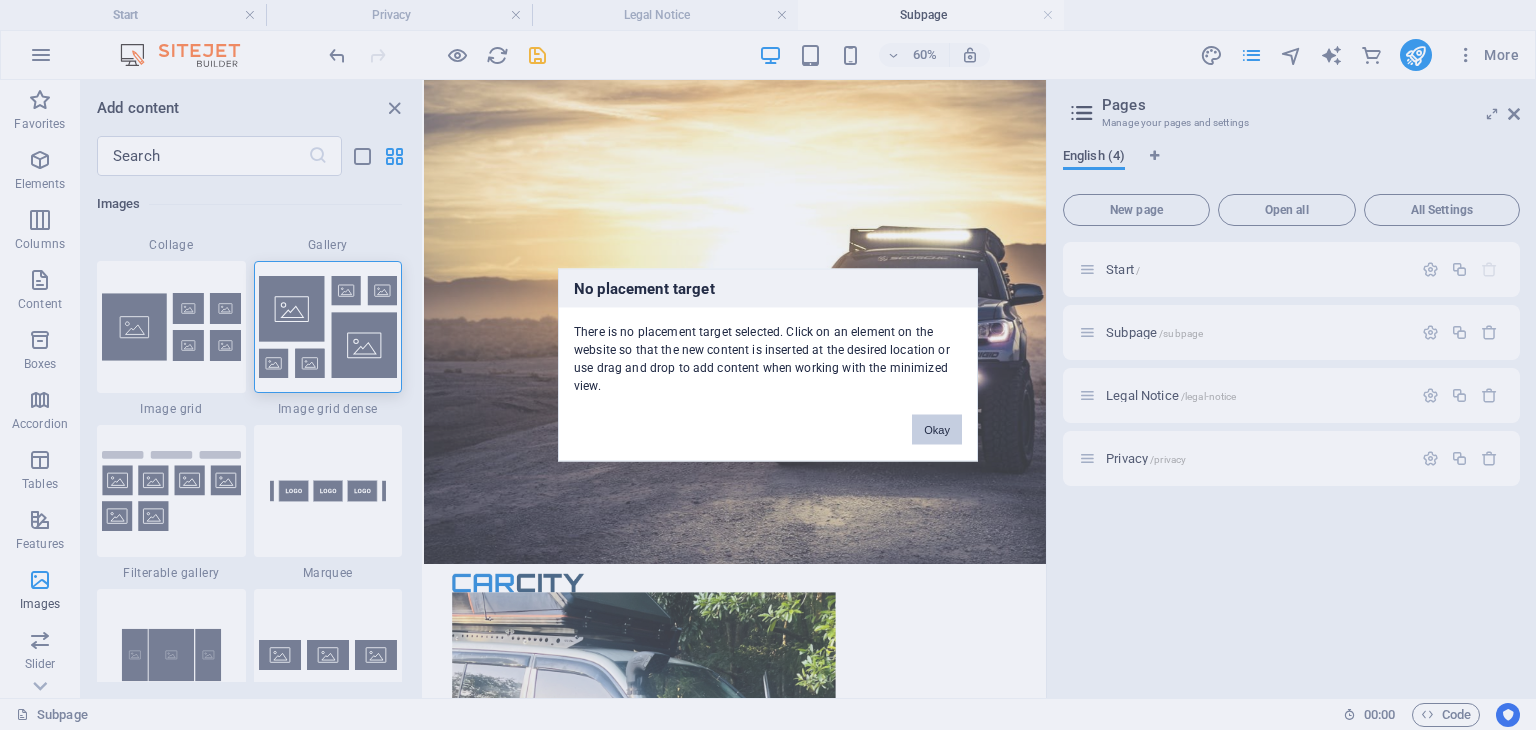 click on "Okay" at bounding box center (937, 430) 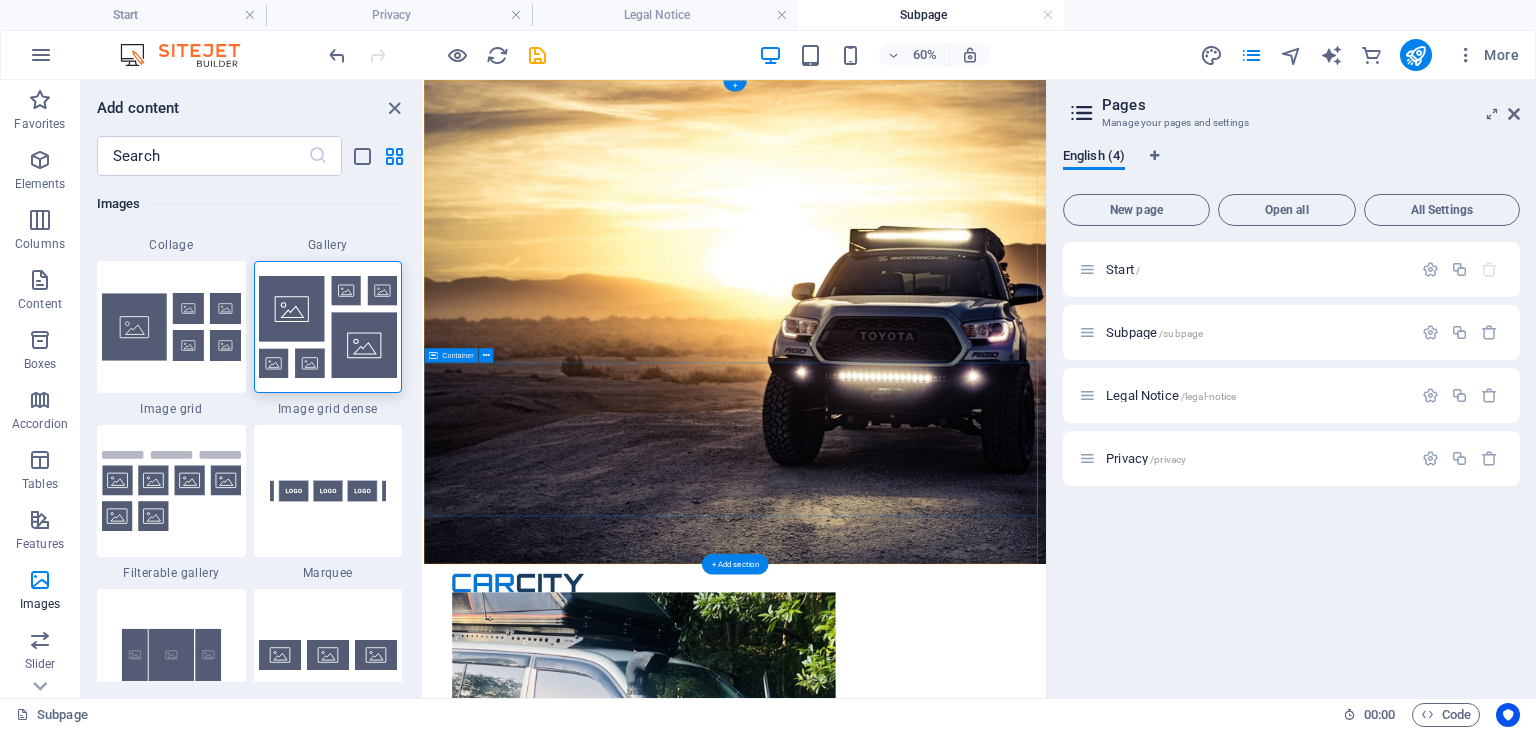 click at bounding box center [942, 1486] 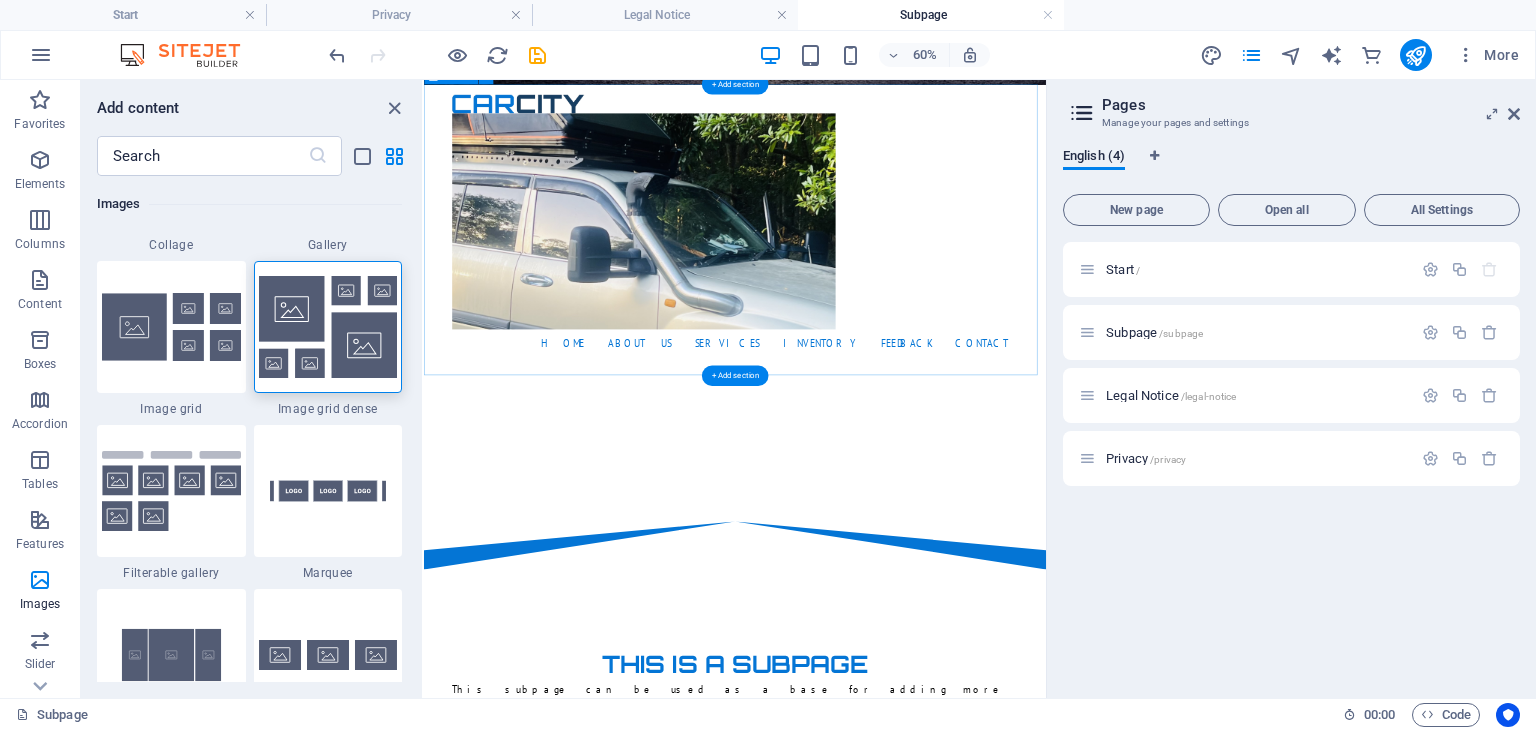 scroll, scrollTop: 800, scrollLeft: 0, axis: vertical 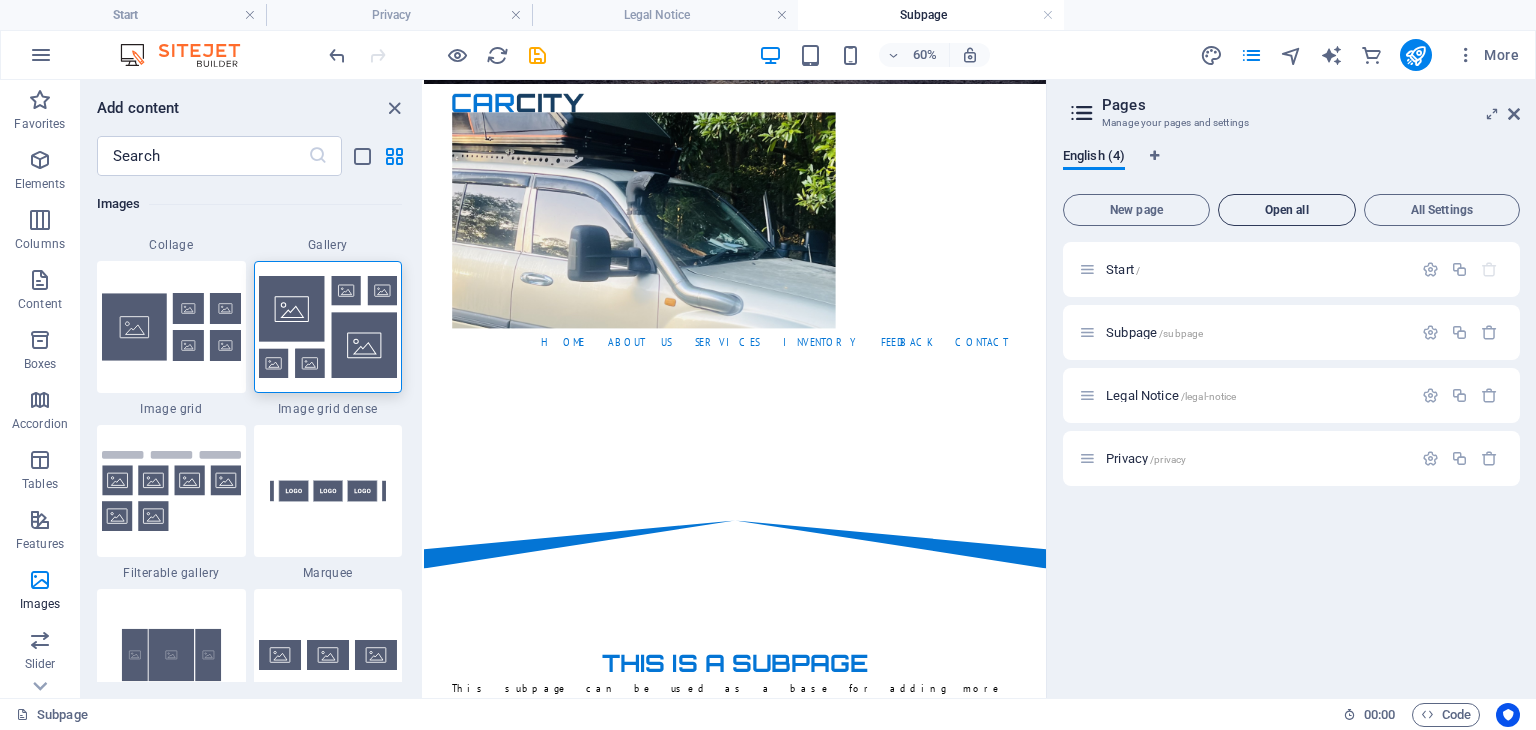 click on "Open all" at bounding box center [1287, 210] 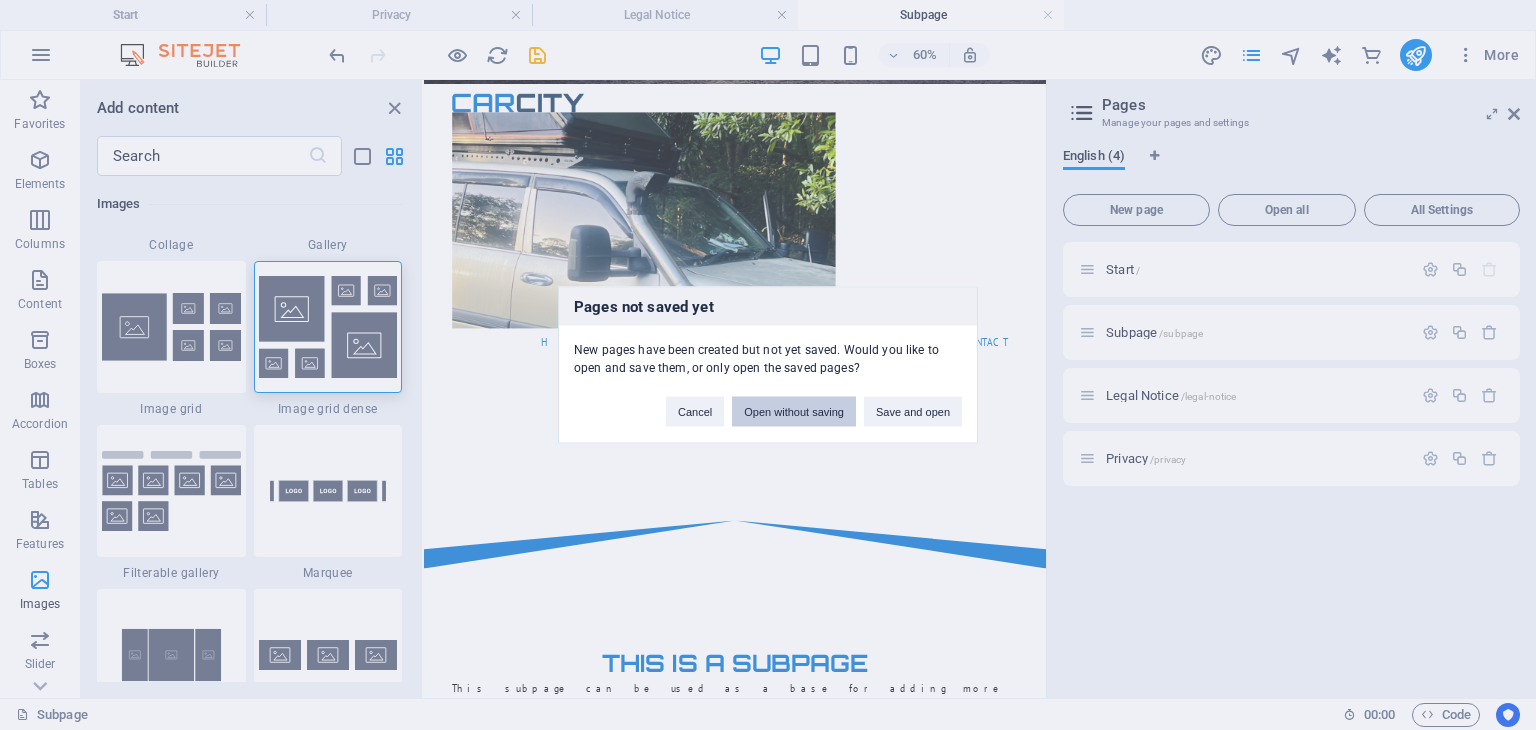 click on "Open without saving" at bounding box center (794, 412) 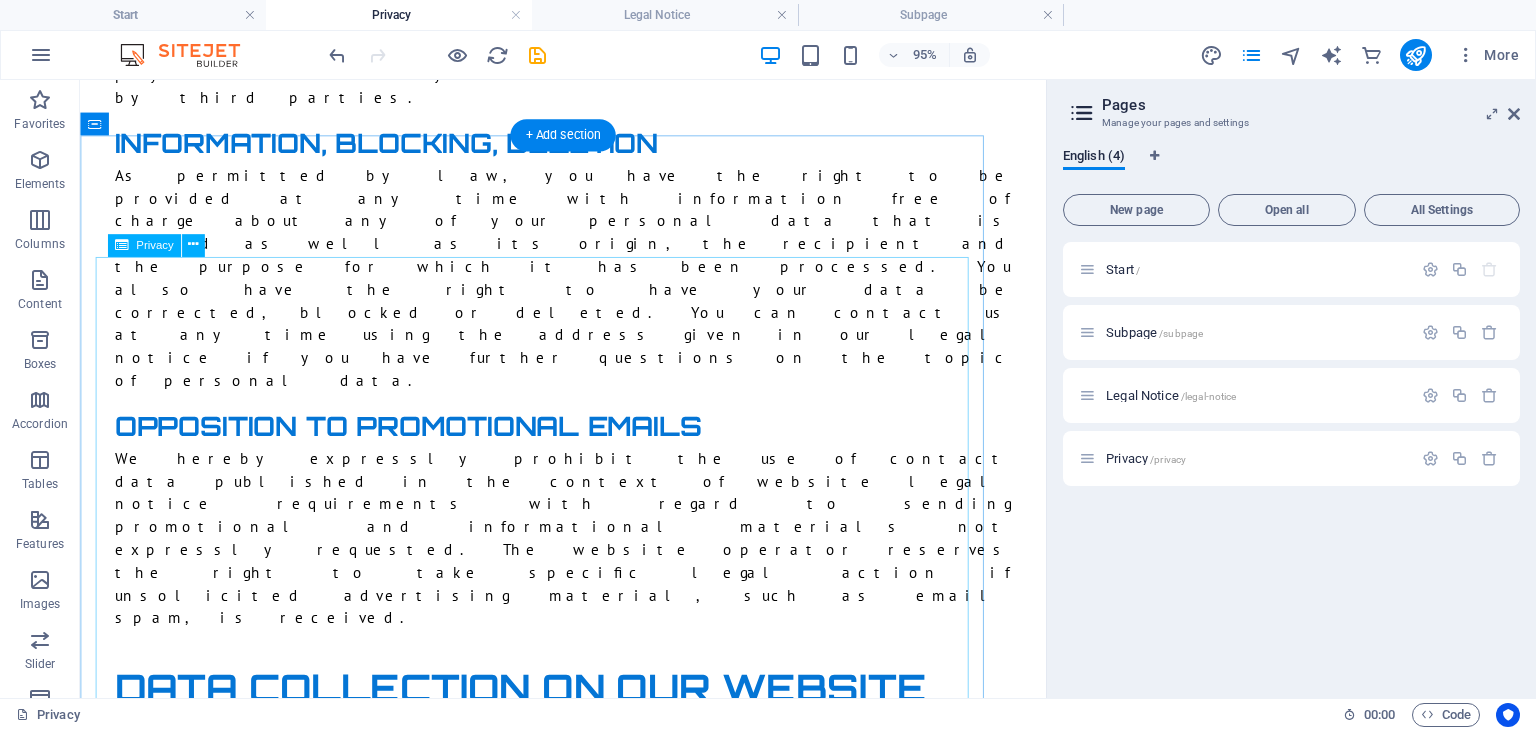scroll, scrollTop: 0, scrollLeft: 0, axis: both 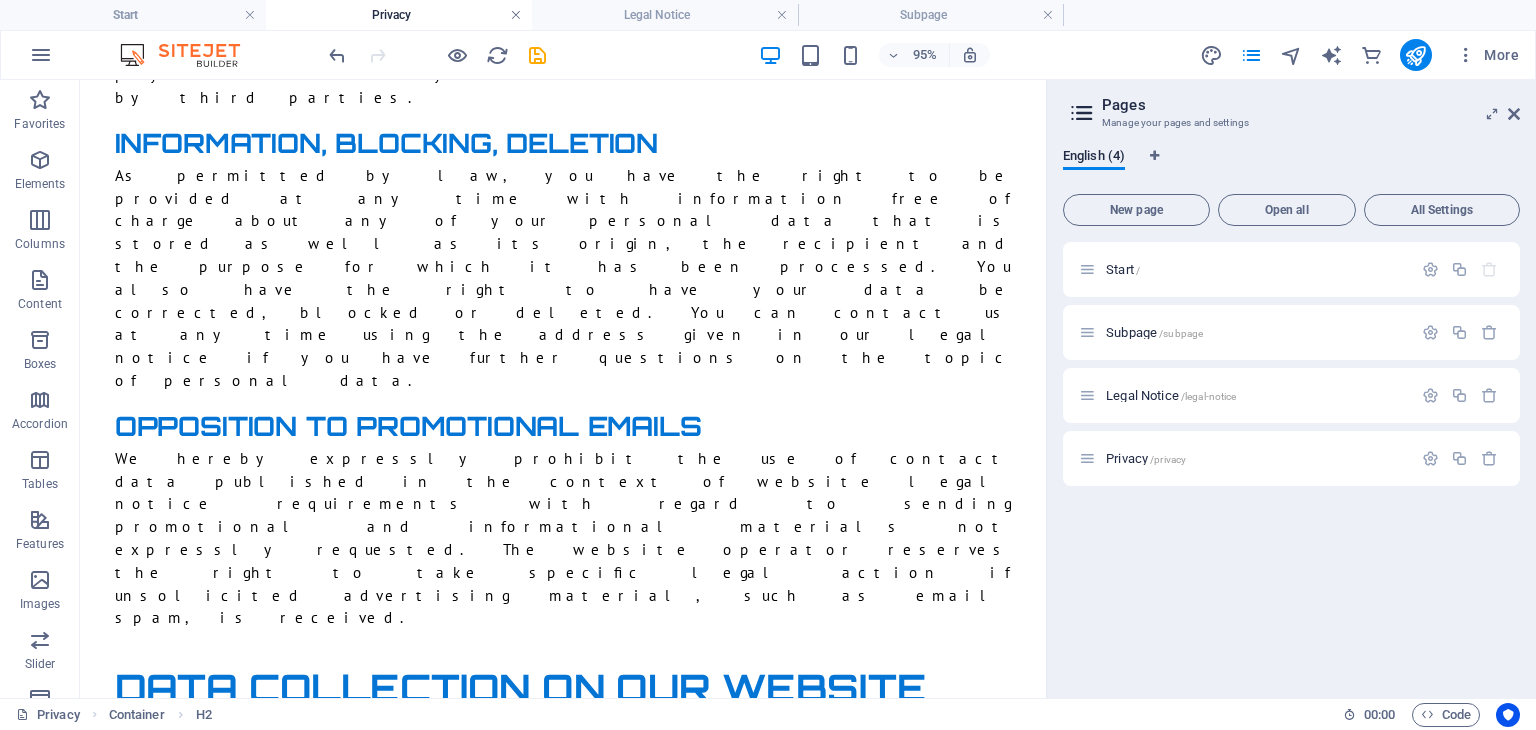 click at bounding box center (516, 15) 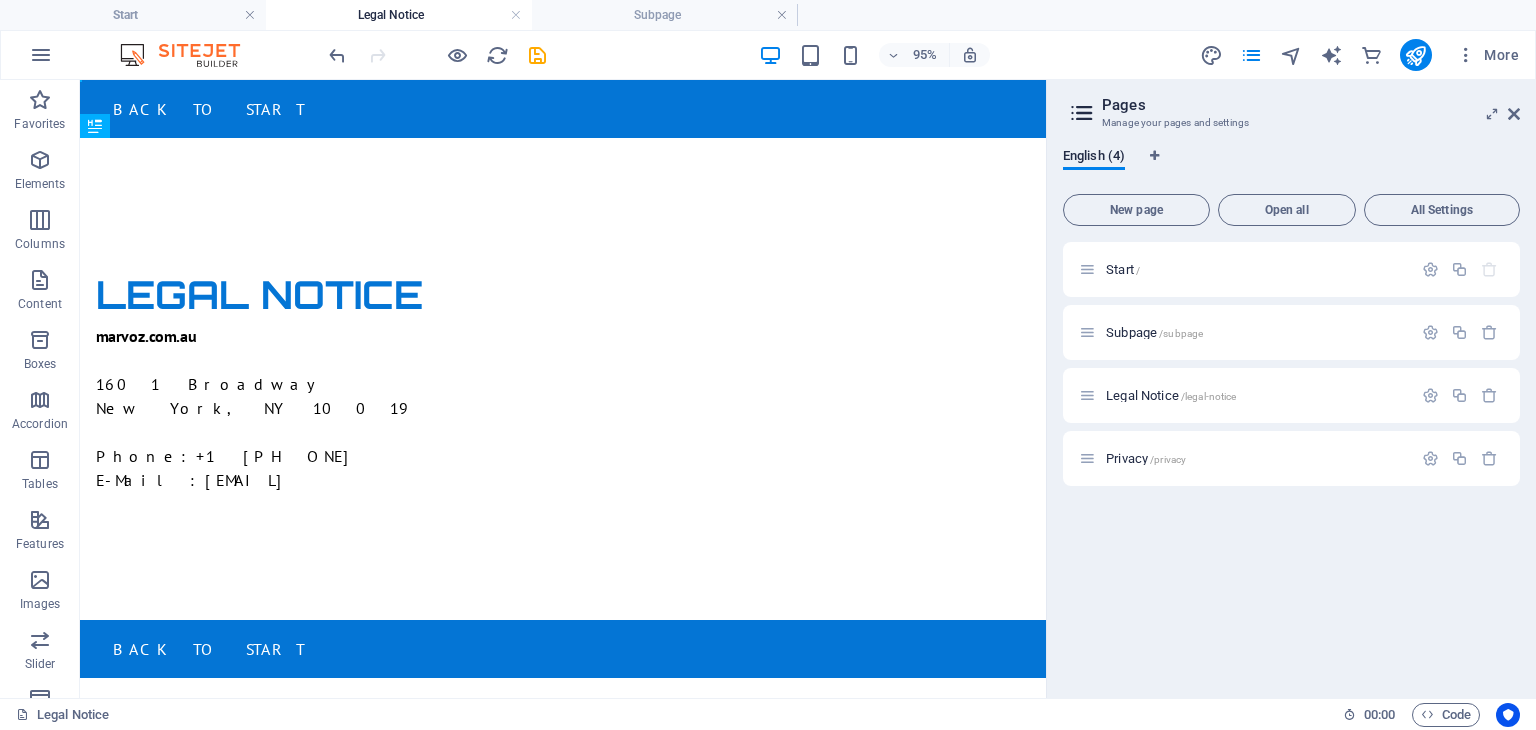 click at bounding box center [516, 15] 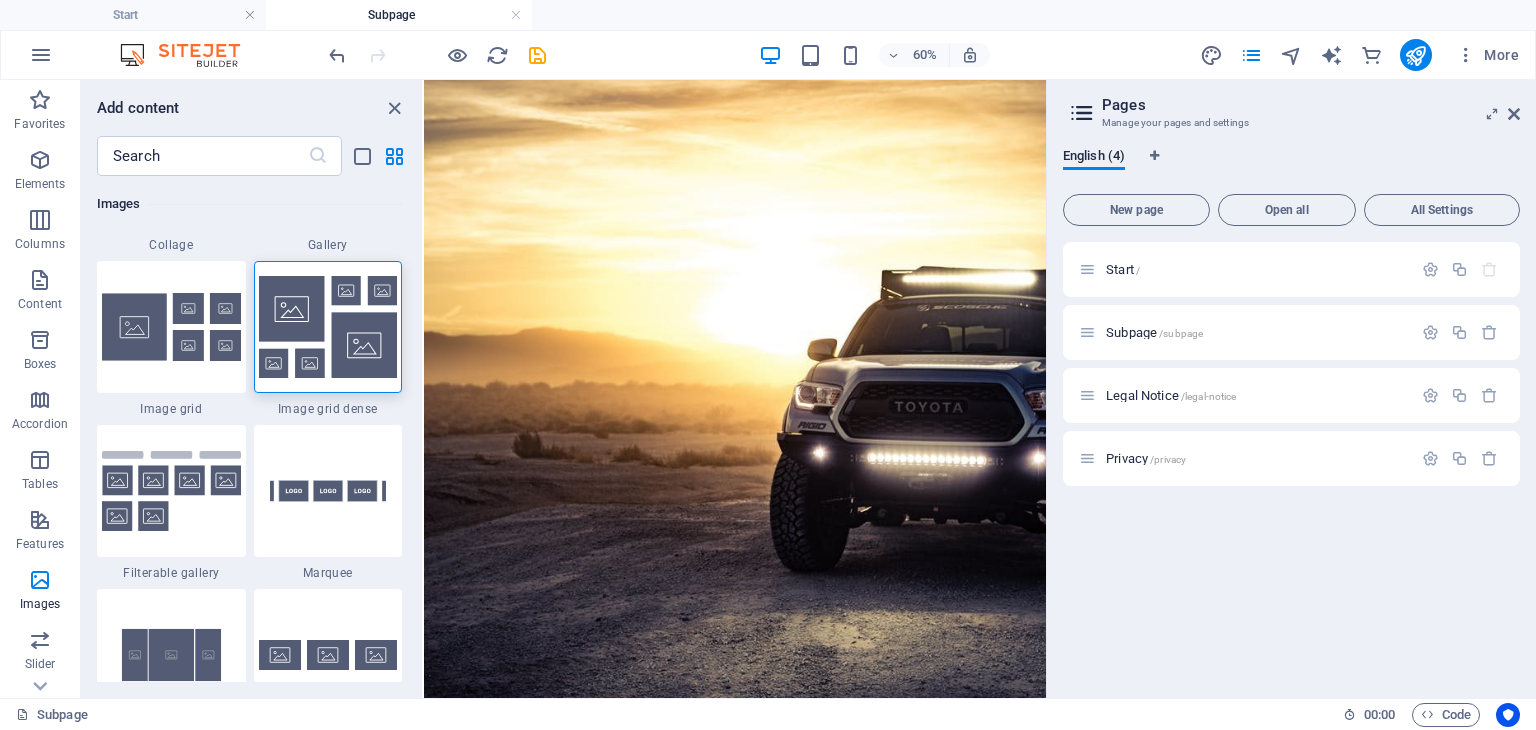 scroll, scrollTop: 800, scrollLeft: 0, axis: vertical 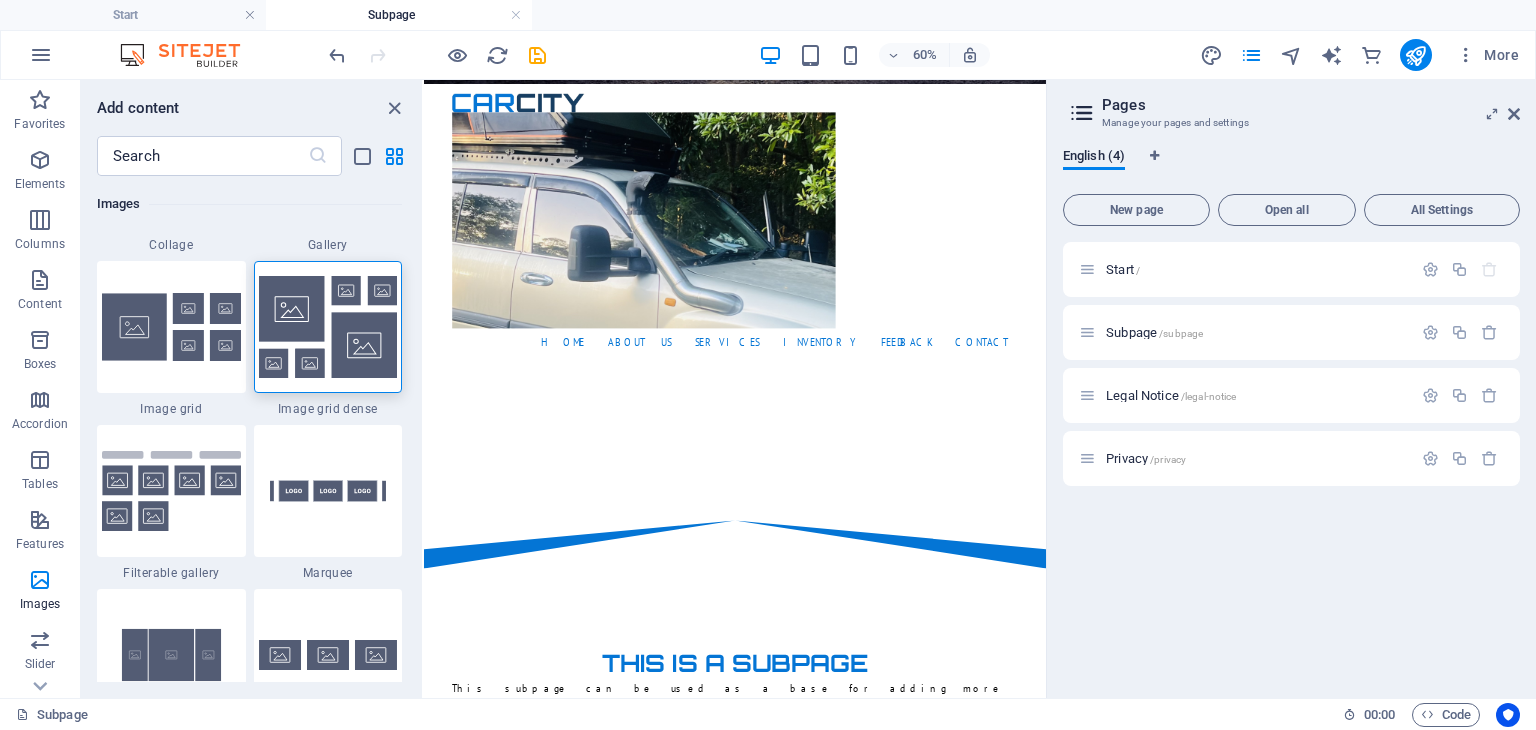 click at bounding box center [516, 15] 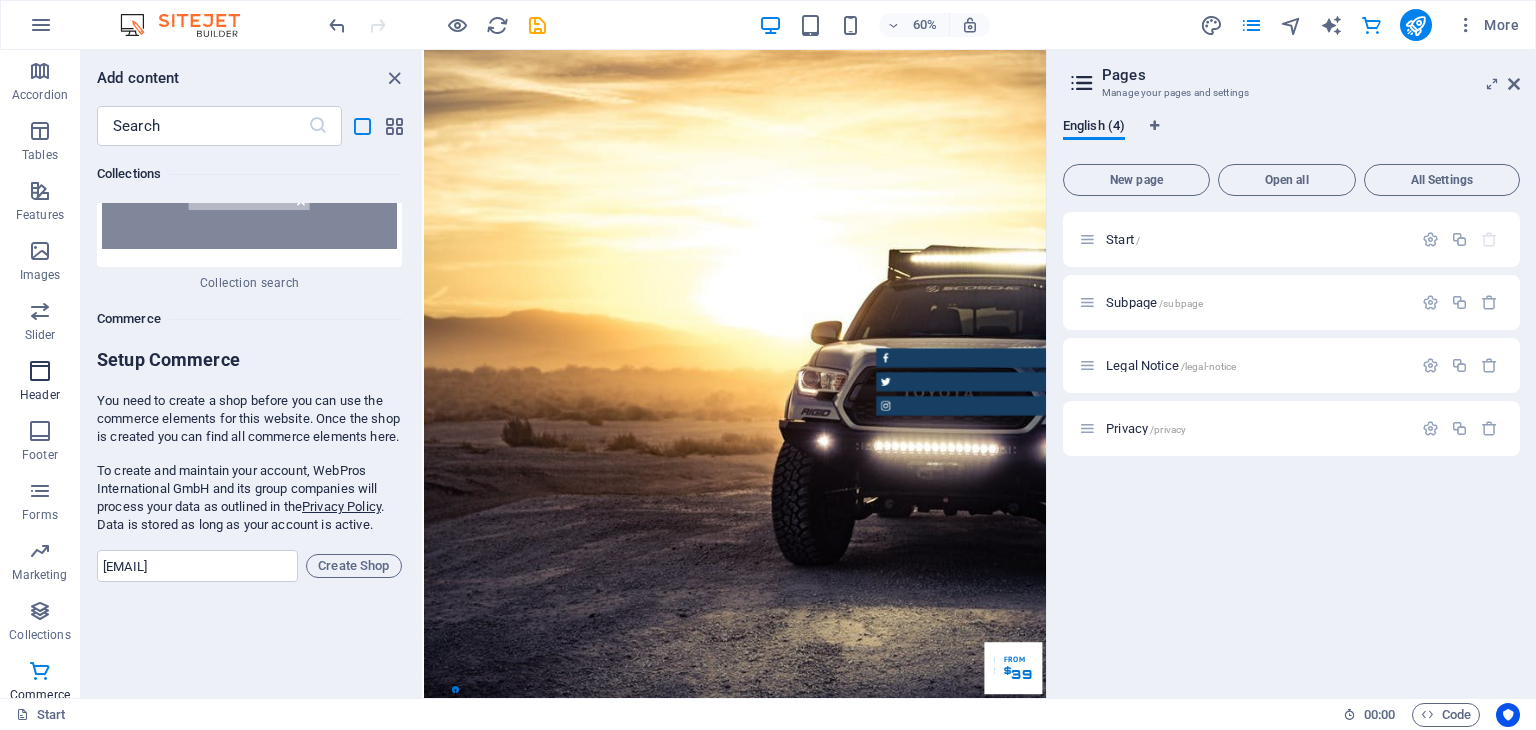 scroll, scrollTop: 312, scrollLeft: 0, axis: vertical 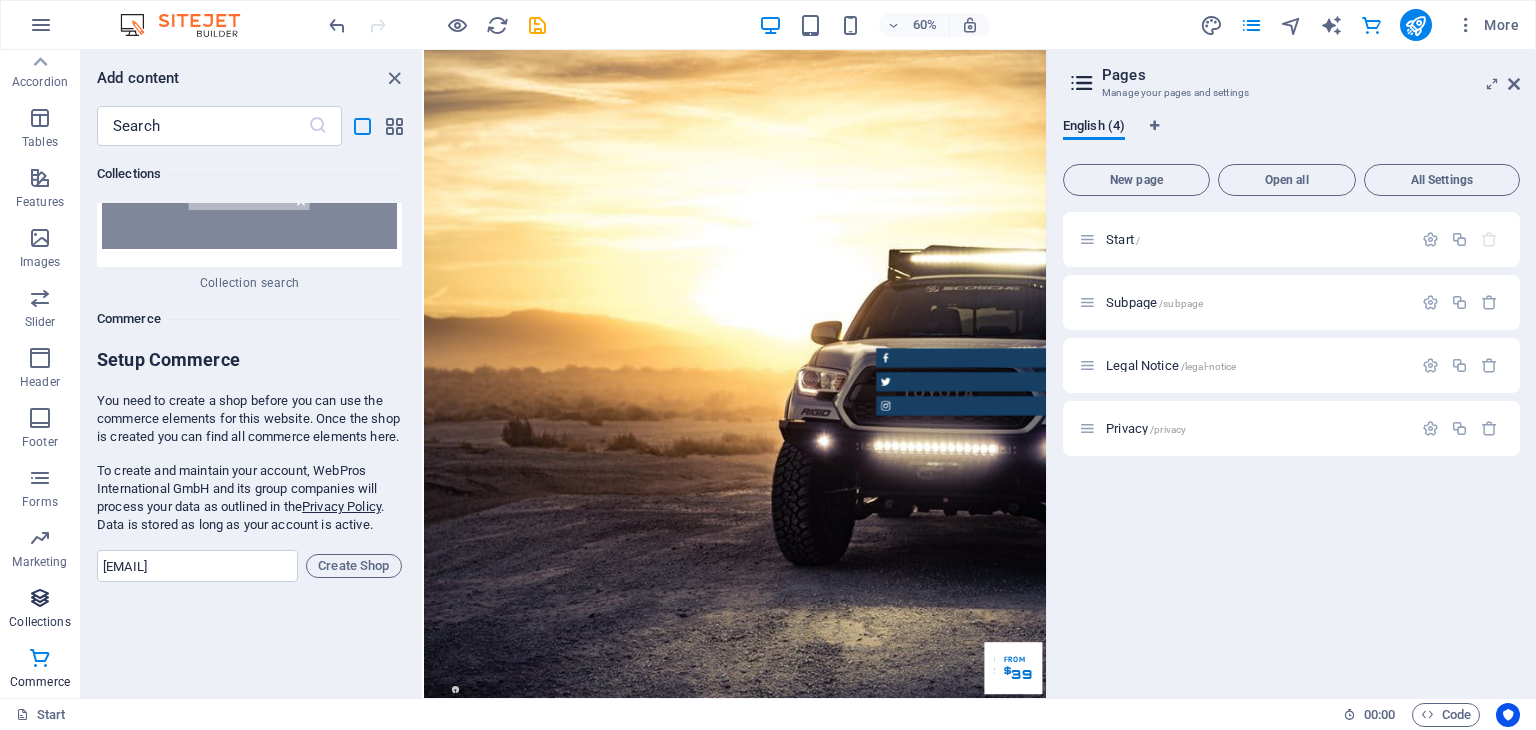 click at bounding box center (40, 598) 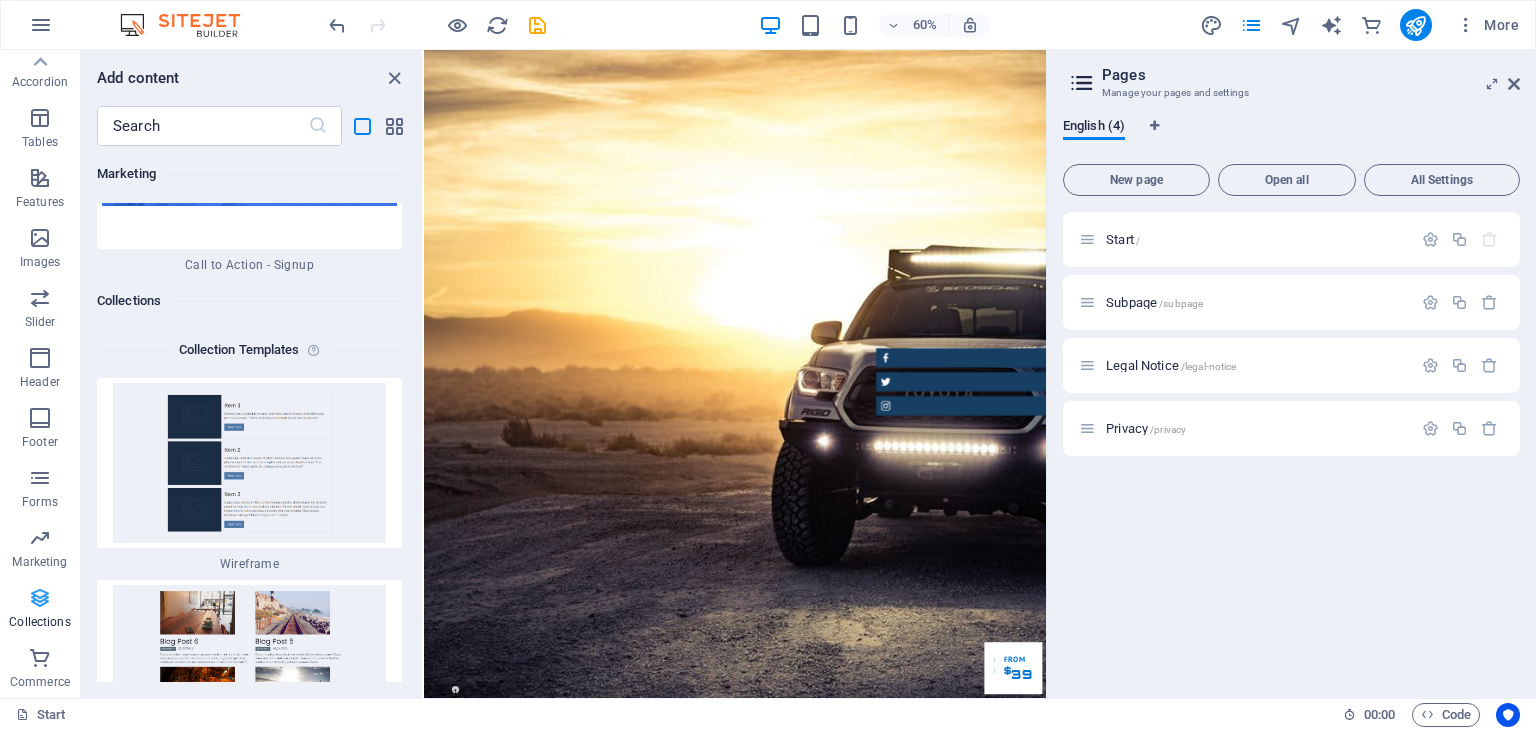 scroll, scrollTop: 41013, scrollLeft: 0, axis: vertical 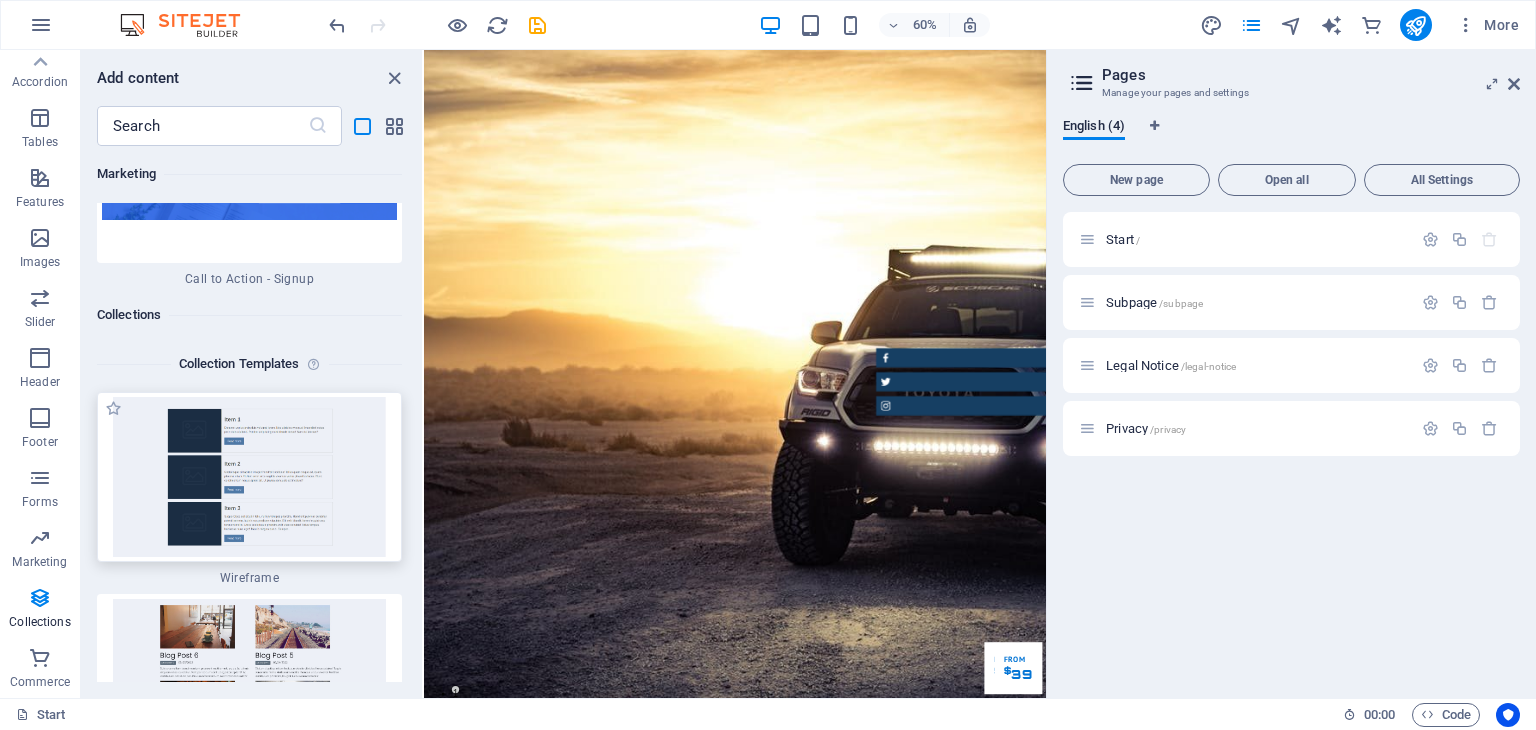 click at bounding box center (249, 477) 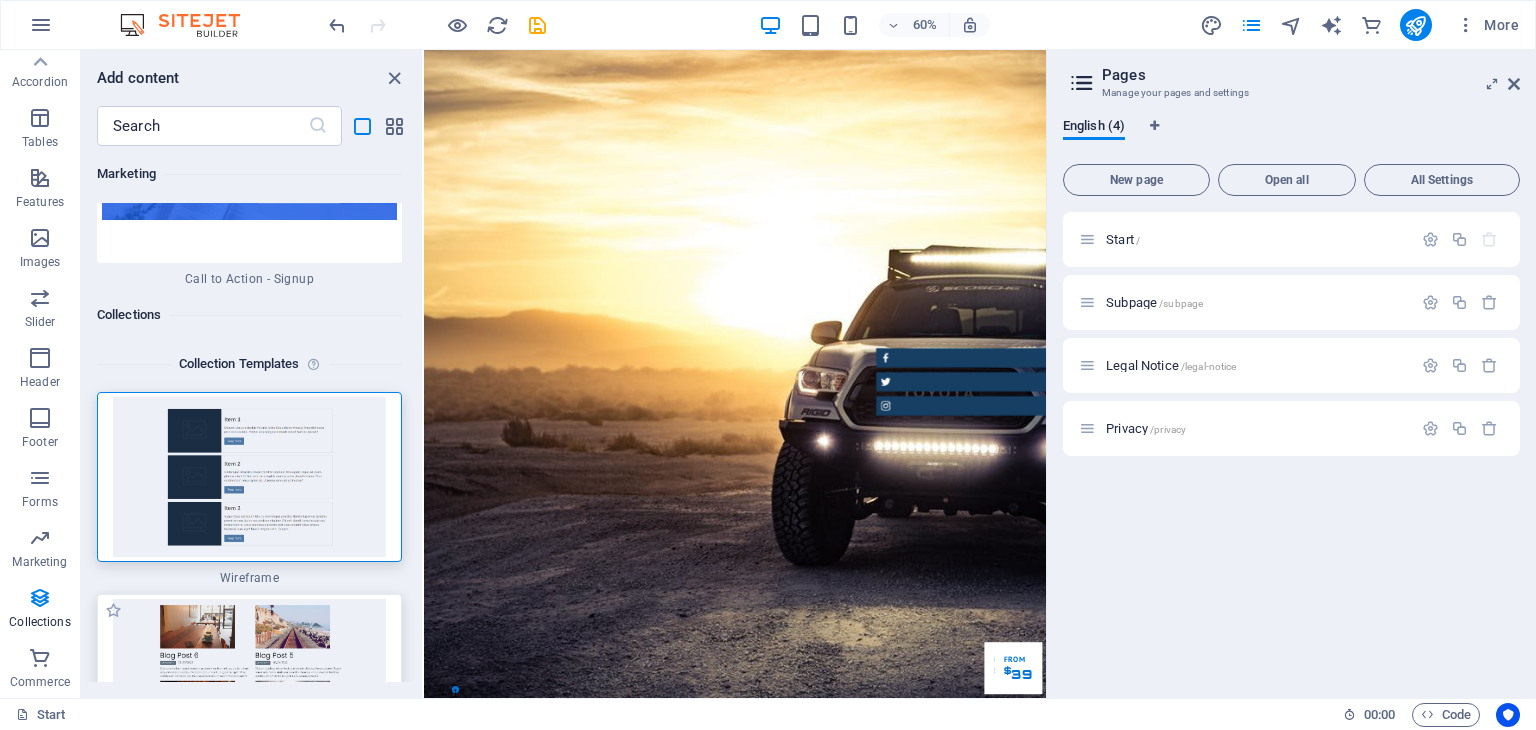click at bounding box center [249, 679] 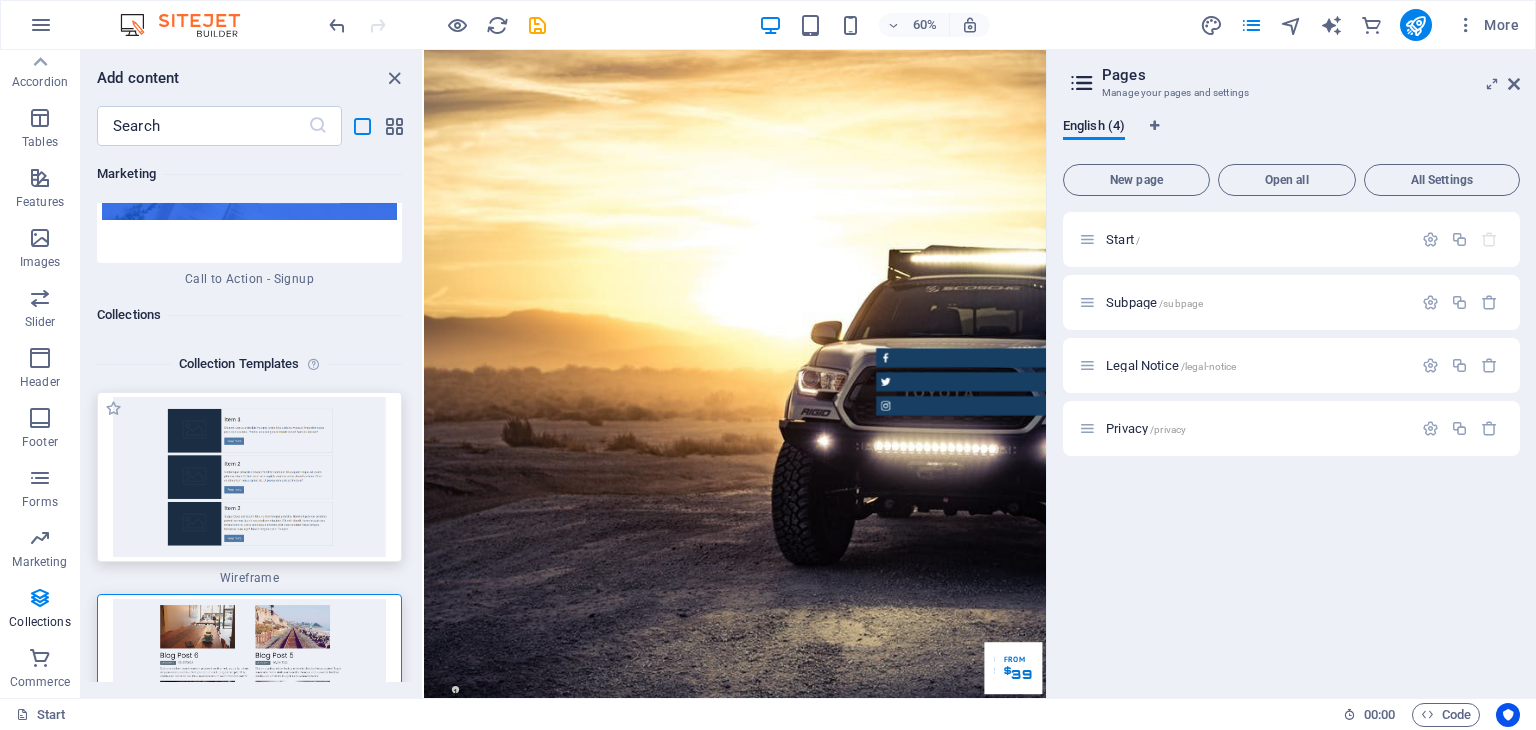click at bounding box center (249, 477) 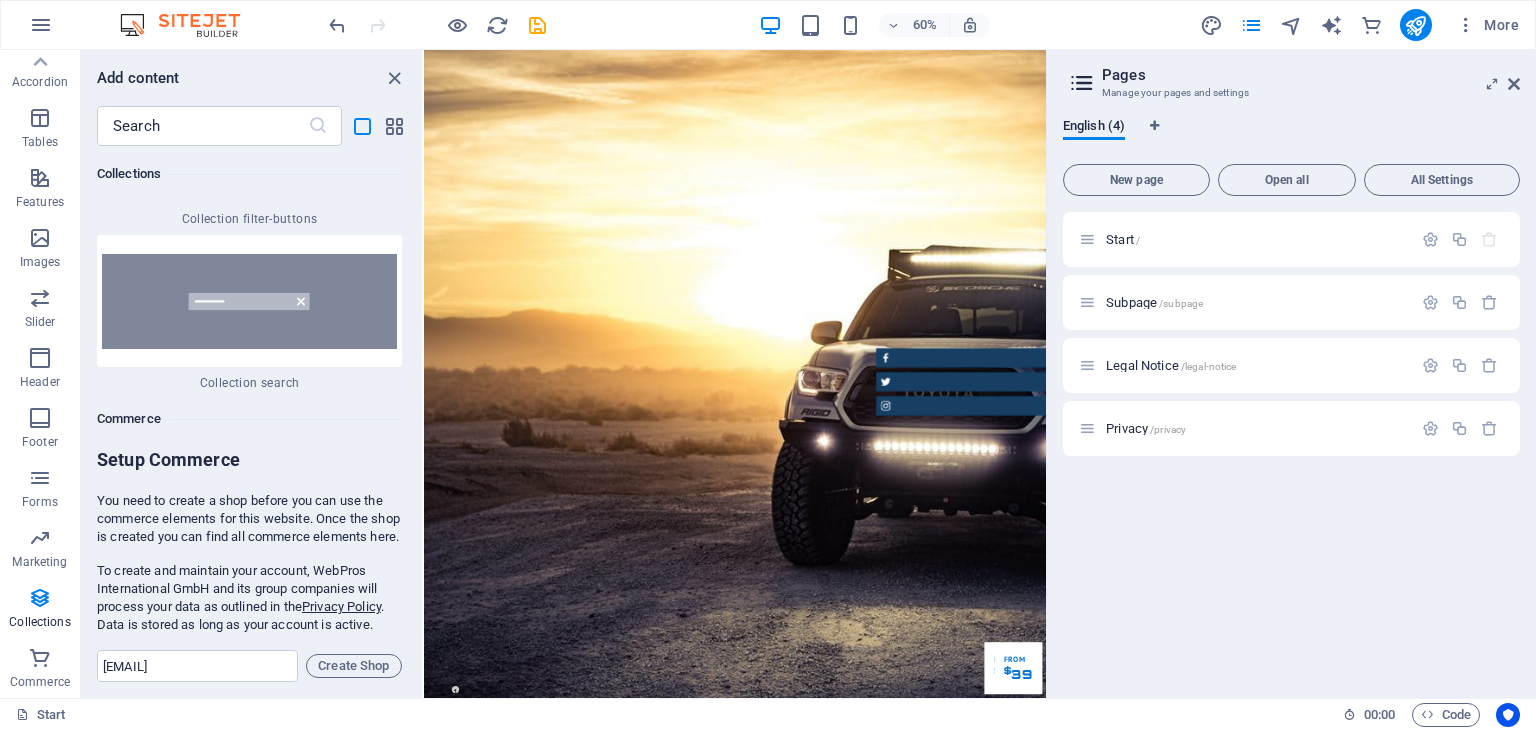 scroll, scrollTop: 43013, scrollLeft: 0, axis: vertical 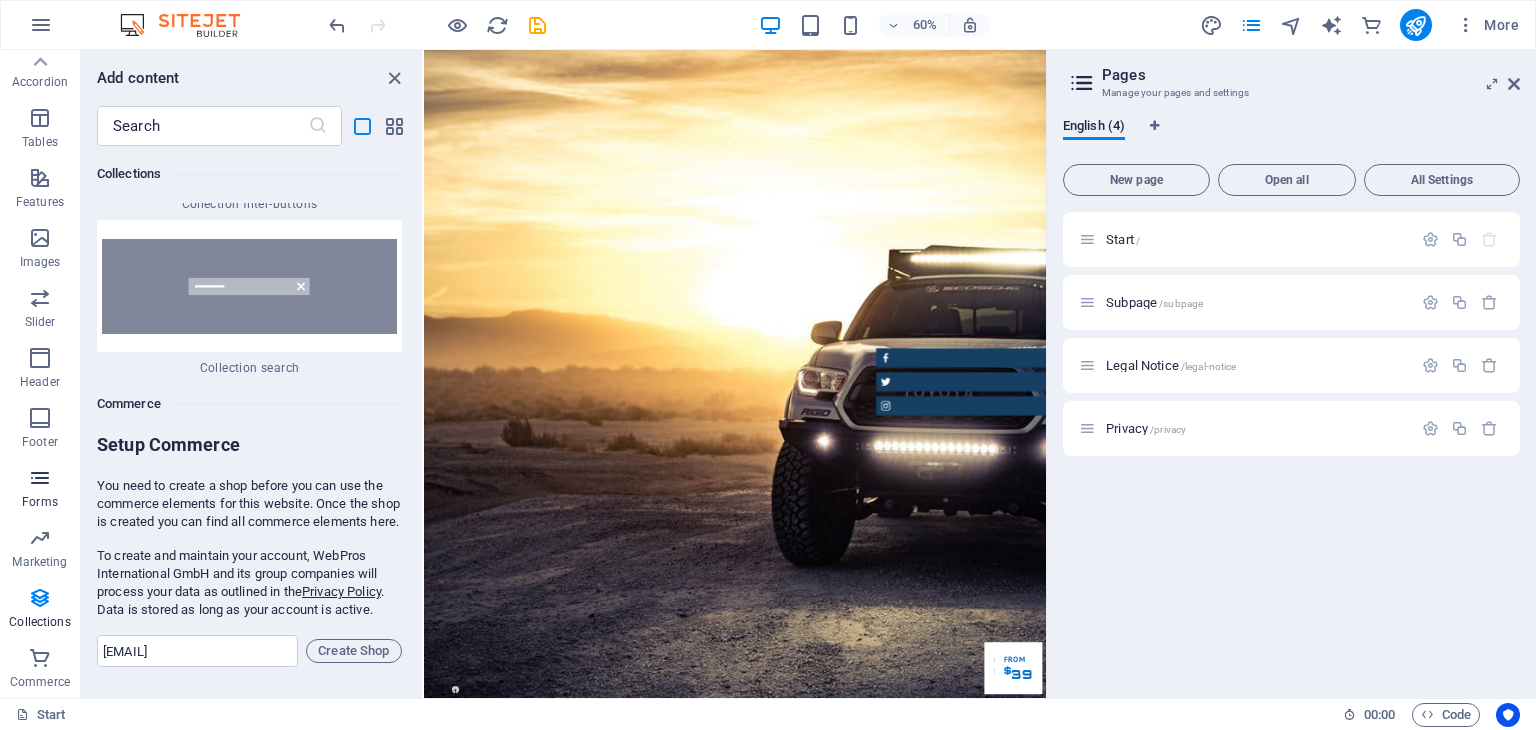 click at bounding box center (40, 478) 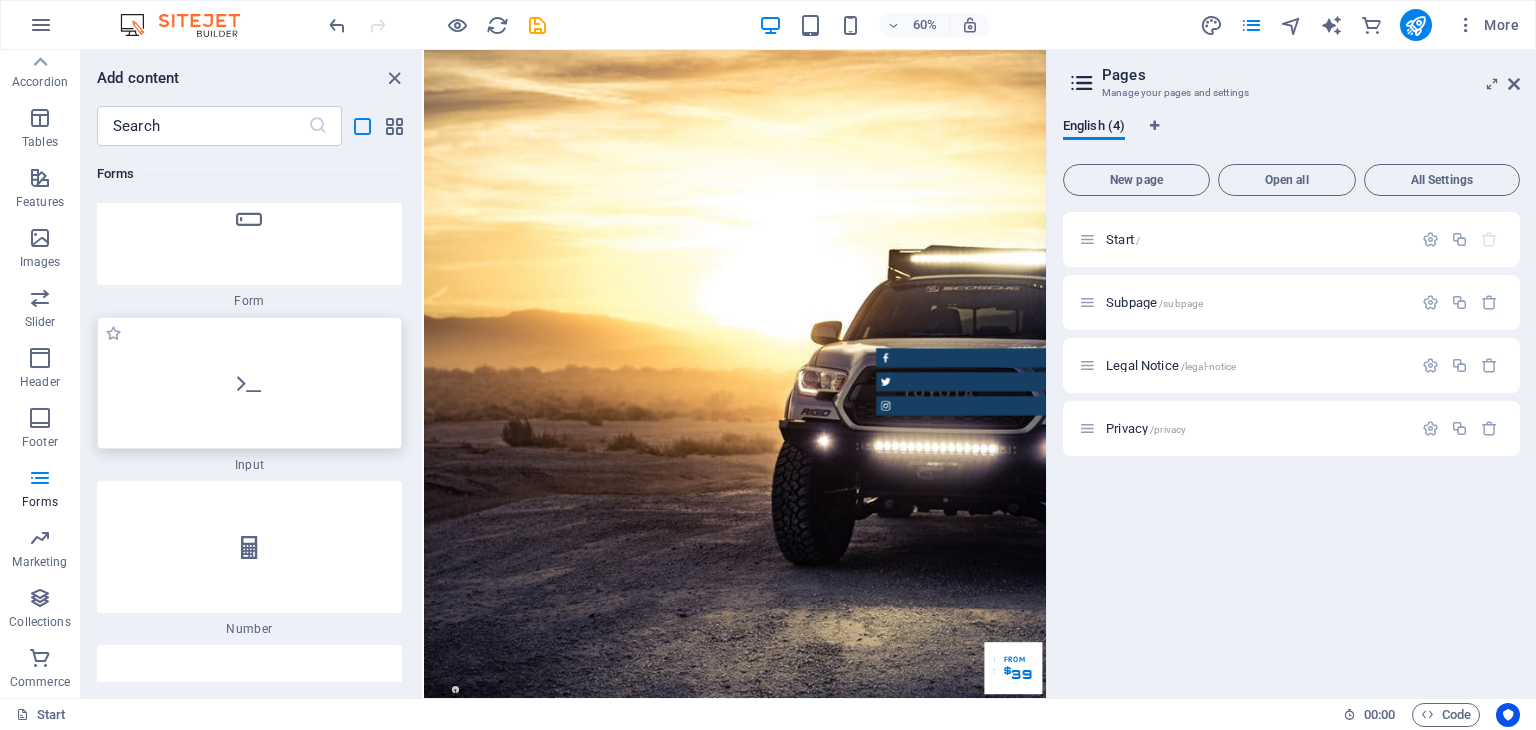 scroll, scrollTop: 34732, scrollLeft: 0, axis: vertical 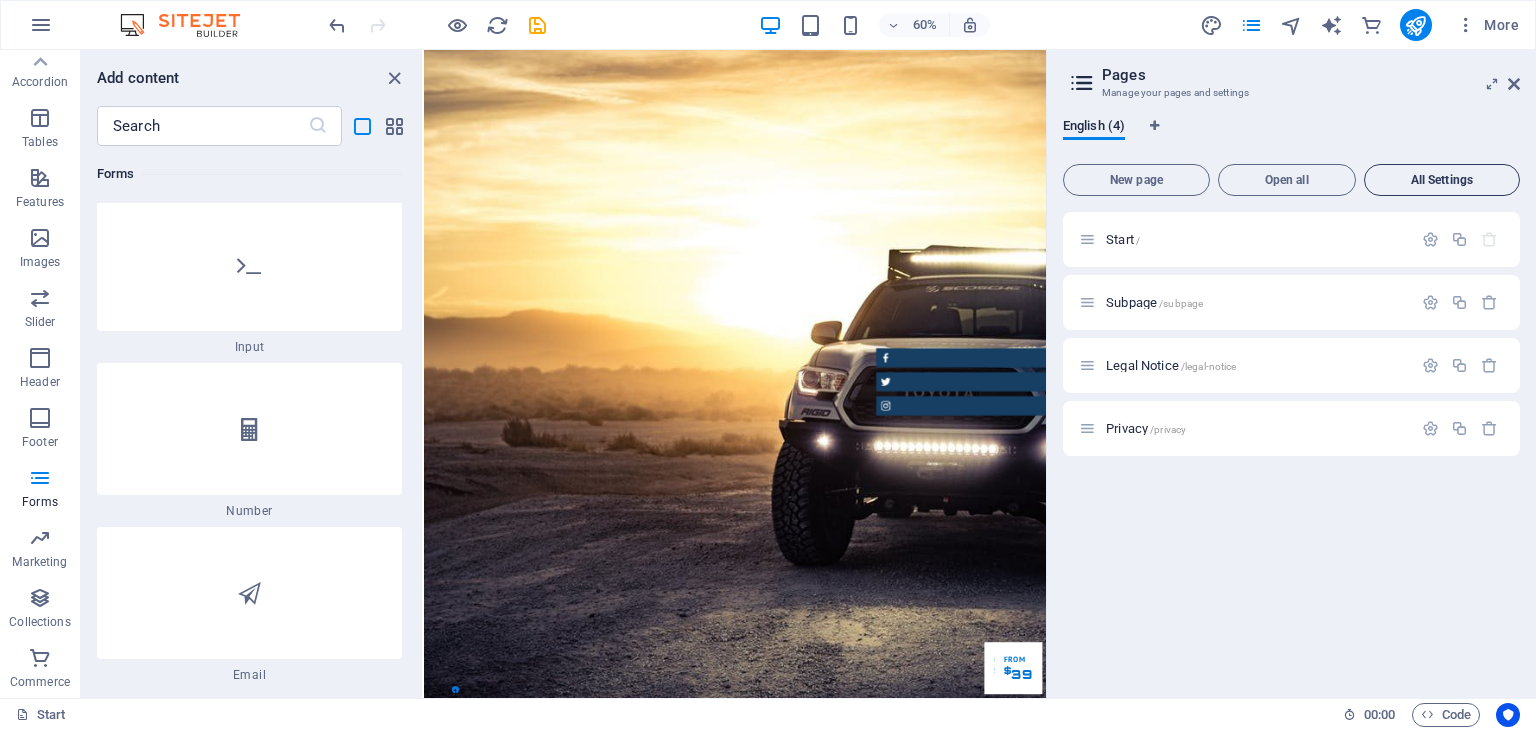 click on "All Settings" at bounding box center [1442, 180] 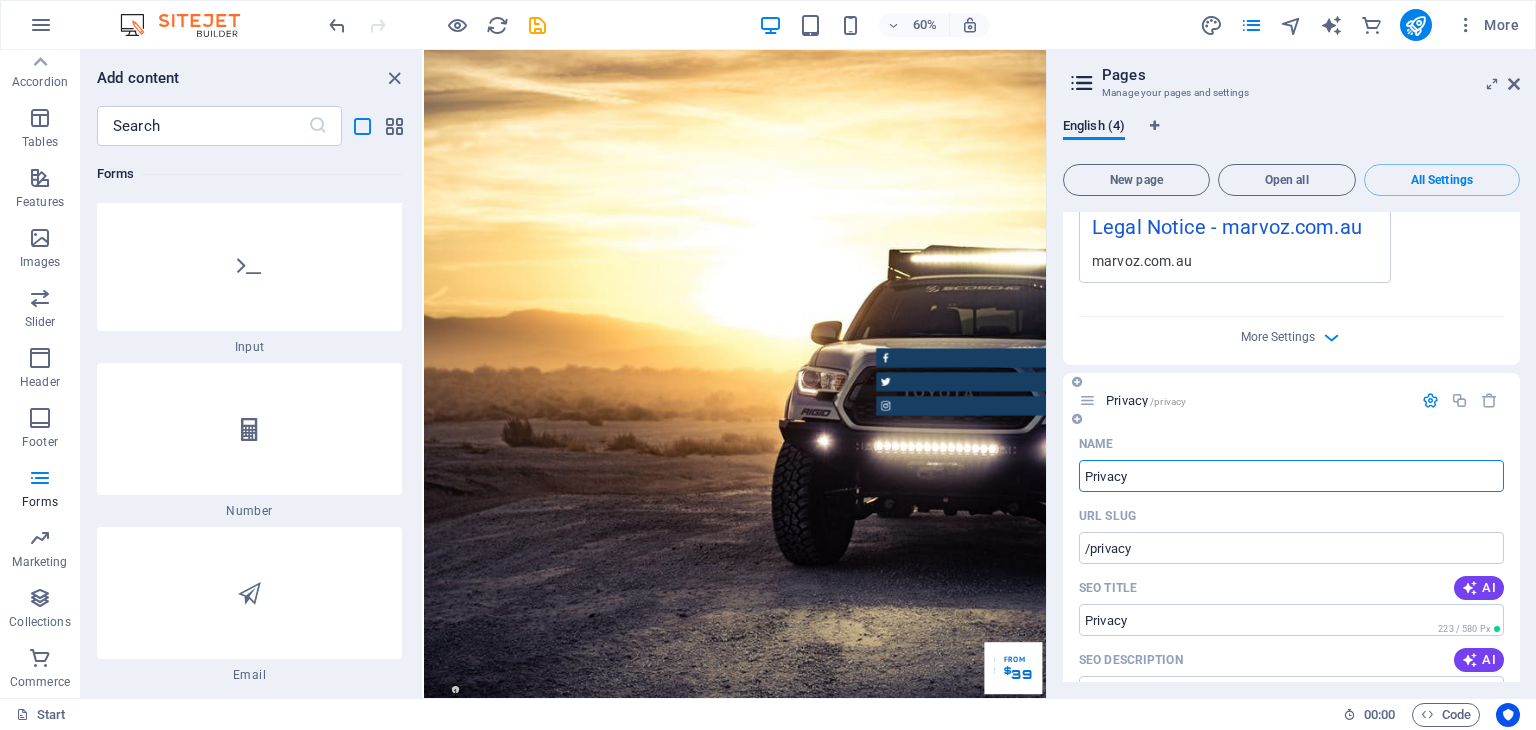 scroll, scrollTop: 2762, scrollLeft: 0, axis: vertical 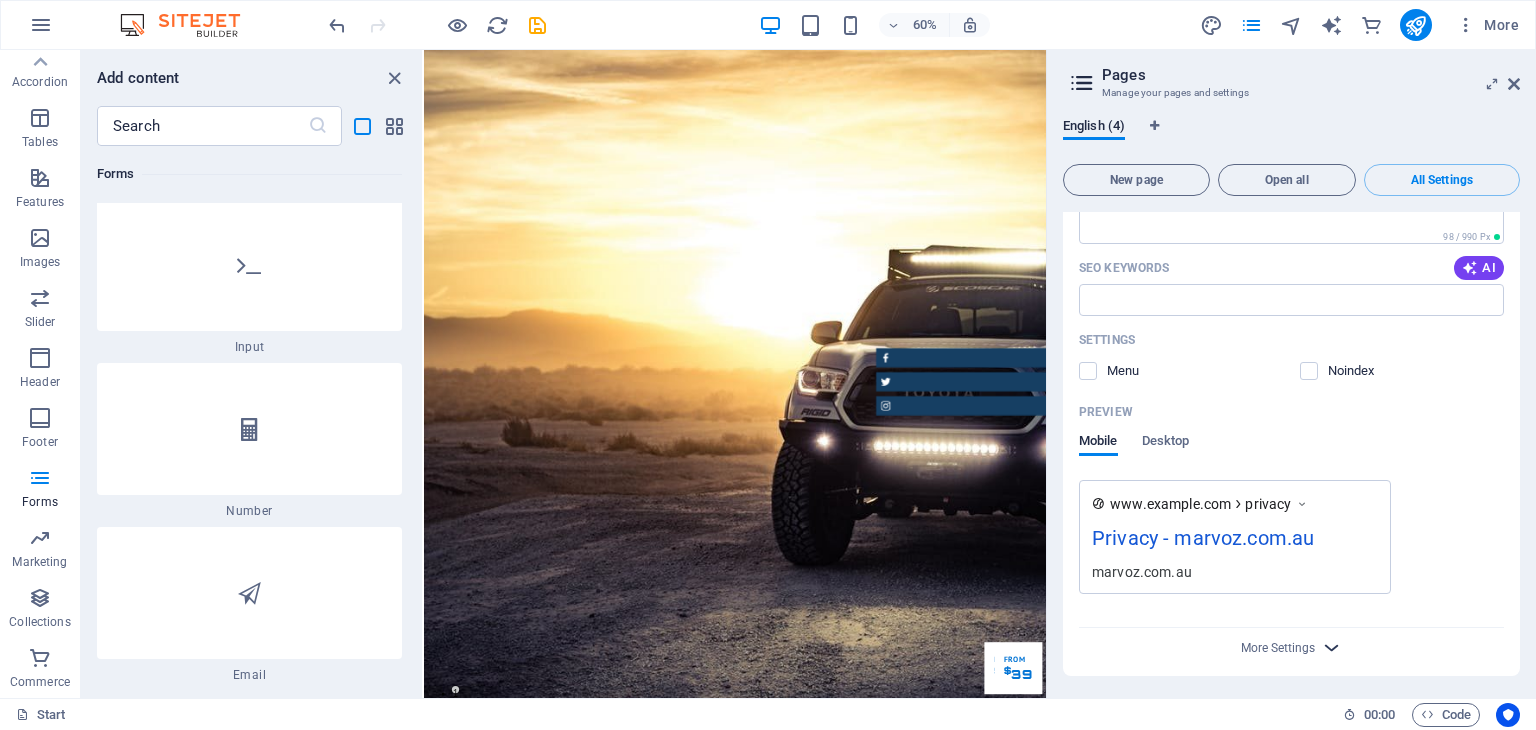 click at bounding box center (1331, 647) 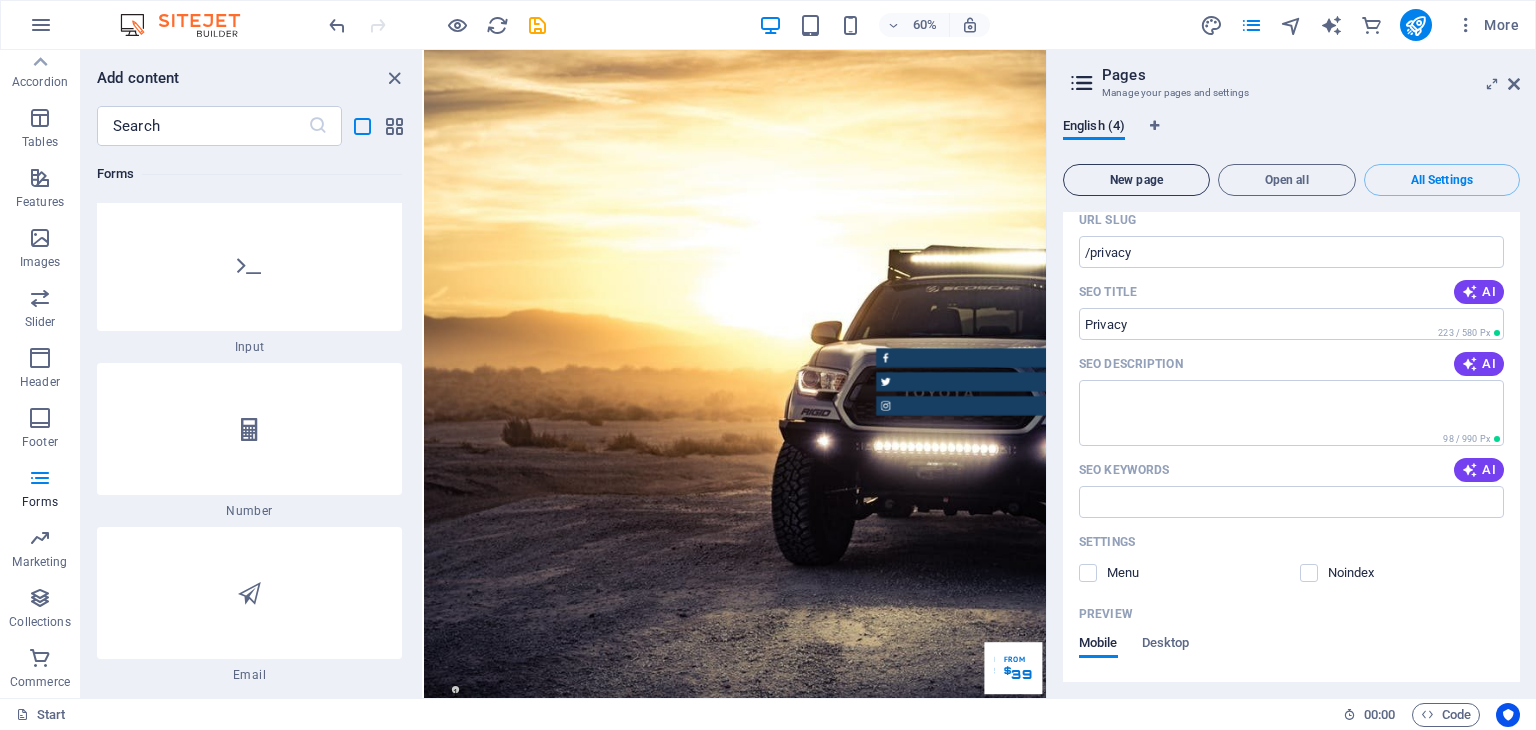 scroll, scrollTop: 2548, scrollLeft: 0, axis: vertical 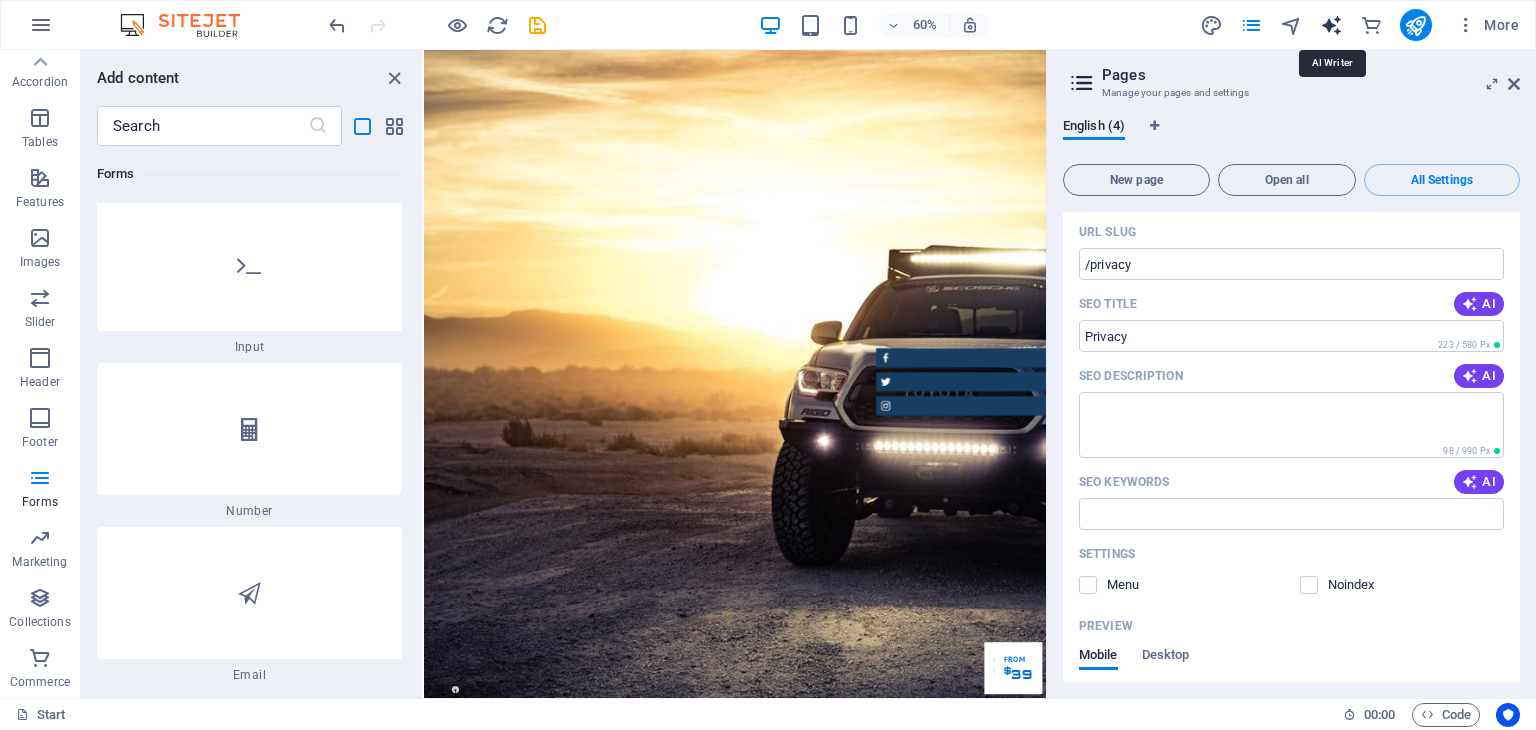 click at bounding box center [1331, 25] 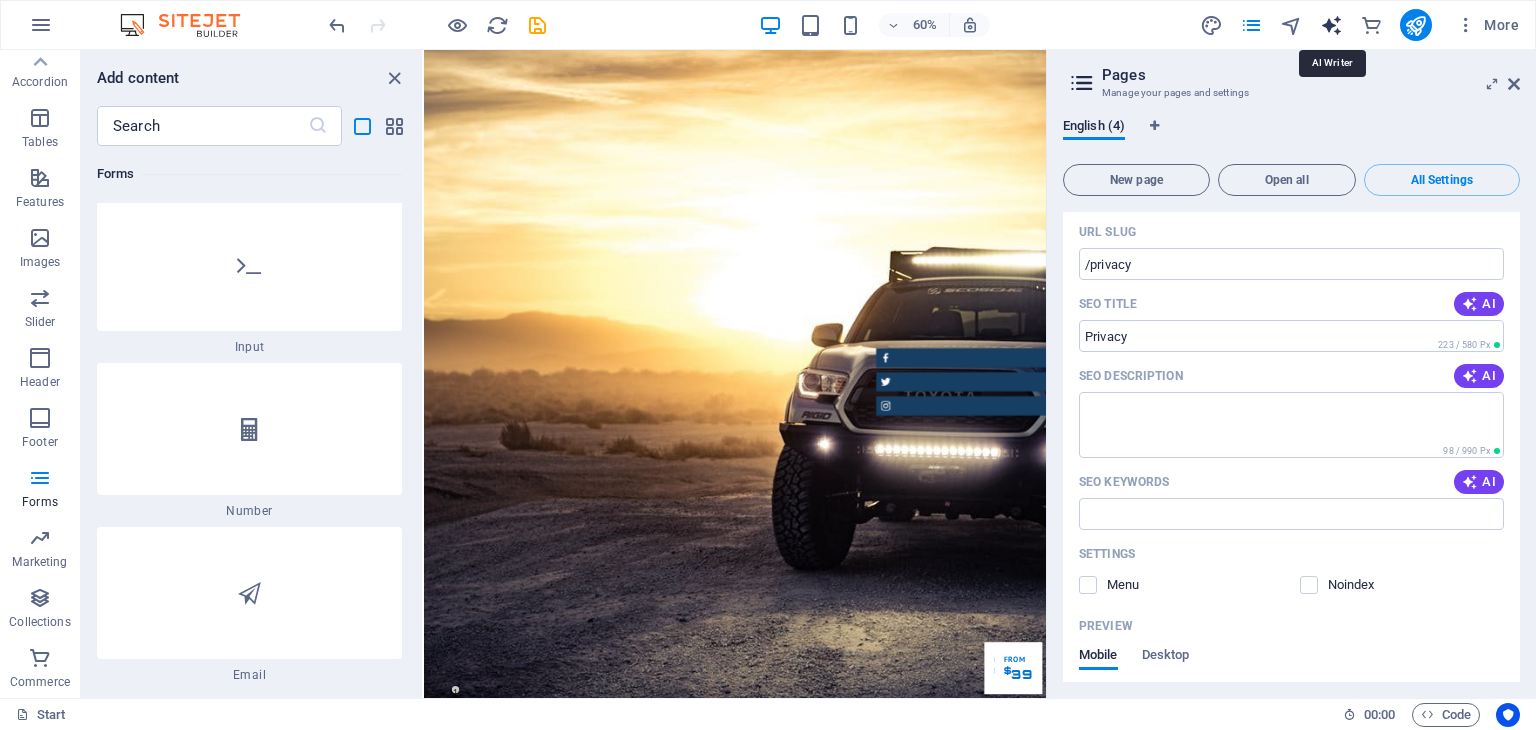 select on "English" 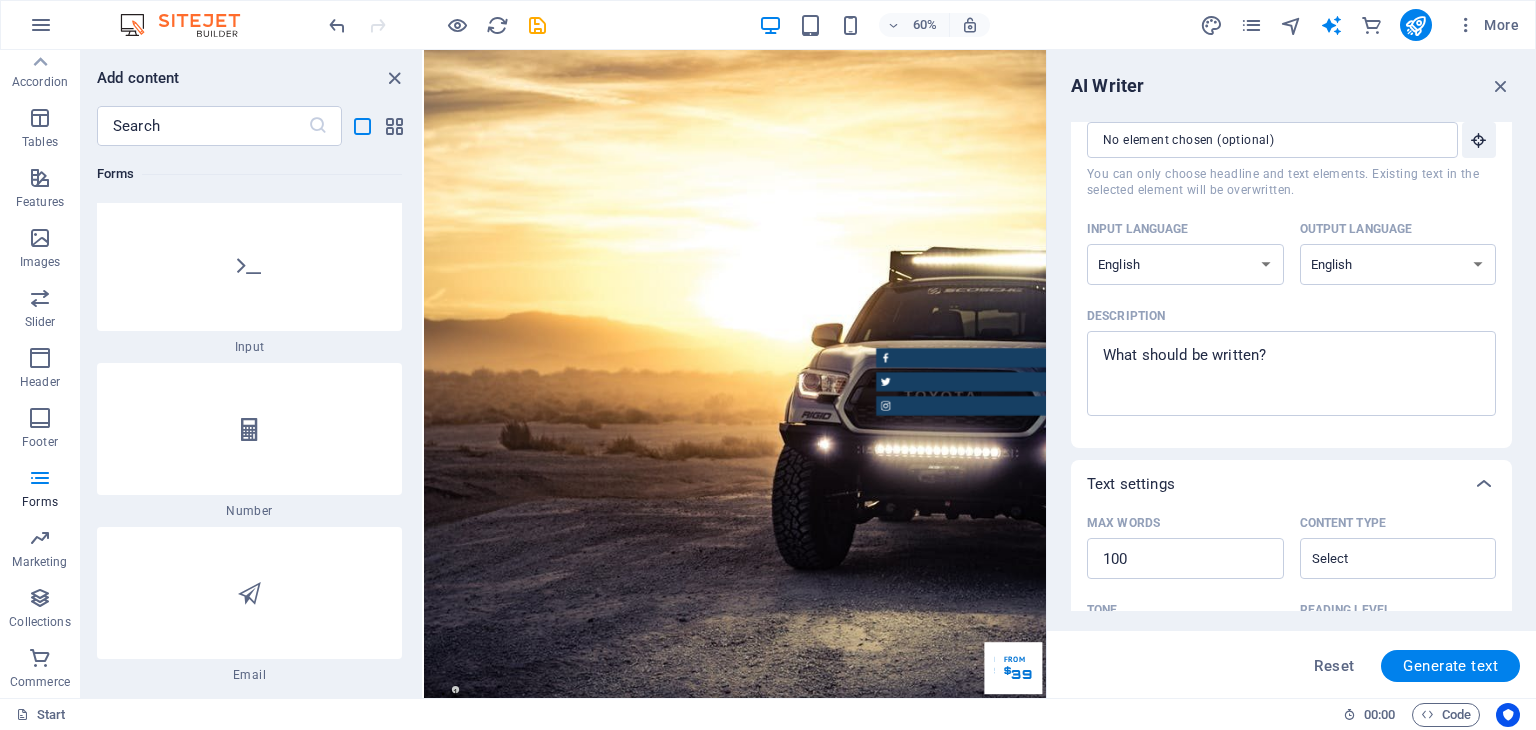 scroll, scrollTop: 0, scrollLeft: 0, axis: both 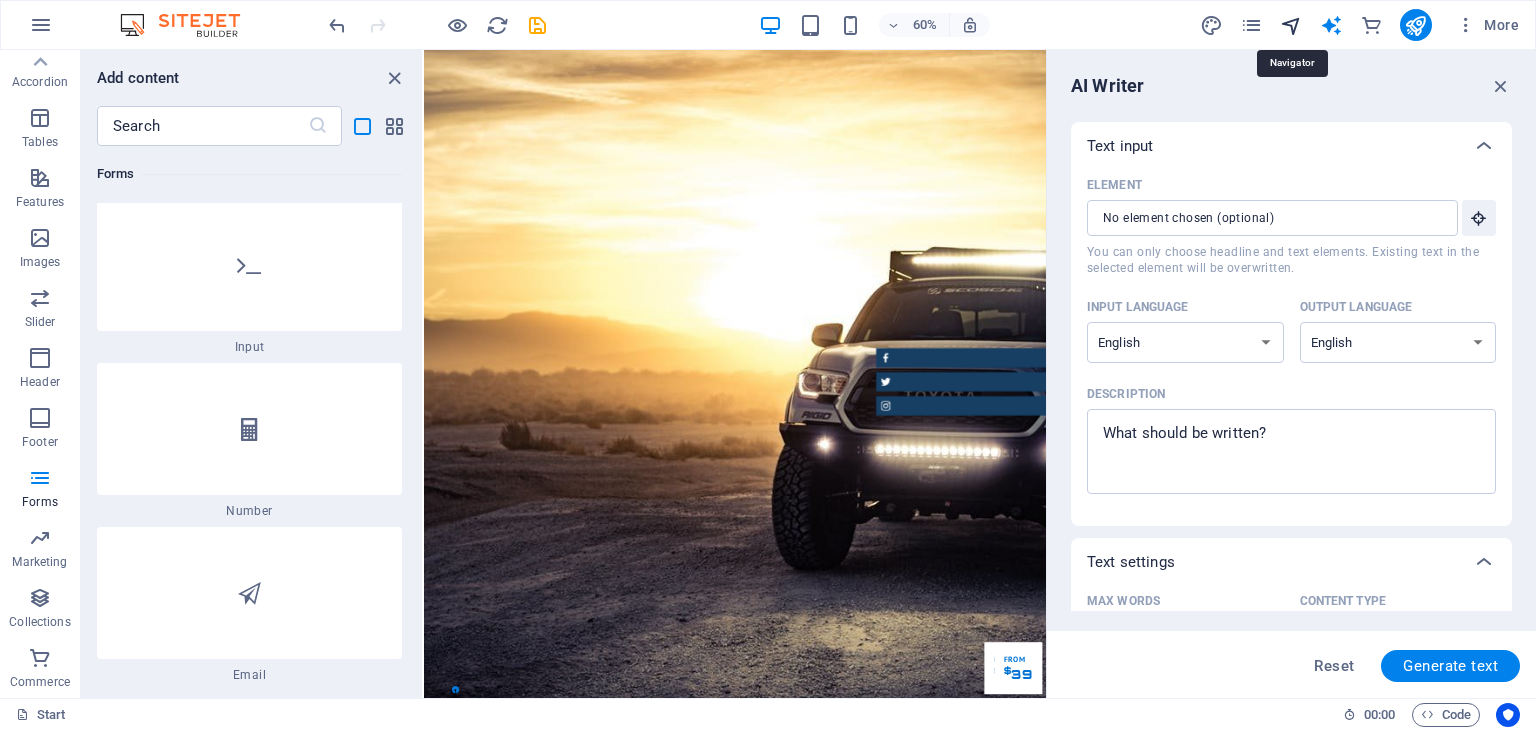 click at bounding box center [1291, 25] 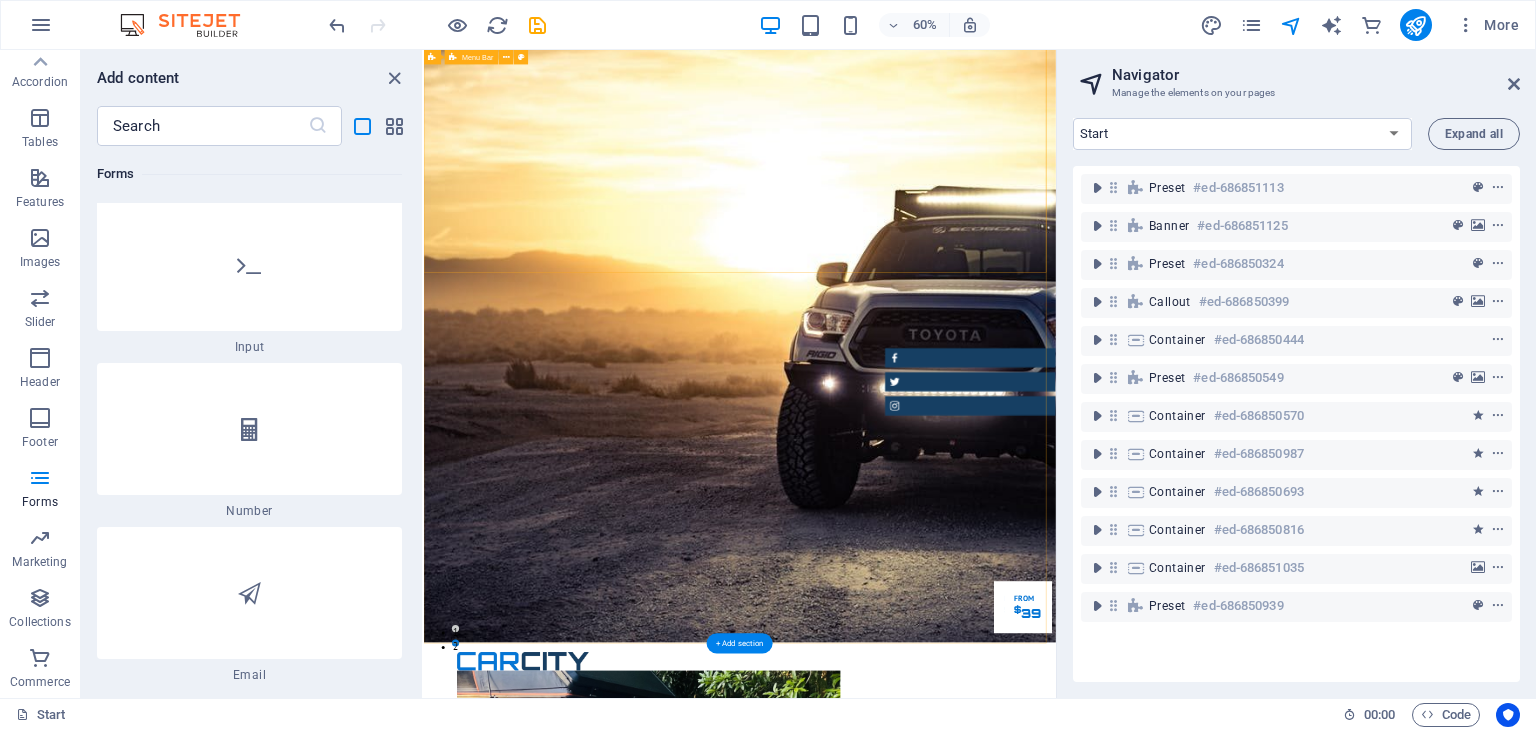 scroll, scrollTop: 400, scrollLeft: 0, axis: vertical 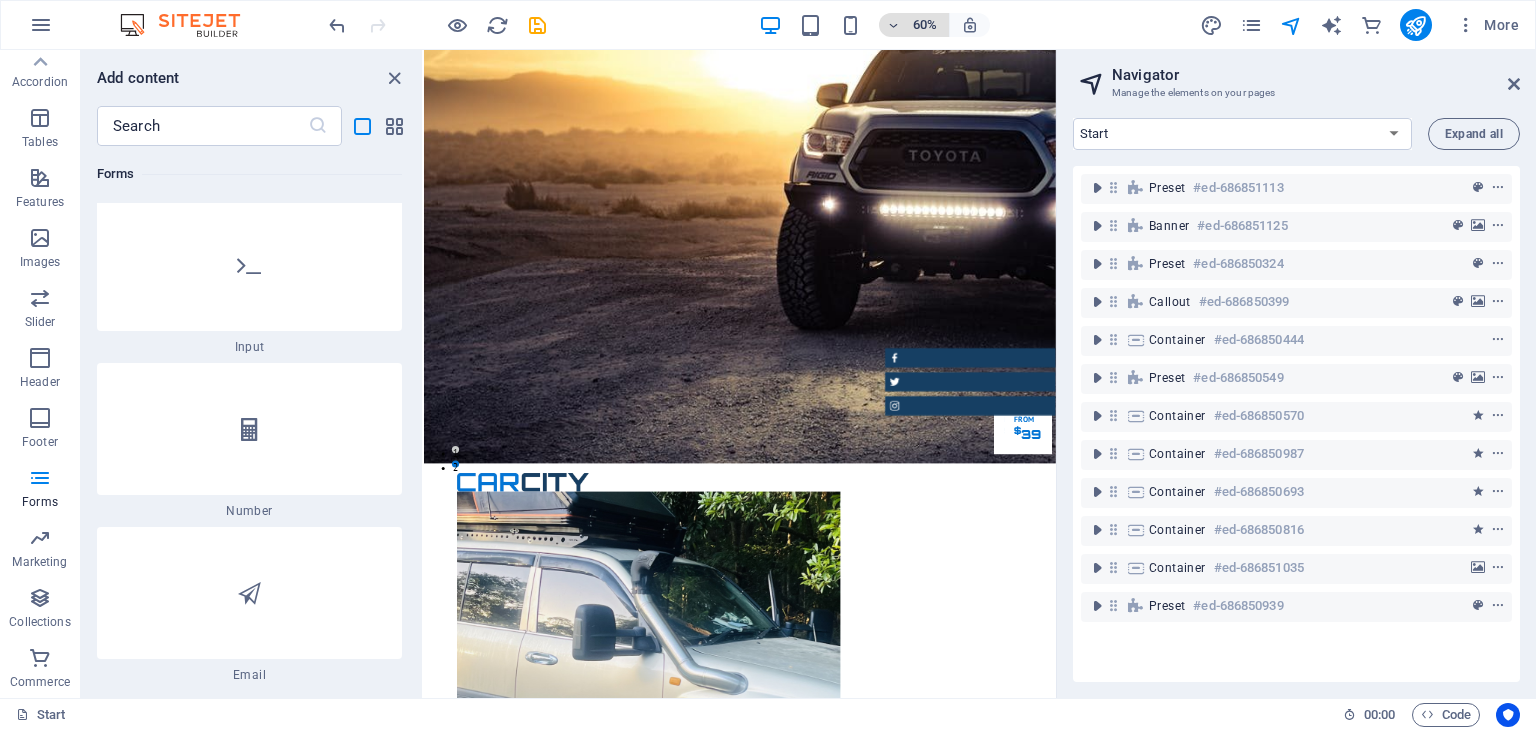 click at bounding box center (894, 25) 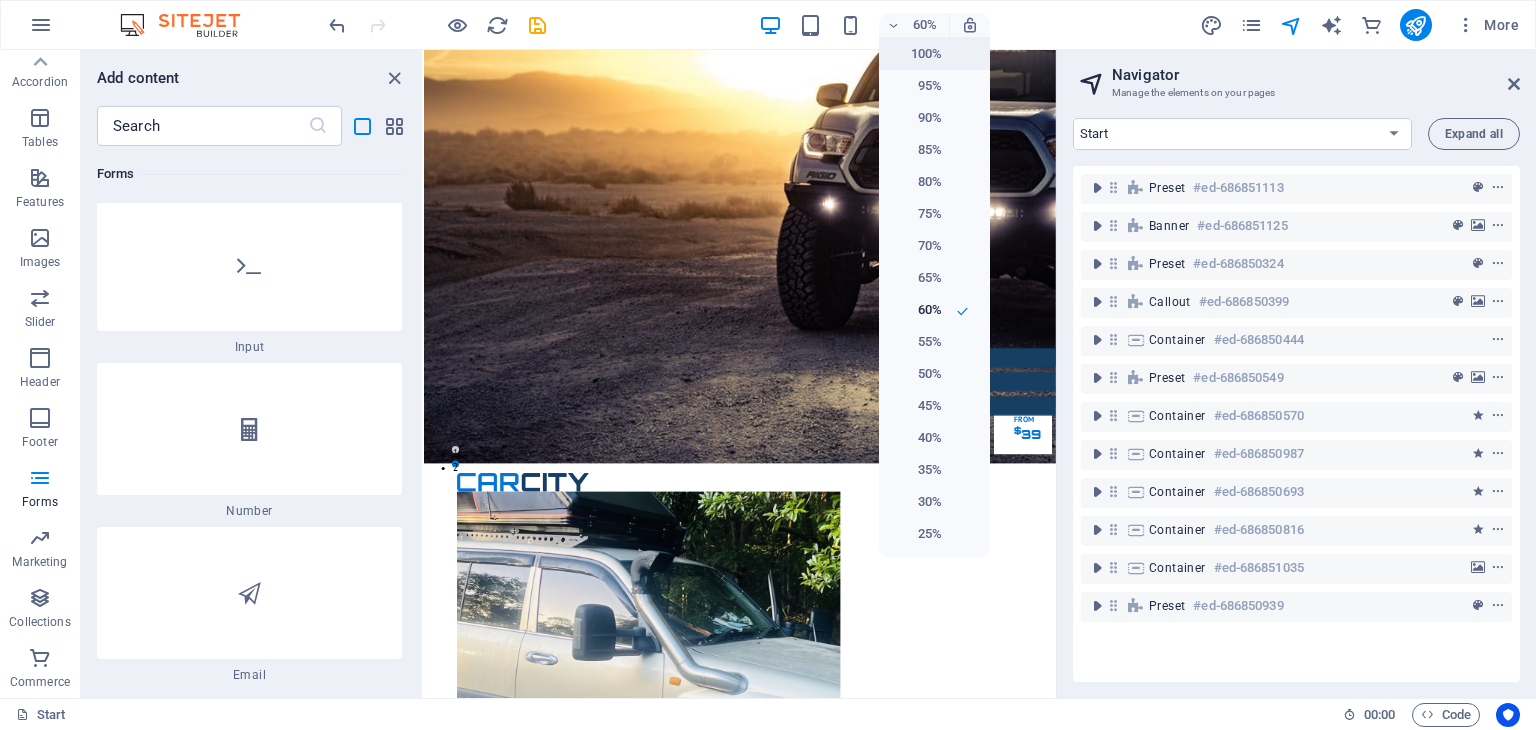 click on "100%" at bounding box center [916, 54] 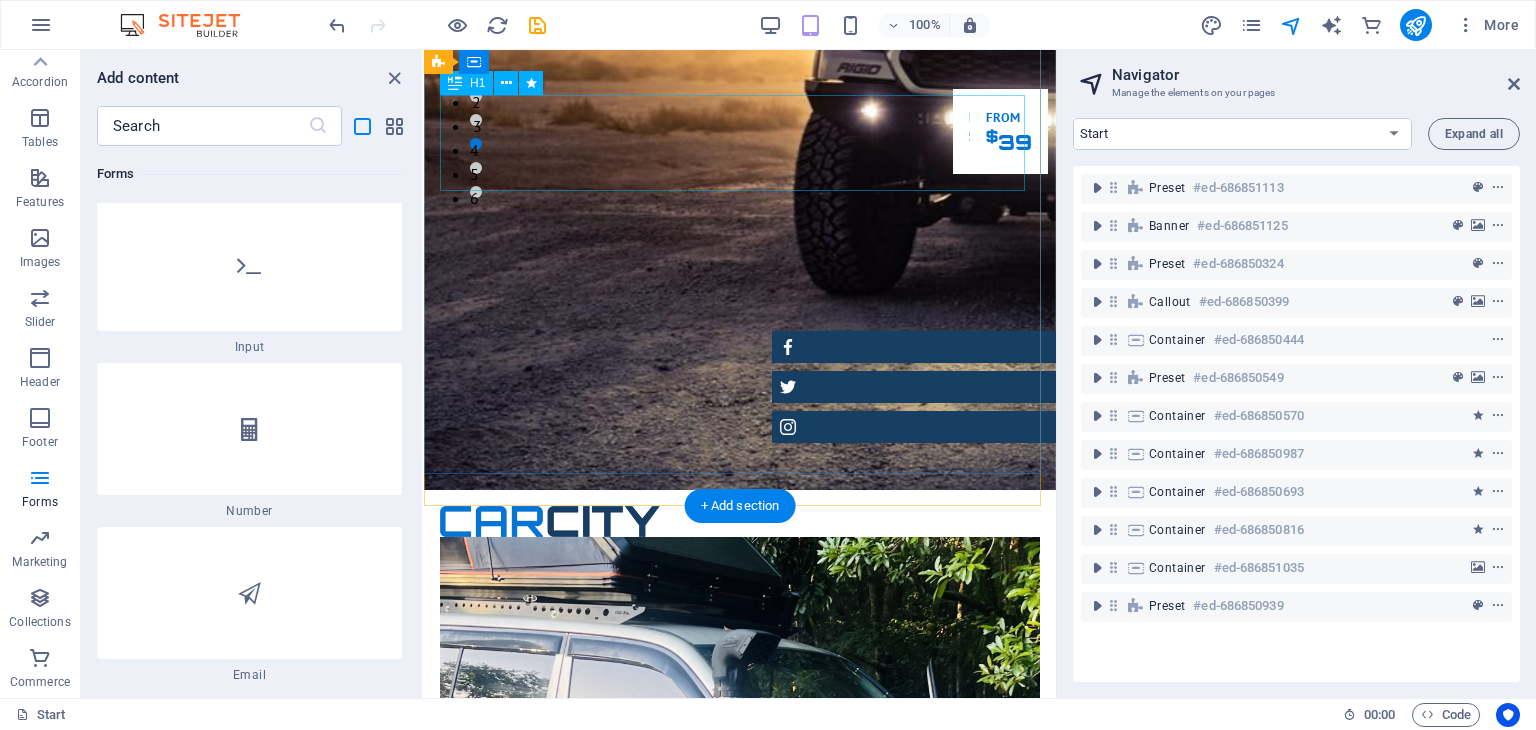 scroll, scrollTop: 500, scrollLeft: 0, axis: vertical 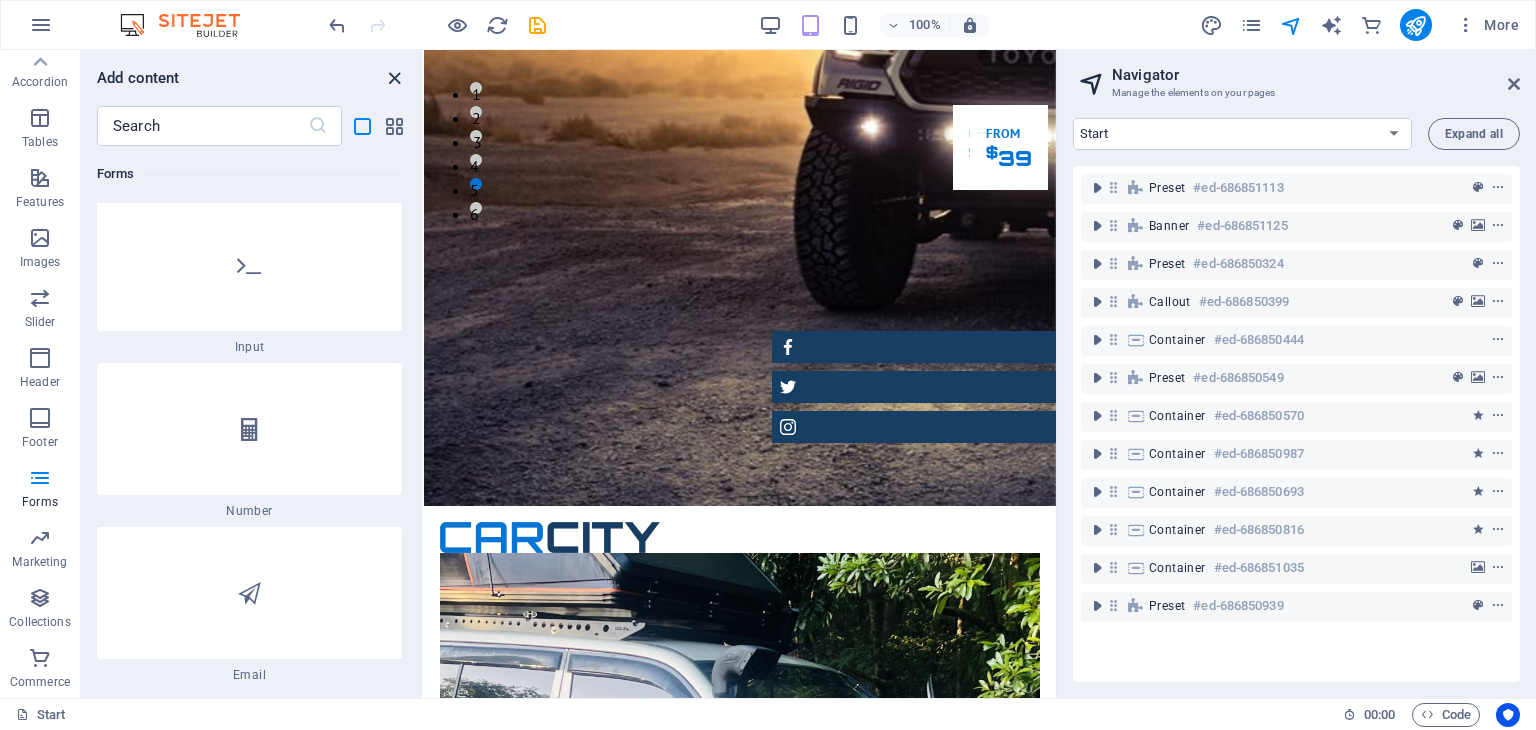 click at bounding box center [394, 78] 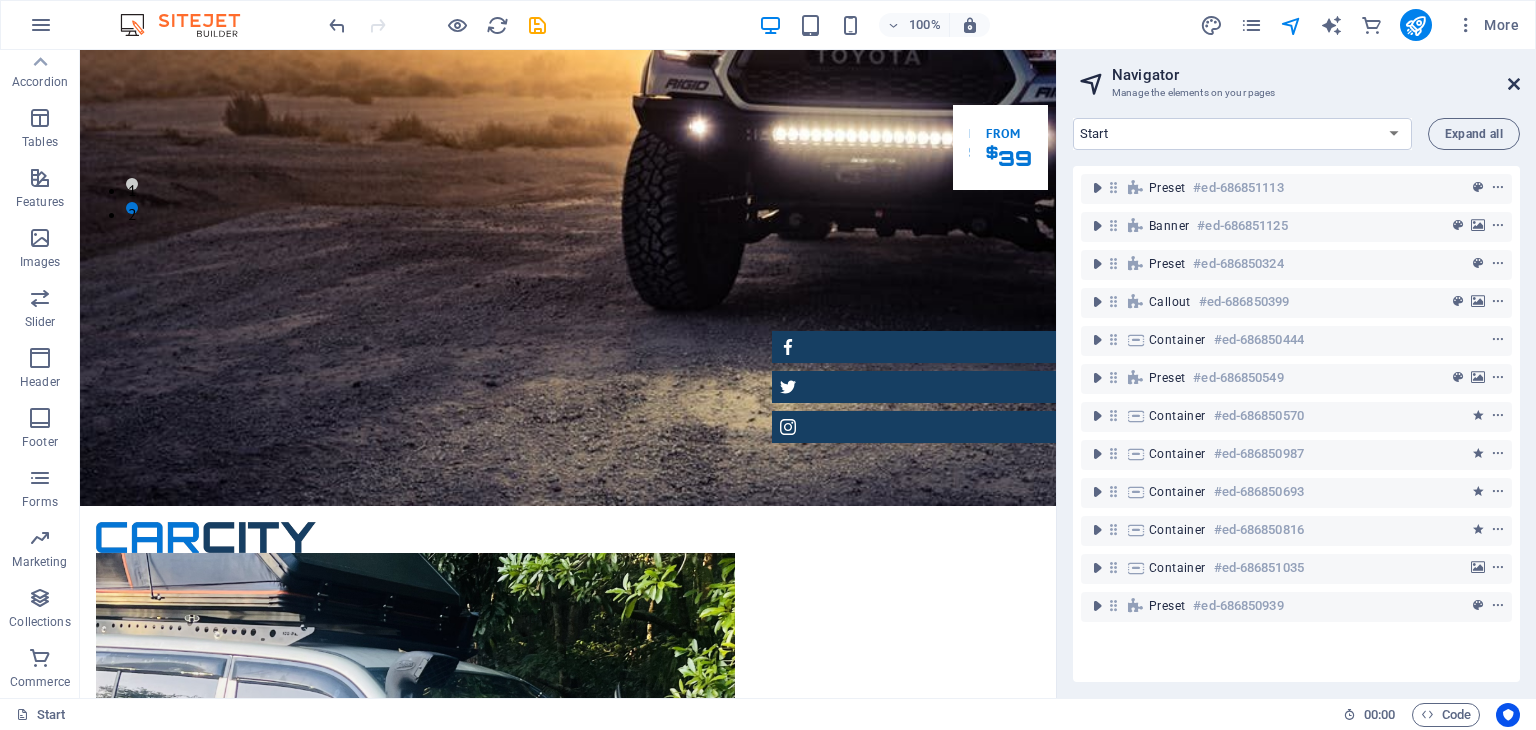 click at bounding box center (1514, 84) 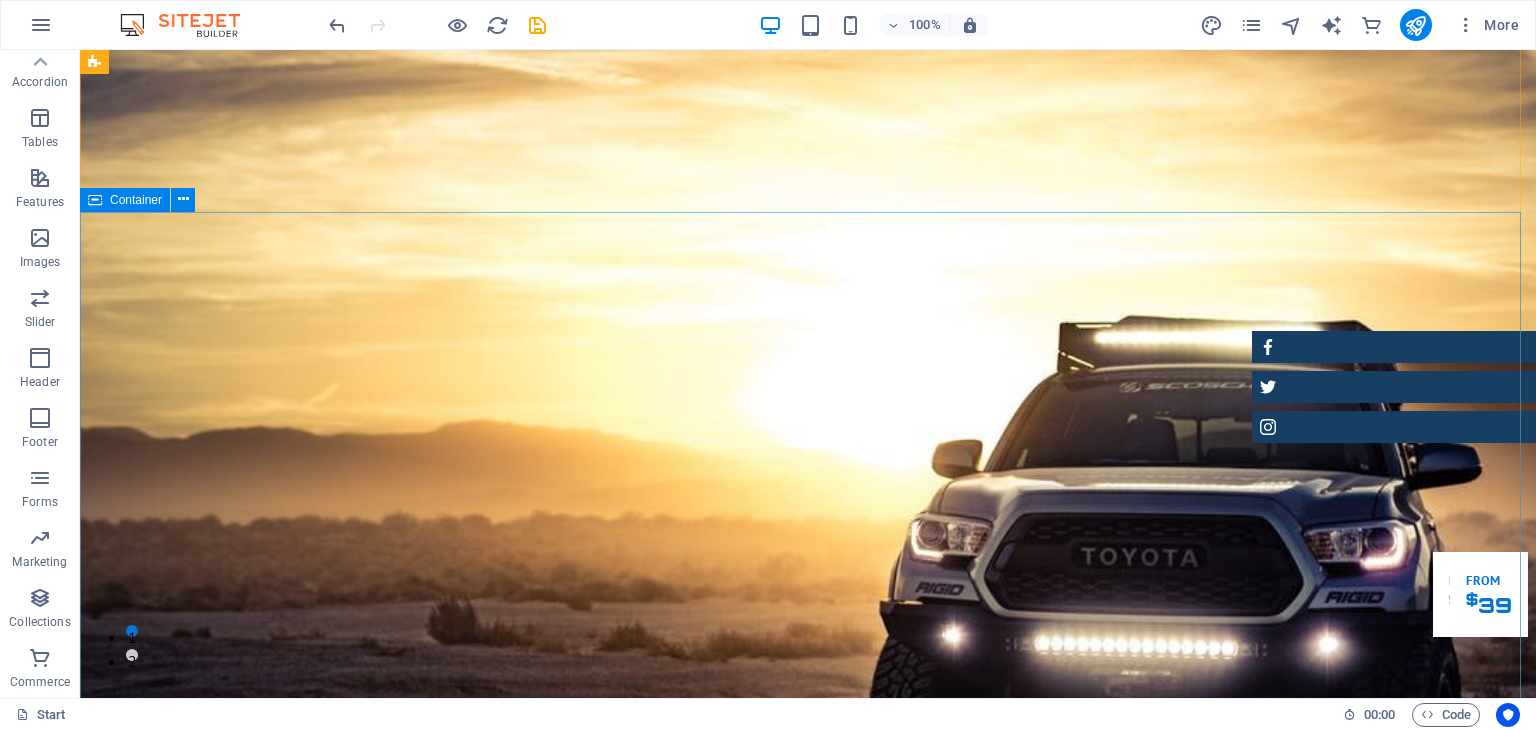 scroll, scrollTop: 0, scrollLeft: 0, axis: both 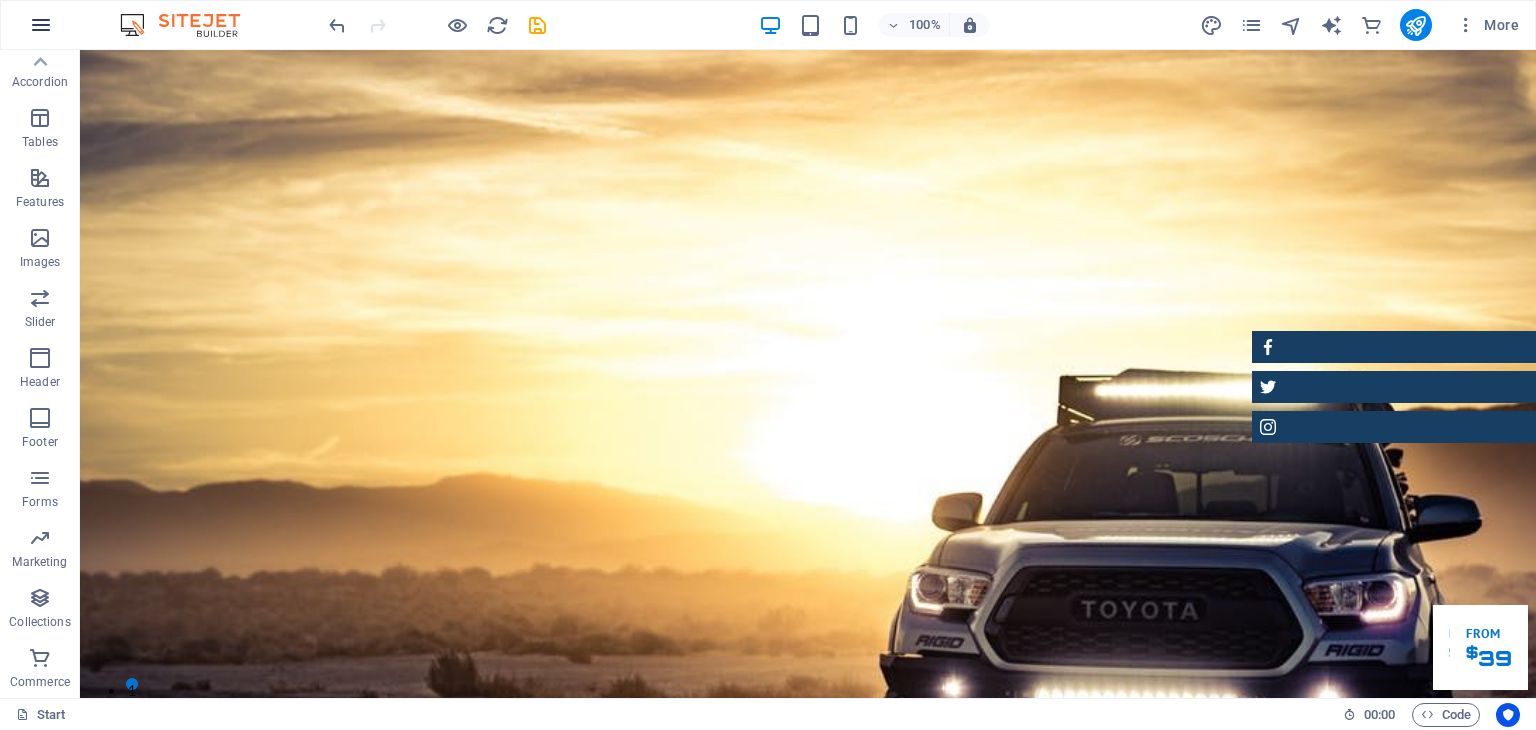 click at bounding box center (41, 25) 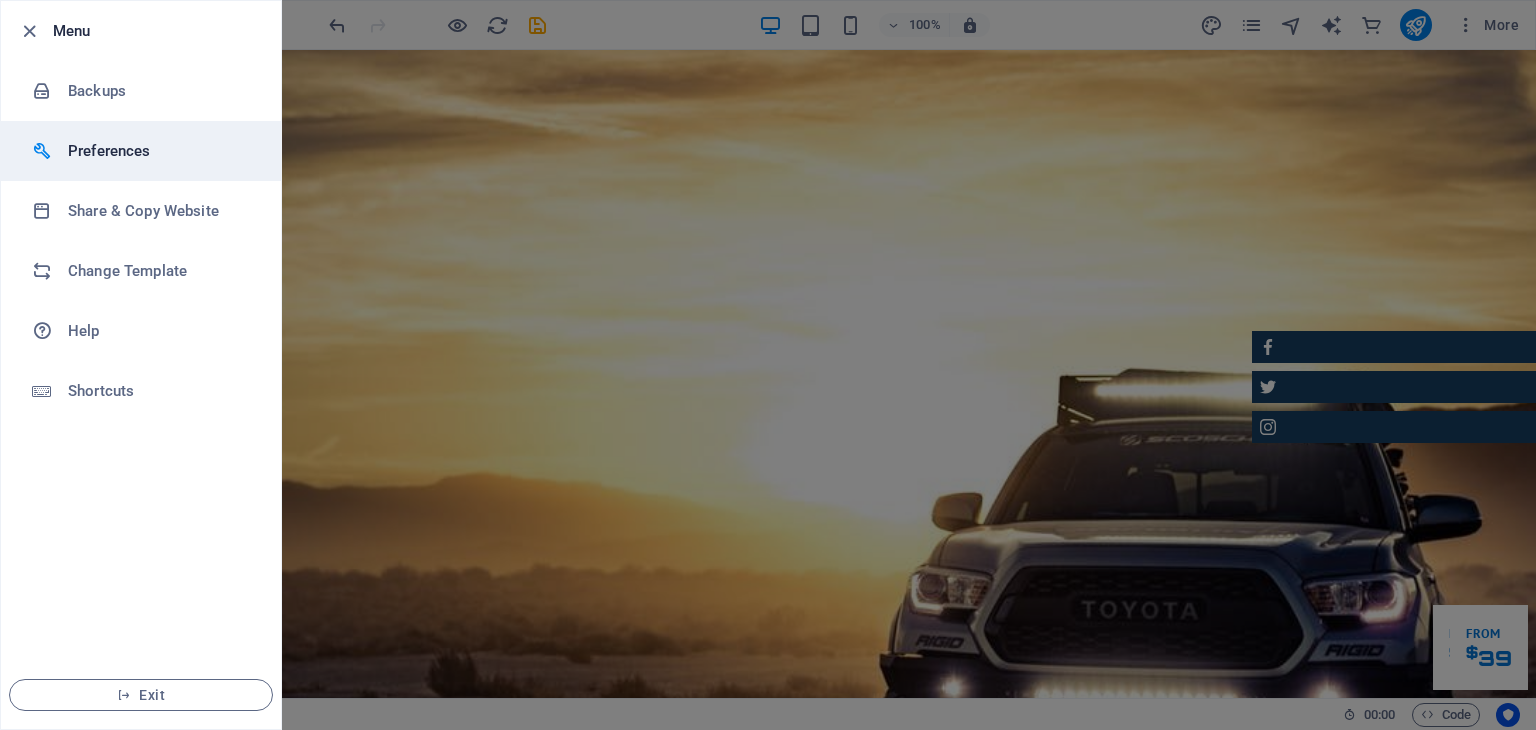 click on "Preferences" at bounding box center [160, 151] 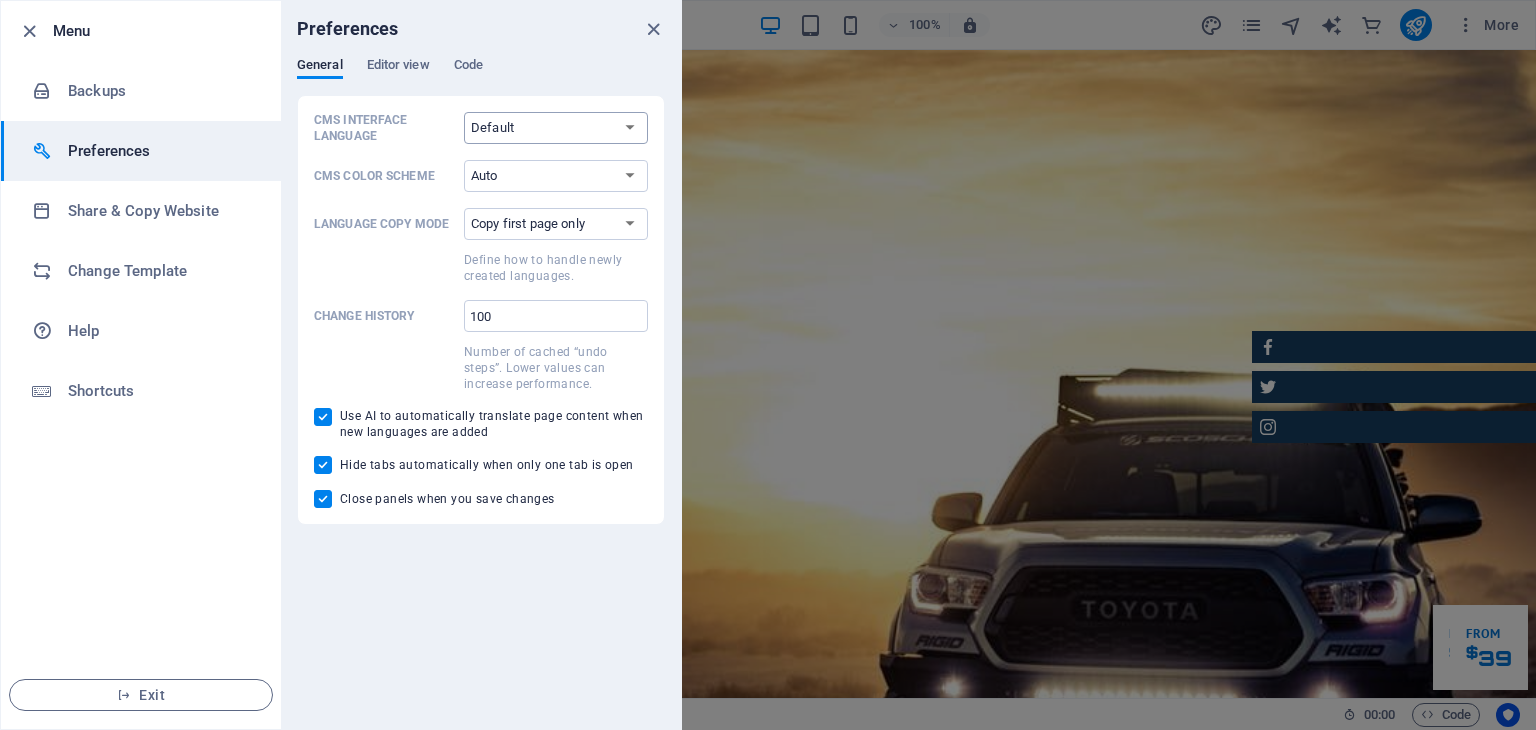 click on "Default Deutsch English Español Français Magyar Italiano Nederlands Polski Português русский язык Svenska Türkçe 日本語" at bounding box center [556, 128] 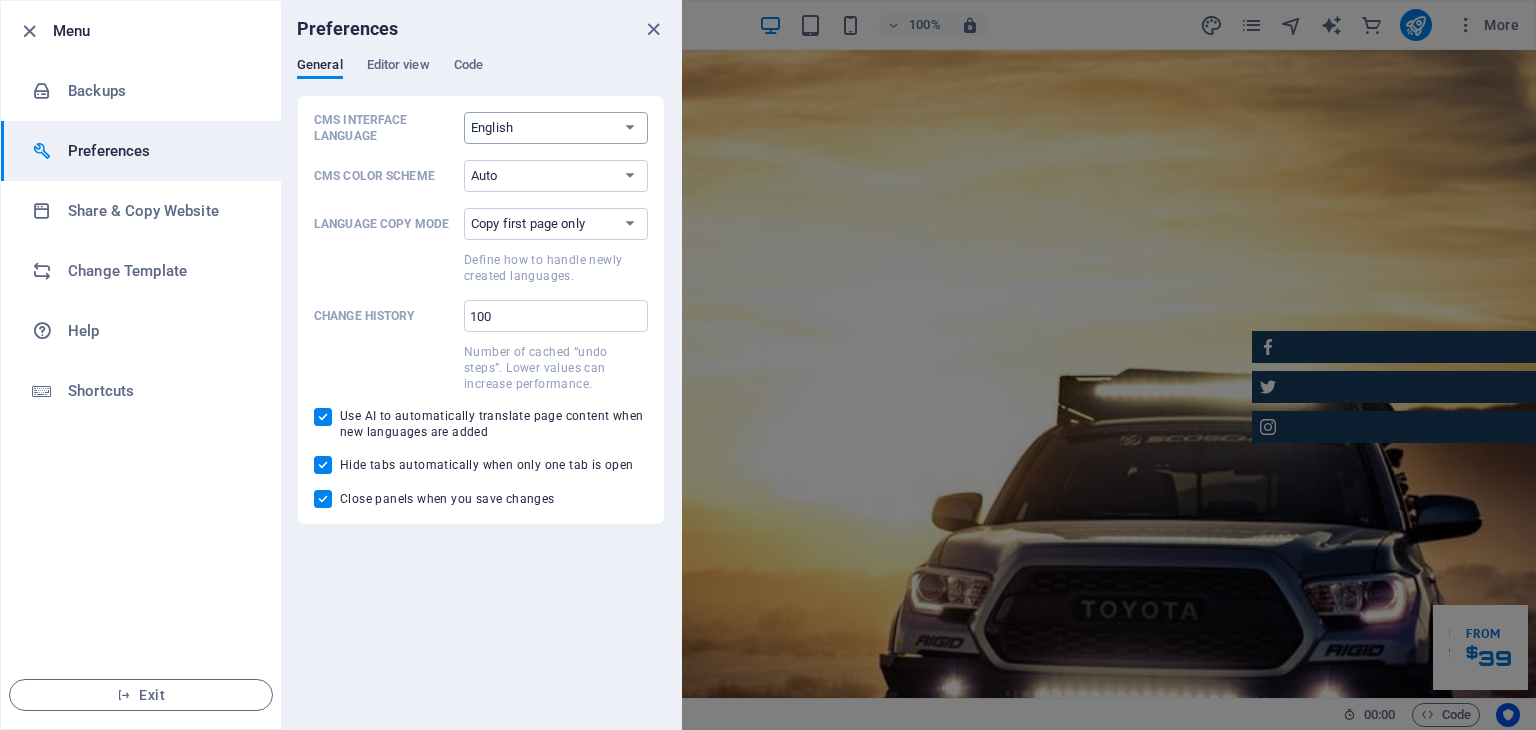 click on "Default Deutsch English Español Français Magyar Italiano Nederlands Polski Português русский язык Svenska Türkçe 日本語" at bounding box center [556, 128] 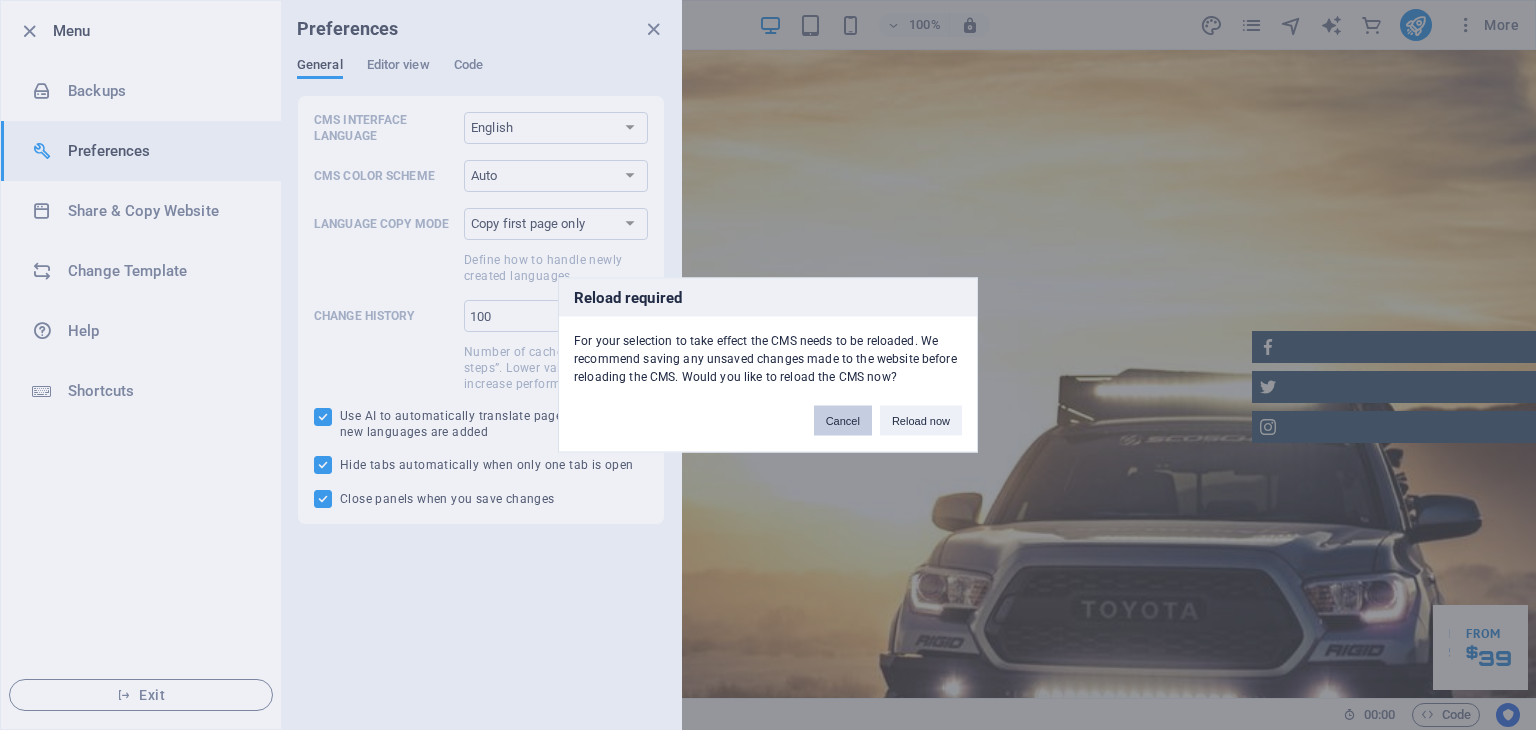 click on "Cancel" at bounding box center [843, 421] 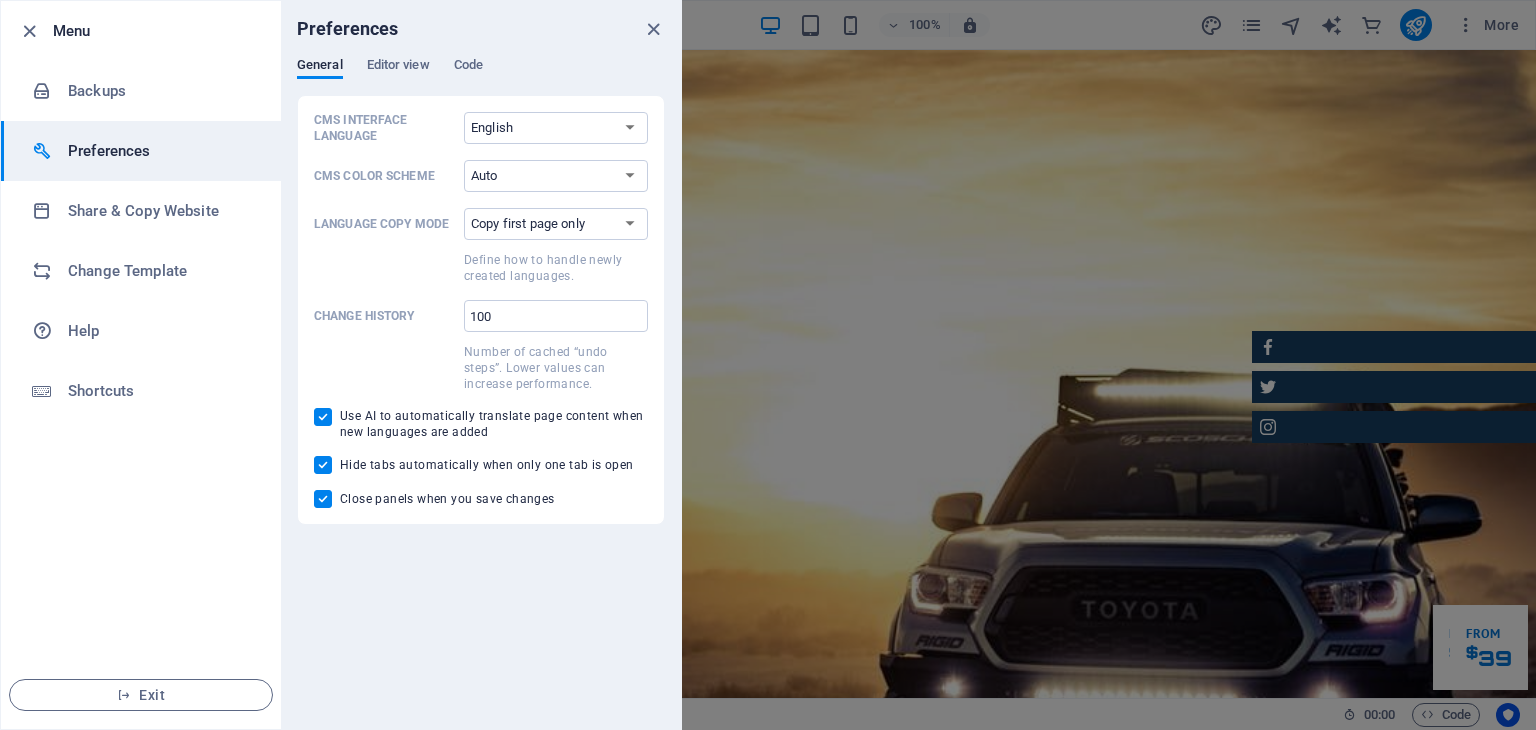 drag, startPoint x: 690, startPoint y: 240, endPoint x: 380, endPoint y: 253, distance: 310.27246 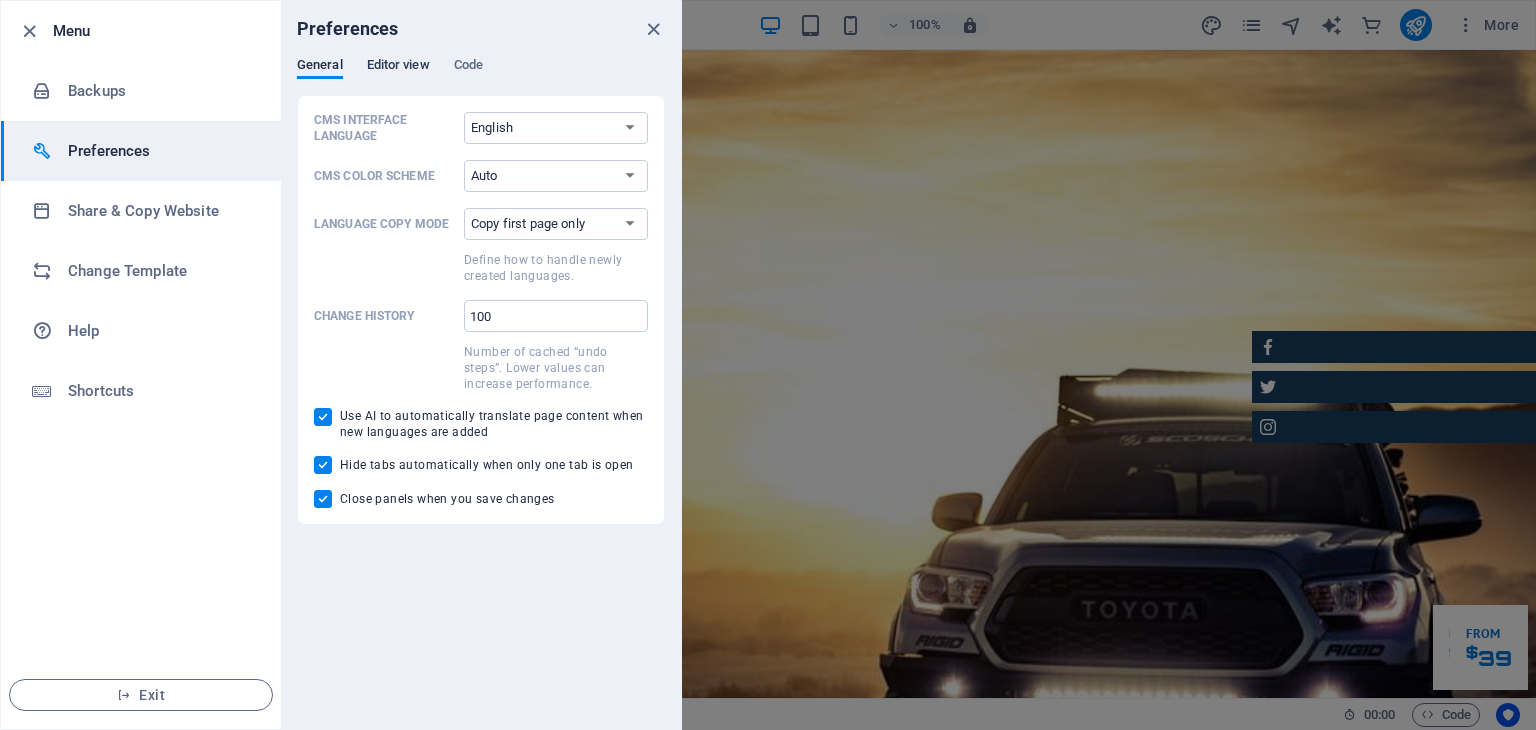click on "Editor view" at bounding box center [398, 67] 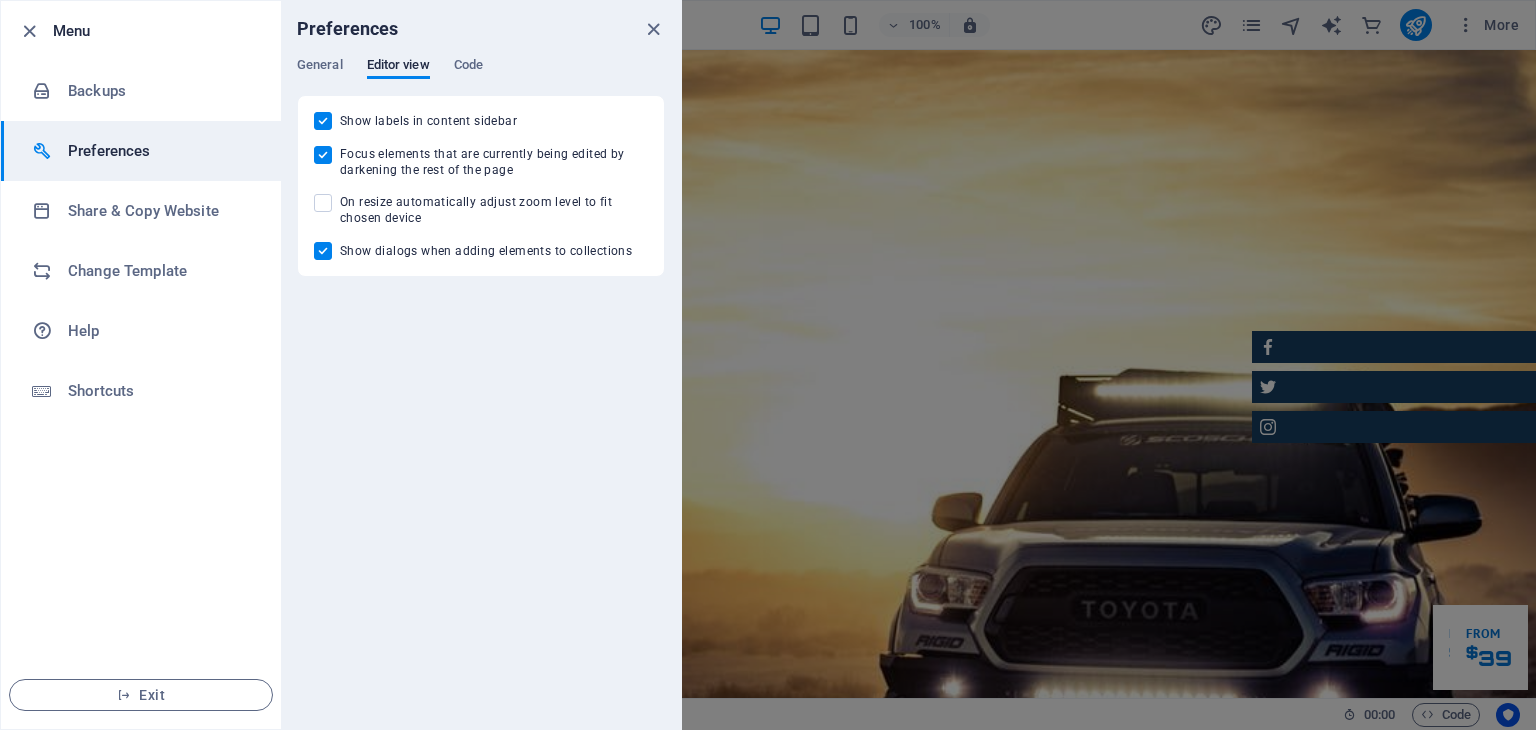 click on "General Editor view Code" at bounding box center (481, 76) 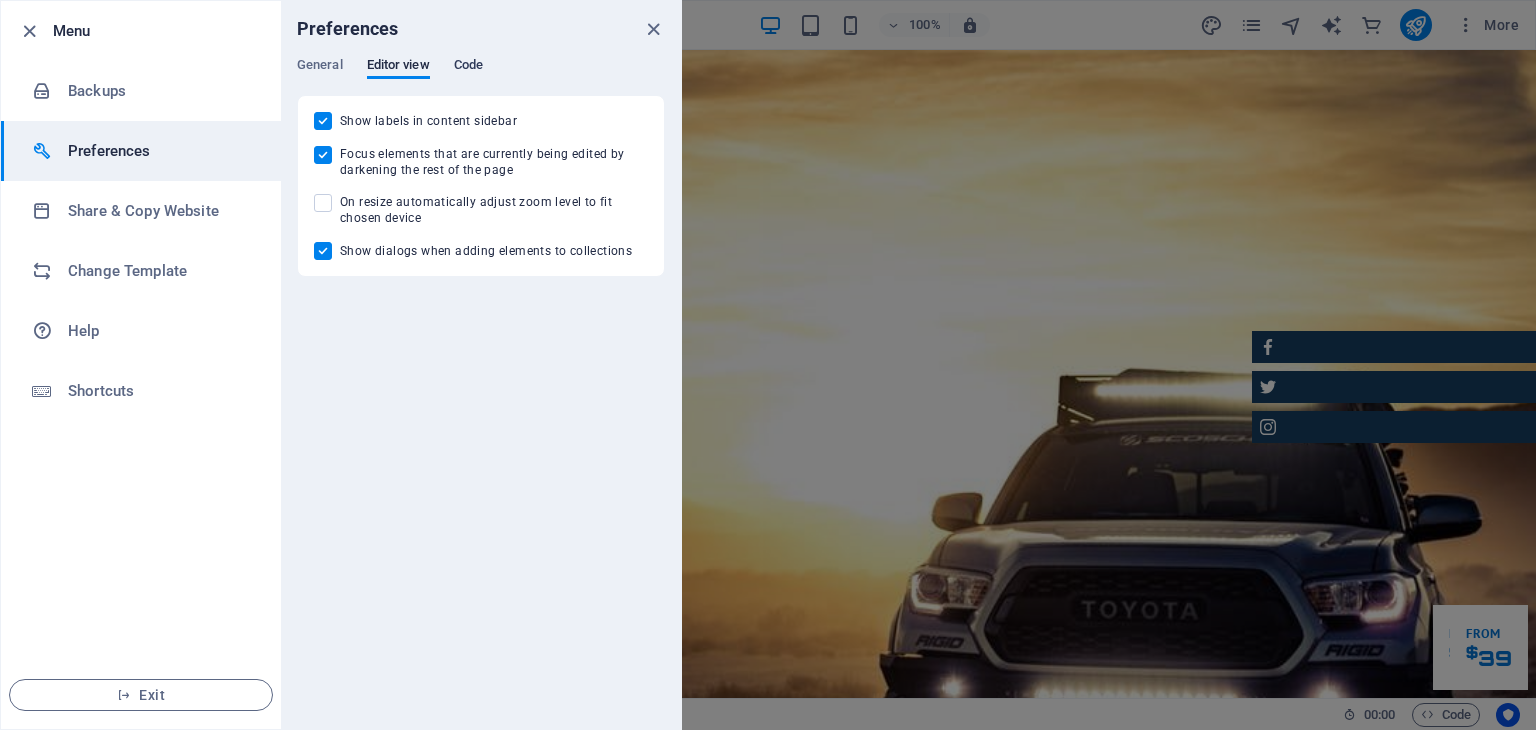 click on "Code" at bounding box center [468, 67] 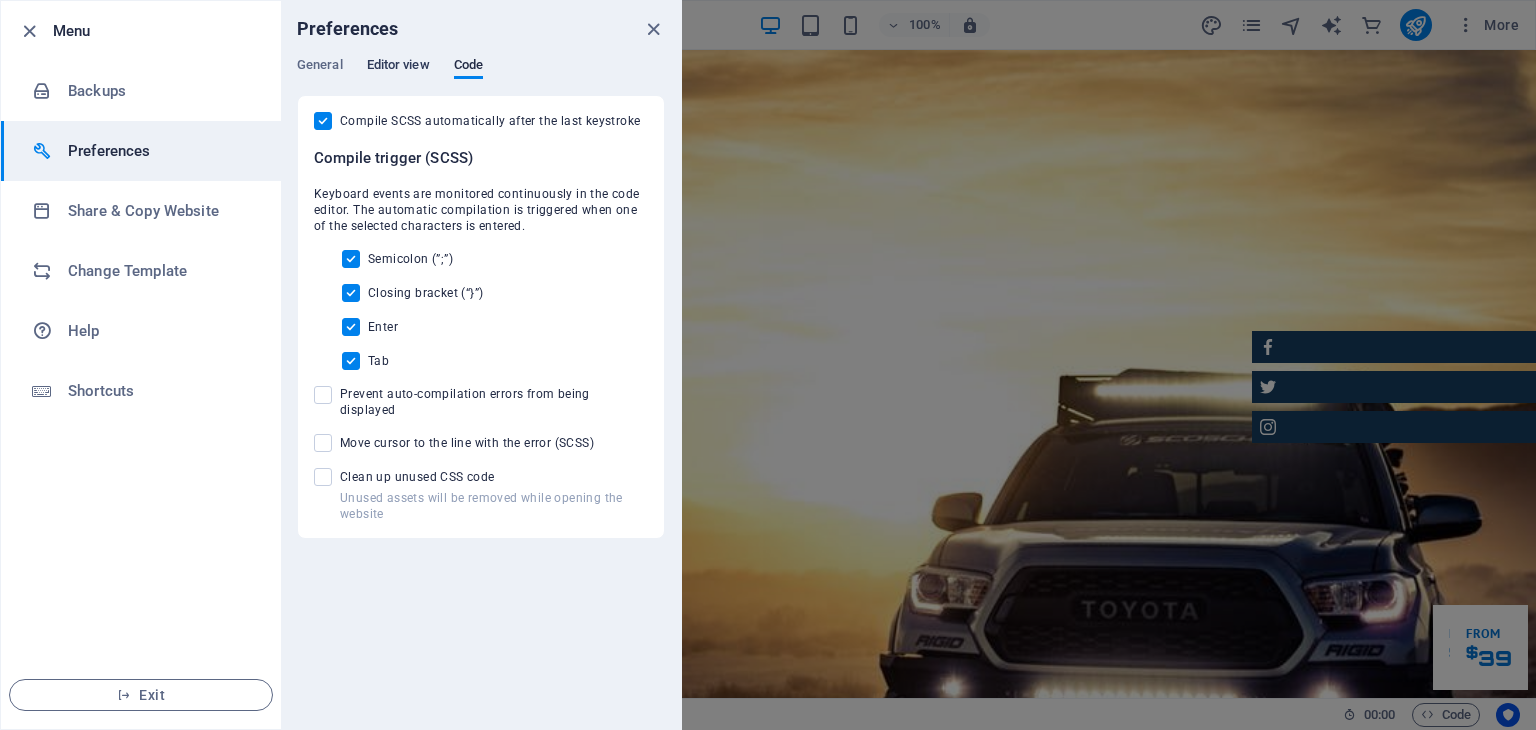 click on "Editor view" at bounding box center [398, 67] 